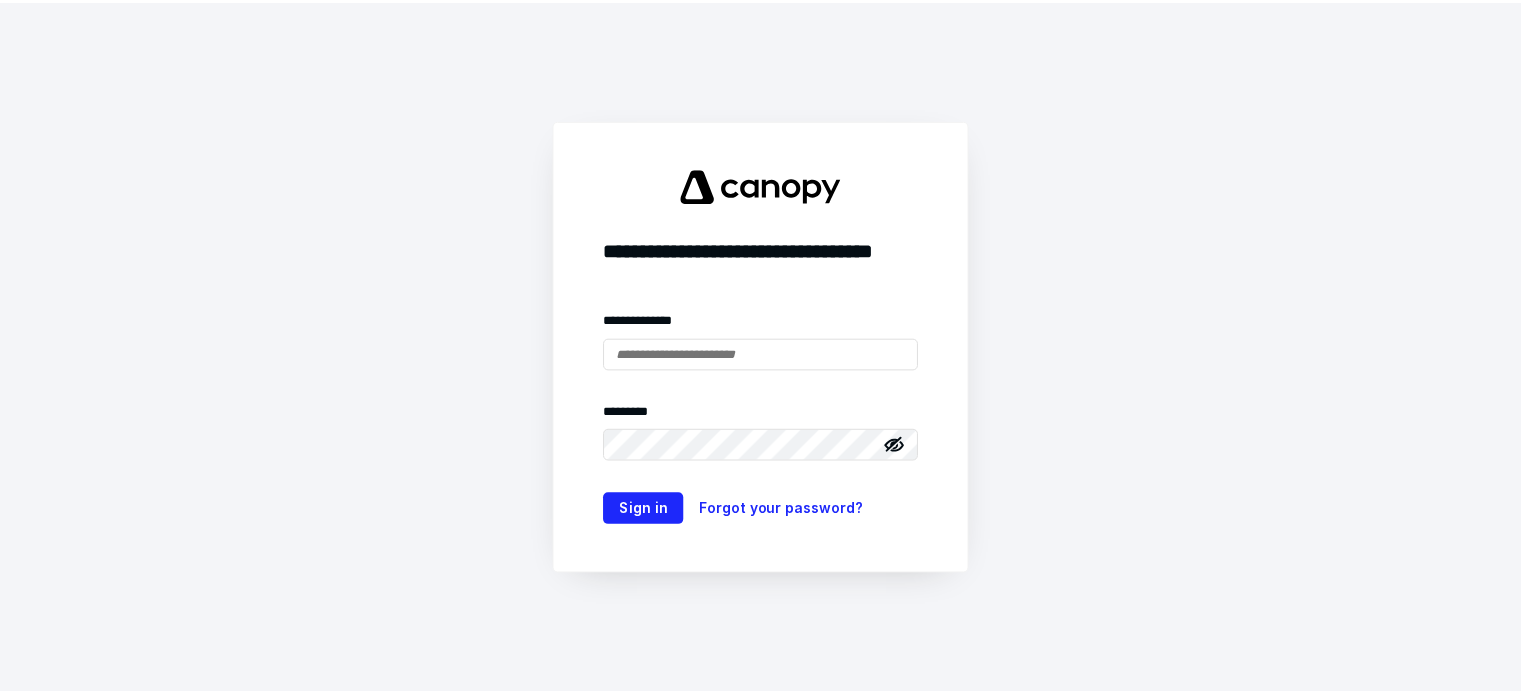 scroll, scrollTop: 0, scrollLeft: 0, axis: both 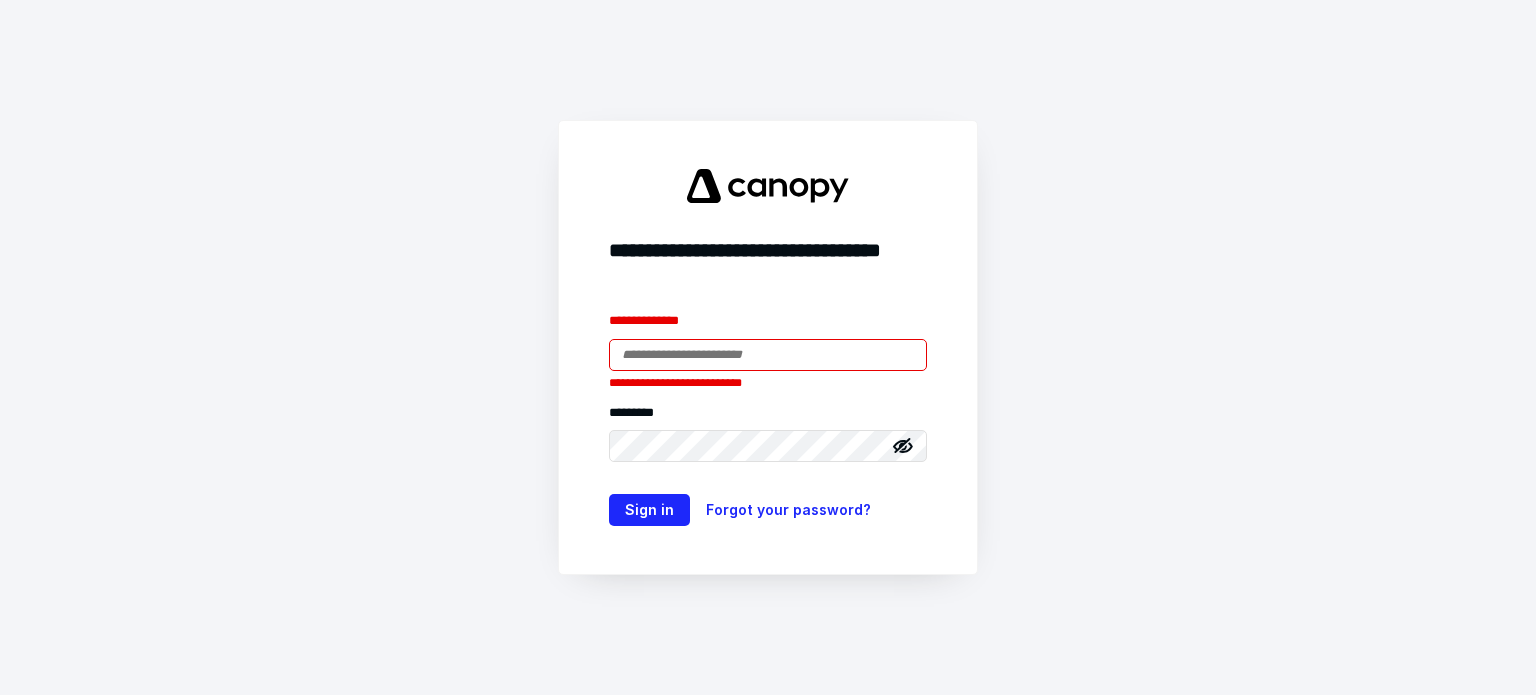 type on "**********" 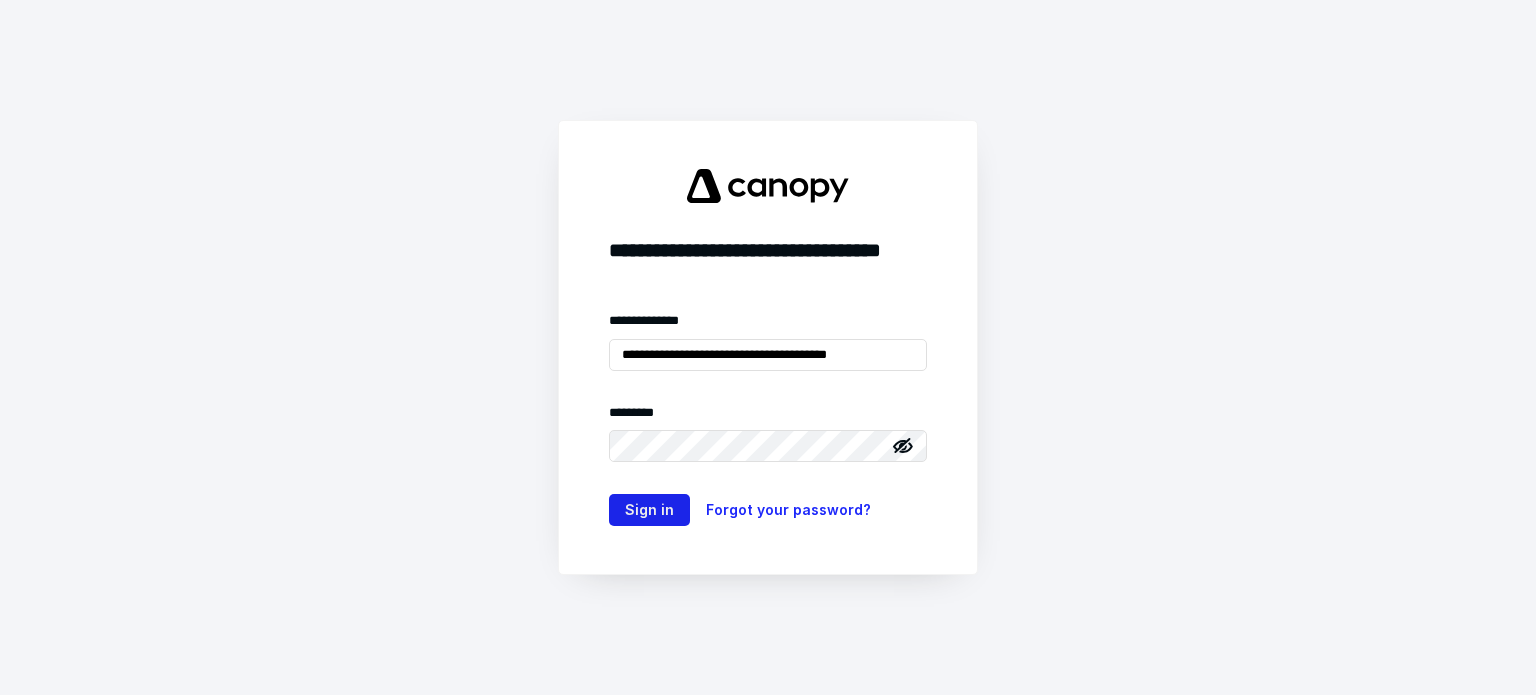 click on "Sign in" at bounding box center [649, 510] 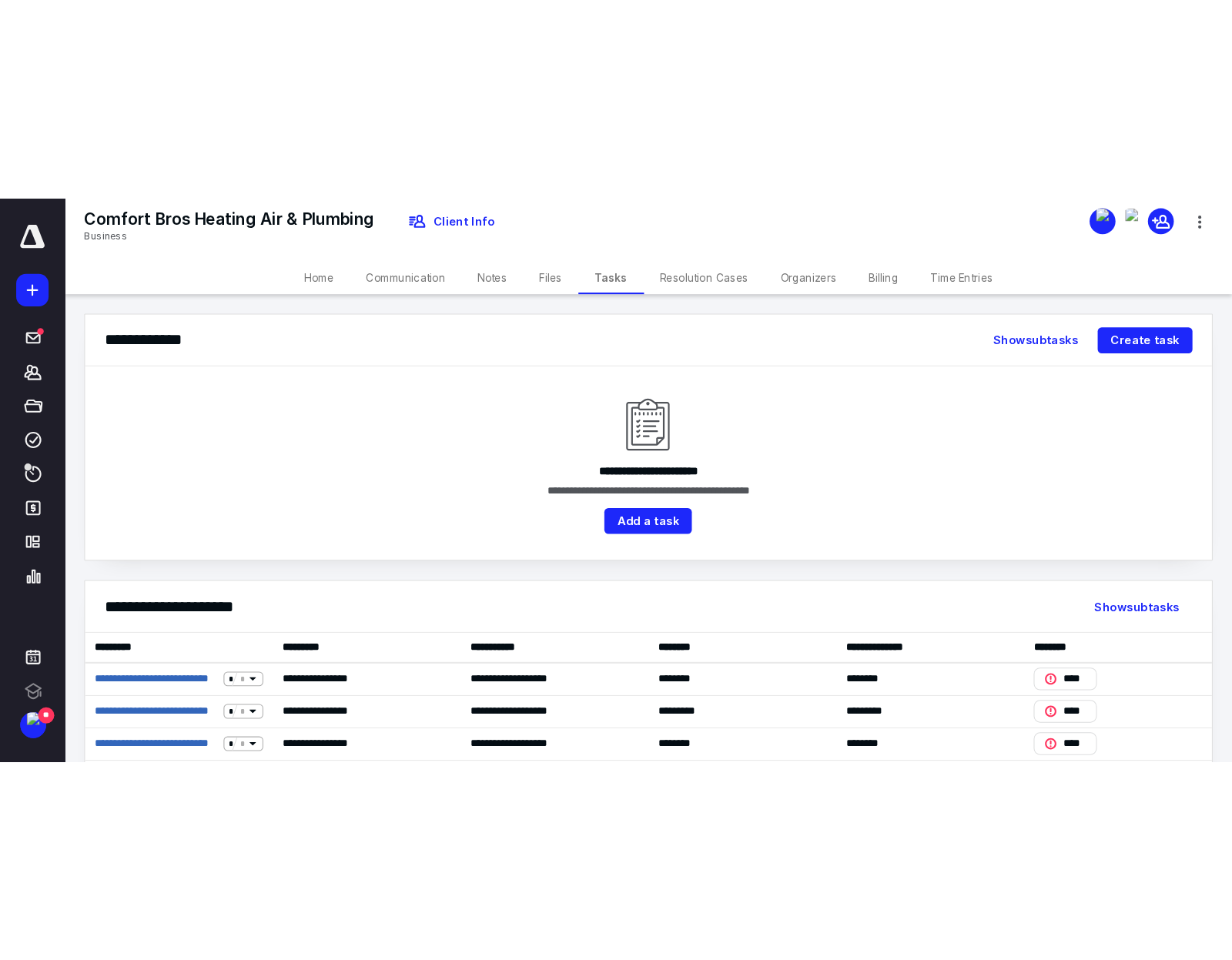 scroll, scrollTop: 0, scrollLeft: 0, axis: both 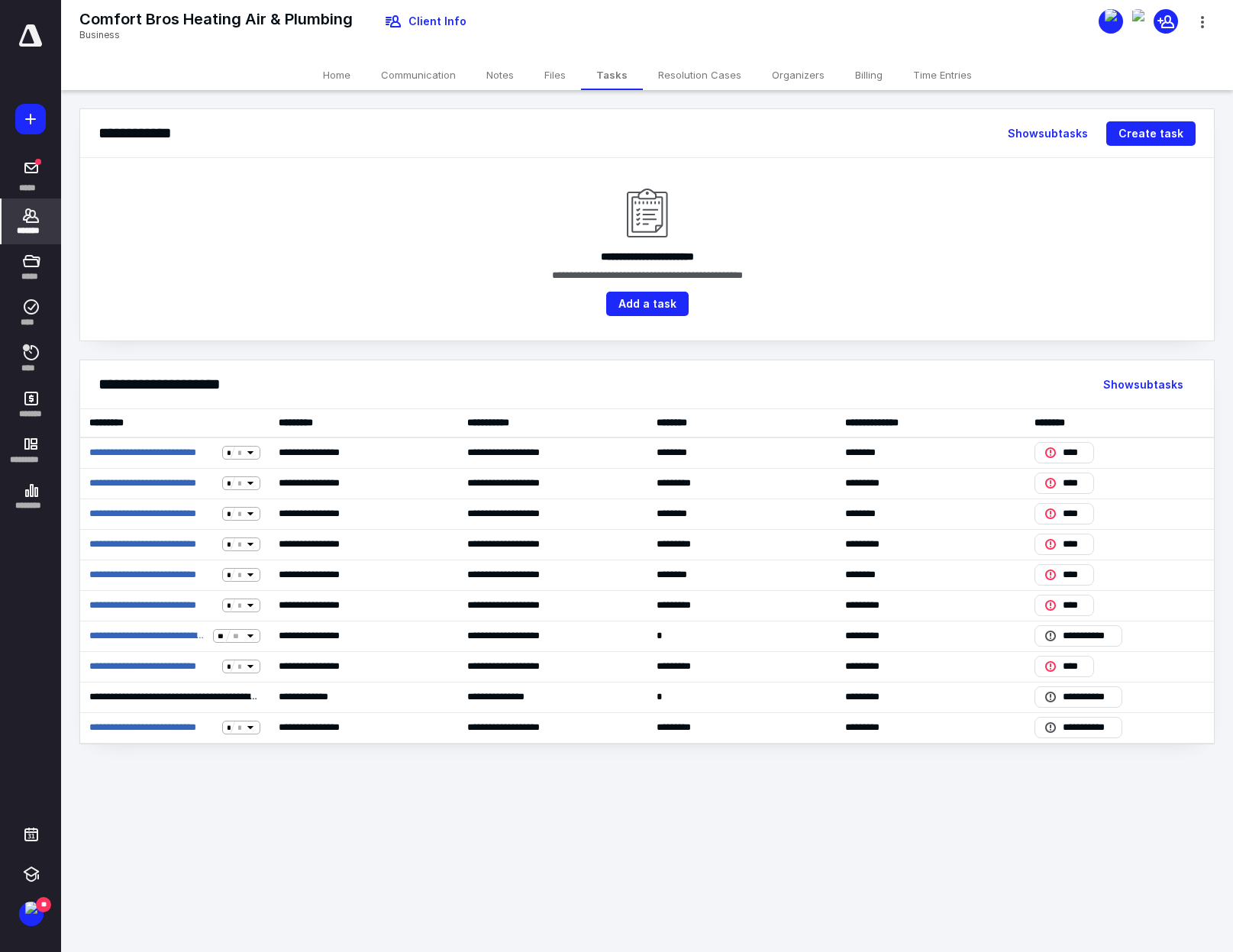 click 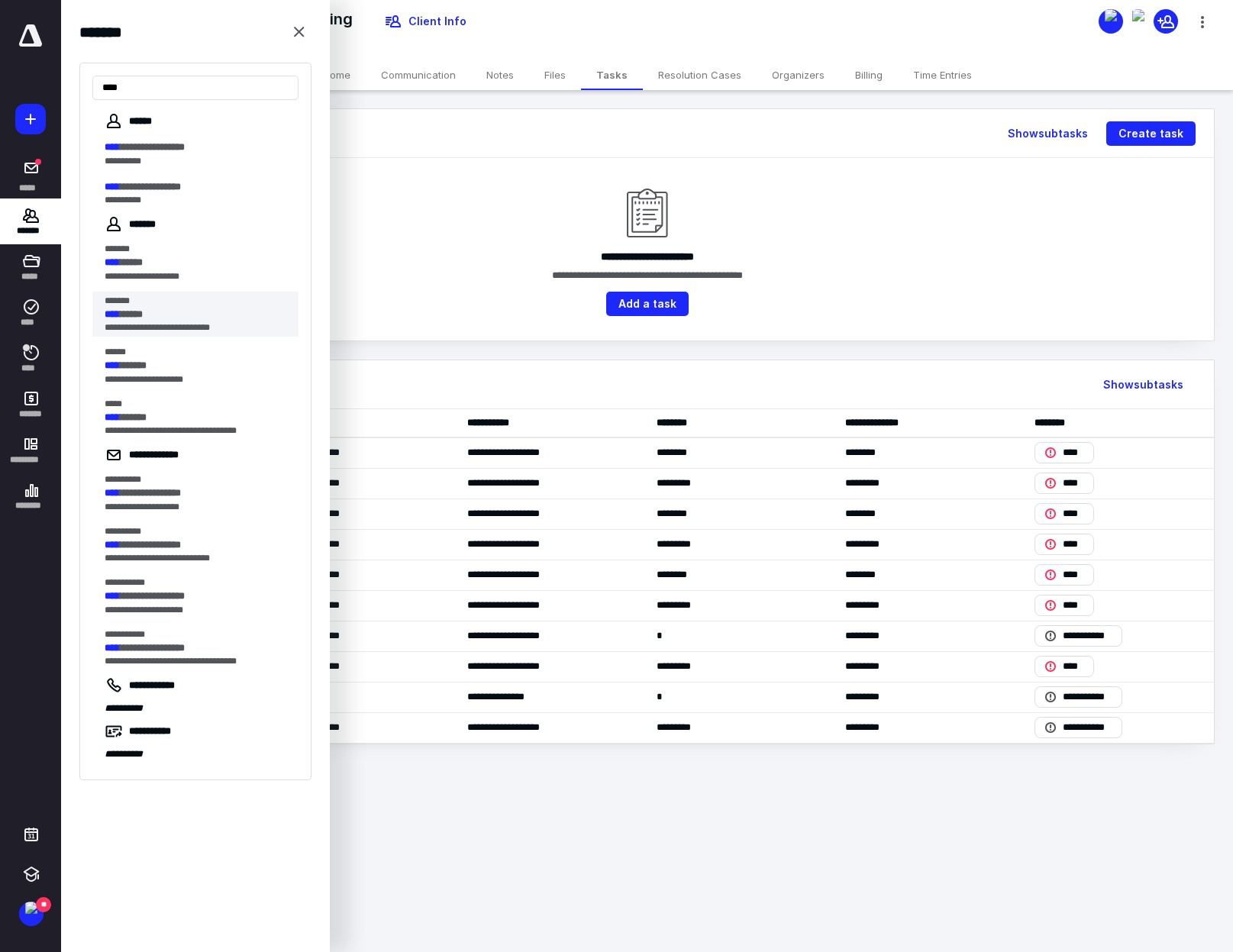 type on "****" 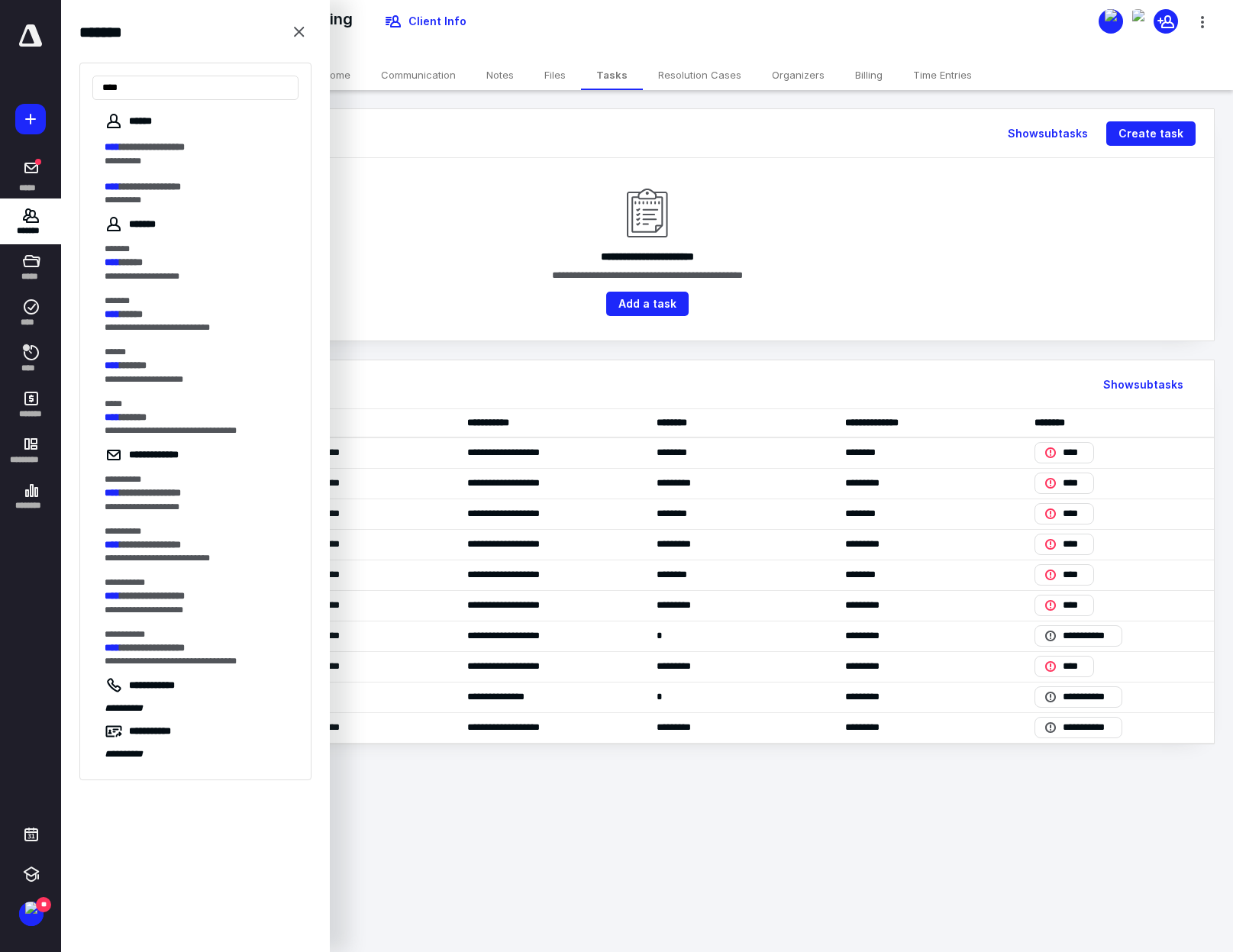 drag, startPoint x: 215, startPoint y: 292, endPoint x: 177, endPoint y: 190, distance: 108.849 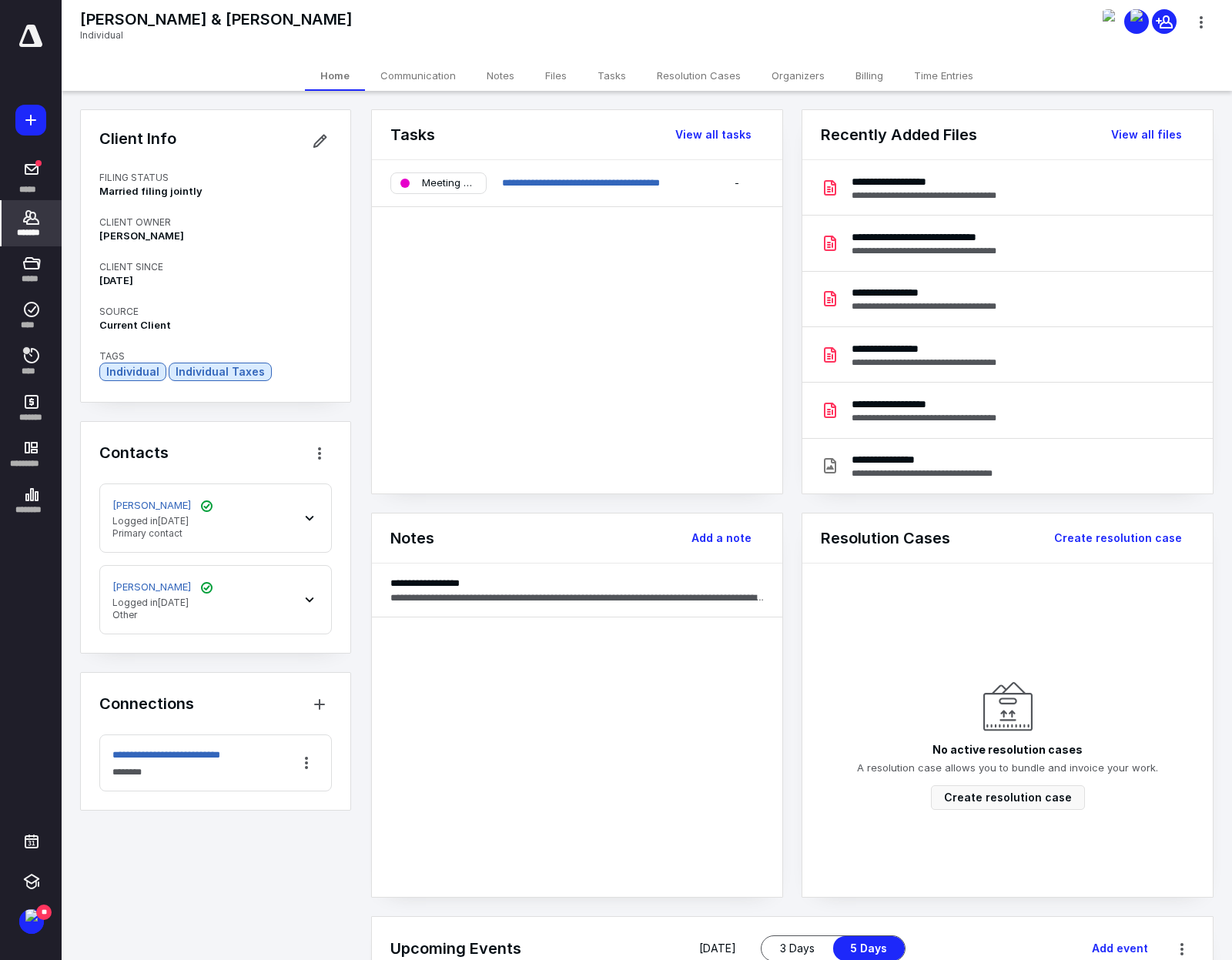 click on "Notes" at bounding box center [500, 75] 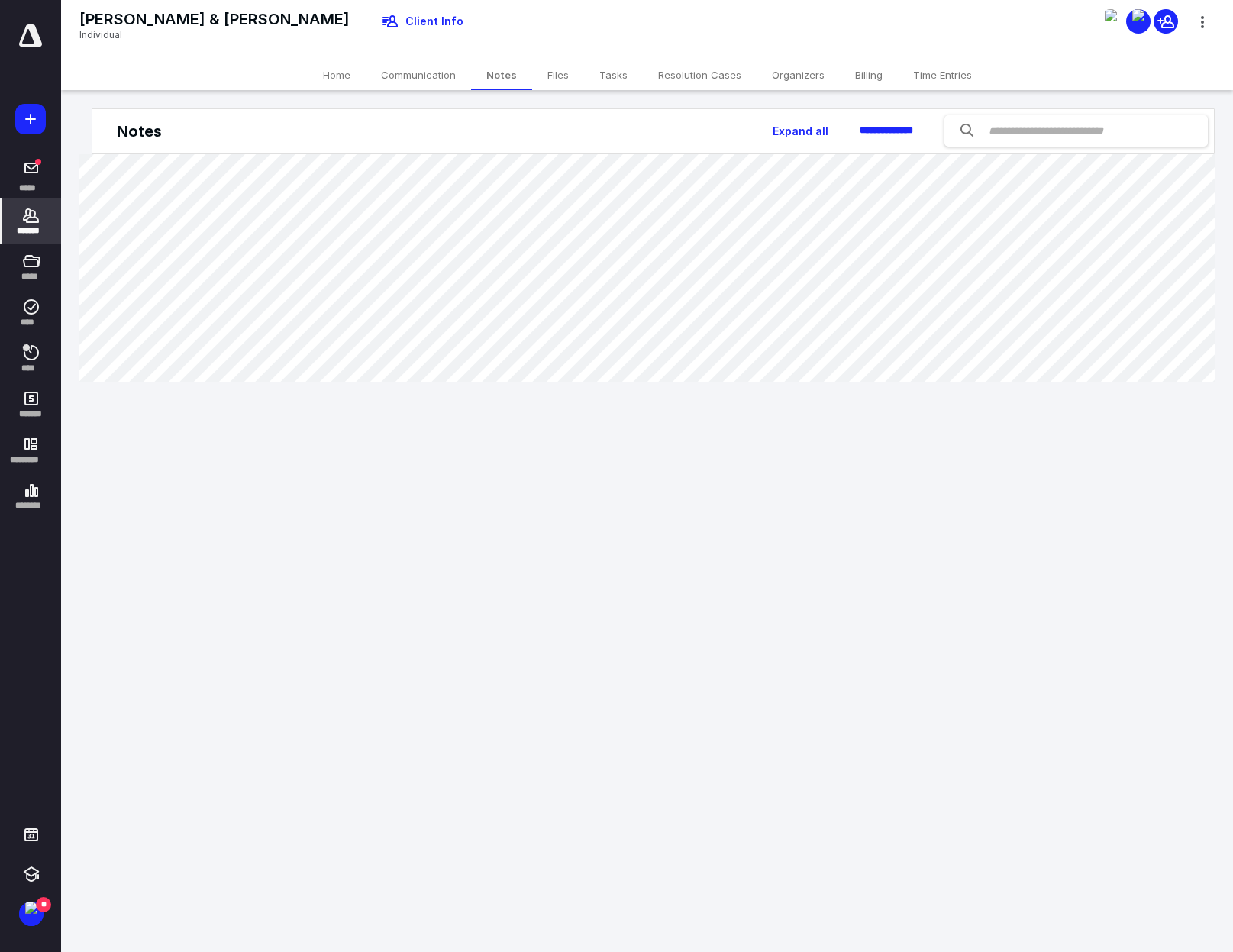 click on "Tasks" at bounding box center (613, 75) 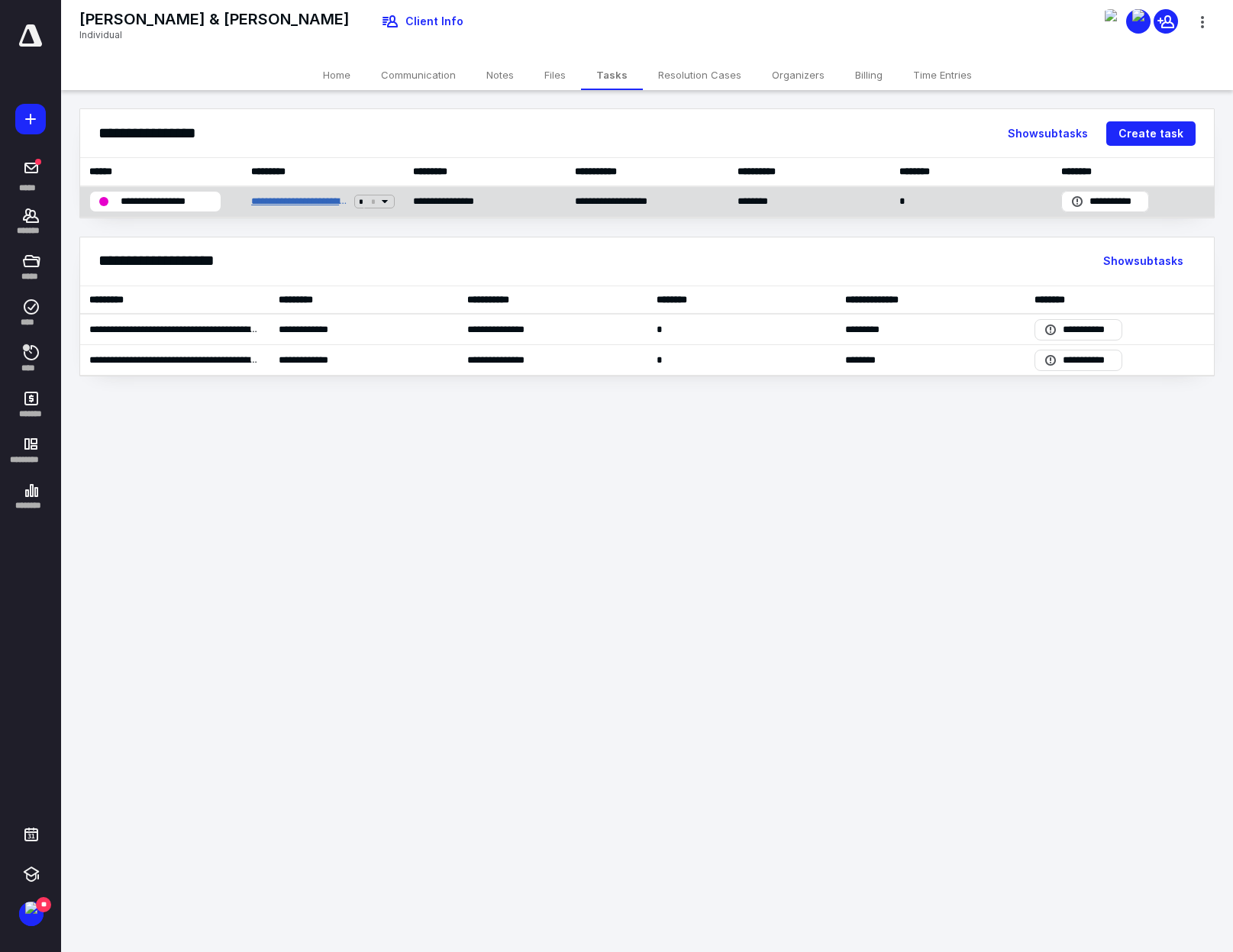 click on "**********" at bounding box center (299, 202) 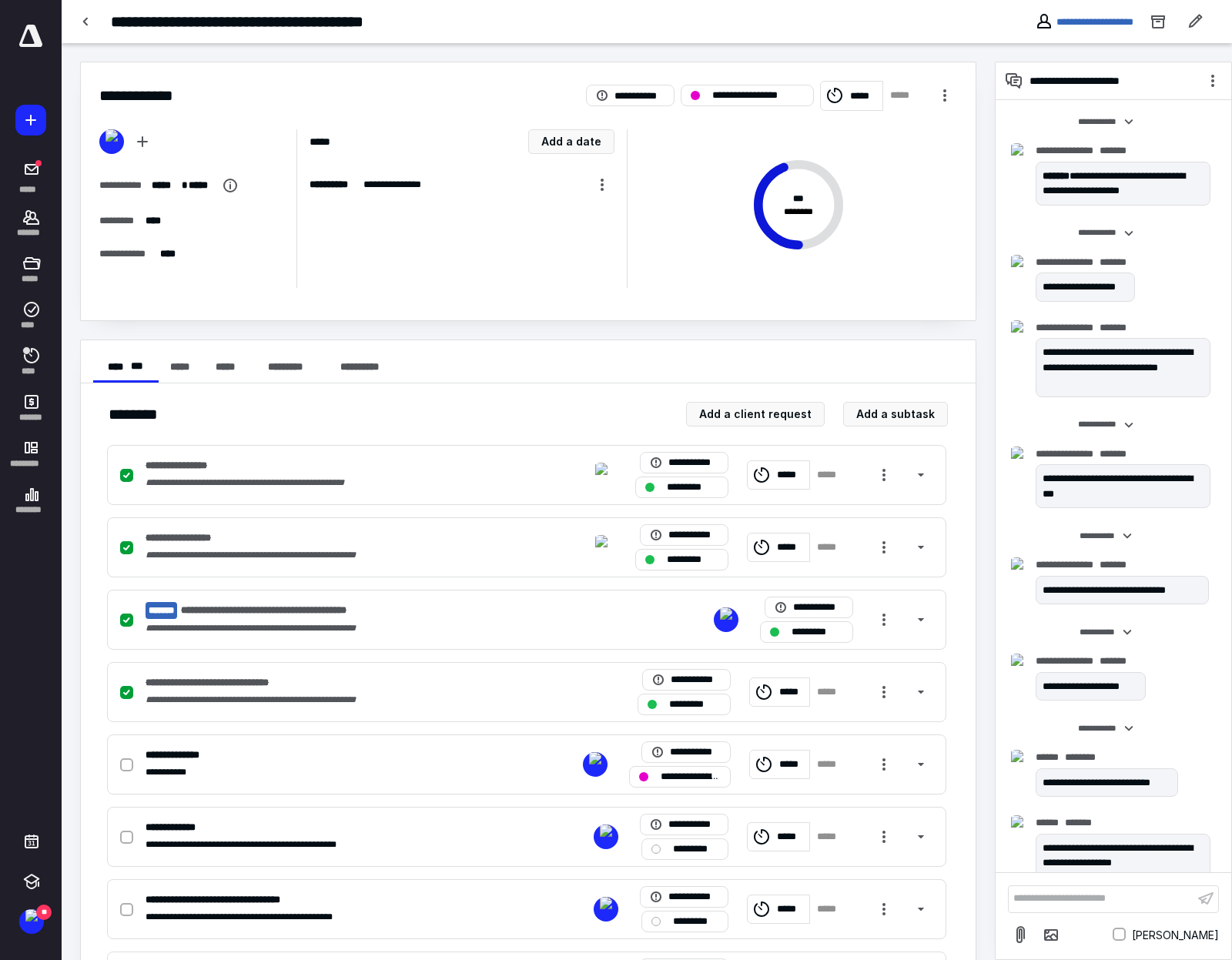 scroll, scrollTop: 752, scrollLeft: 0, axis: vertical 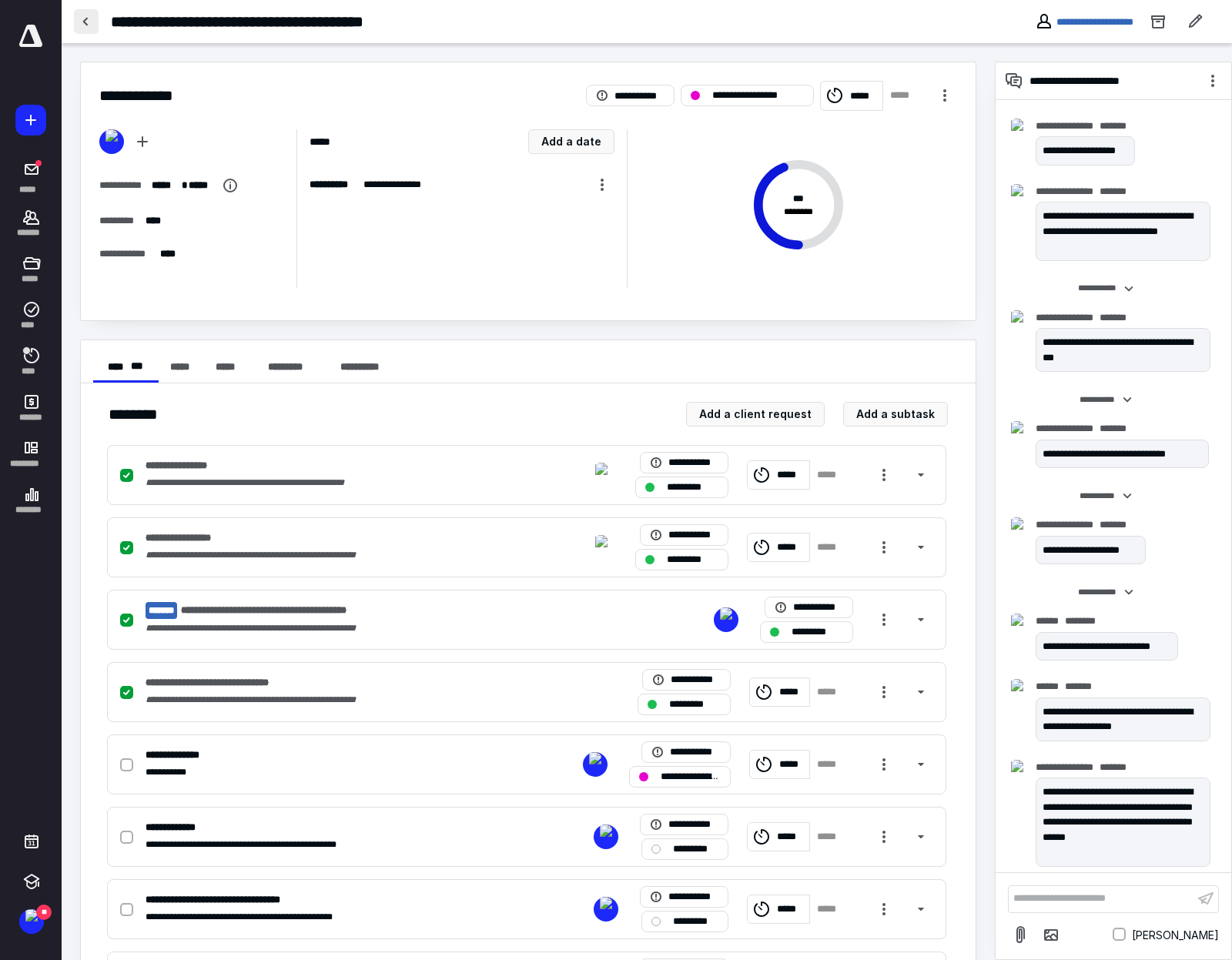 click at bounding box center [86, 22] 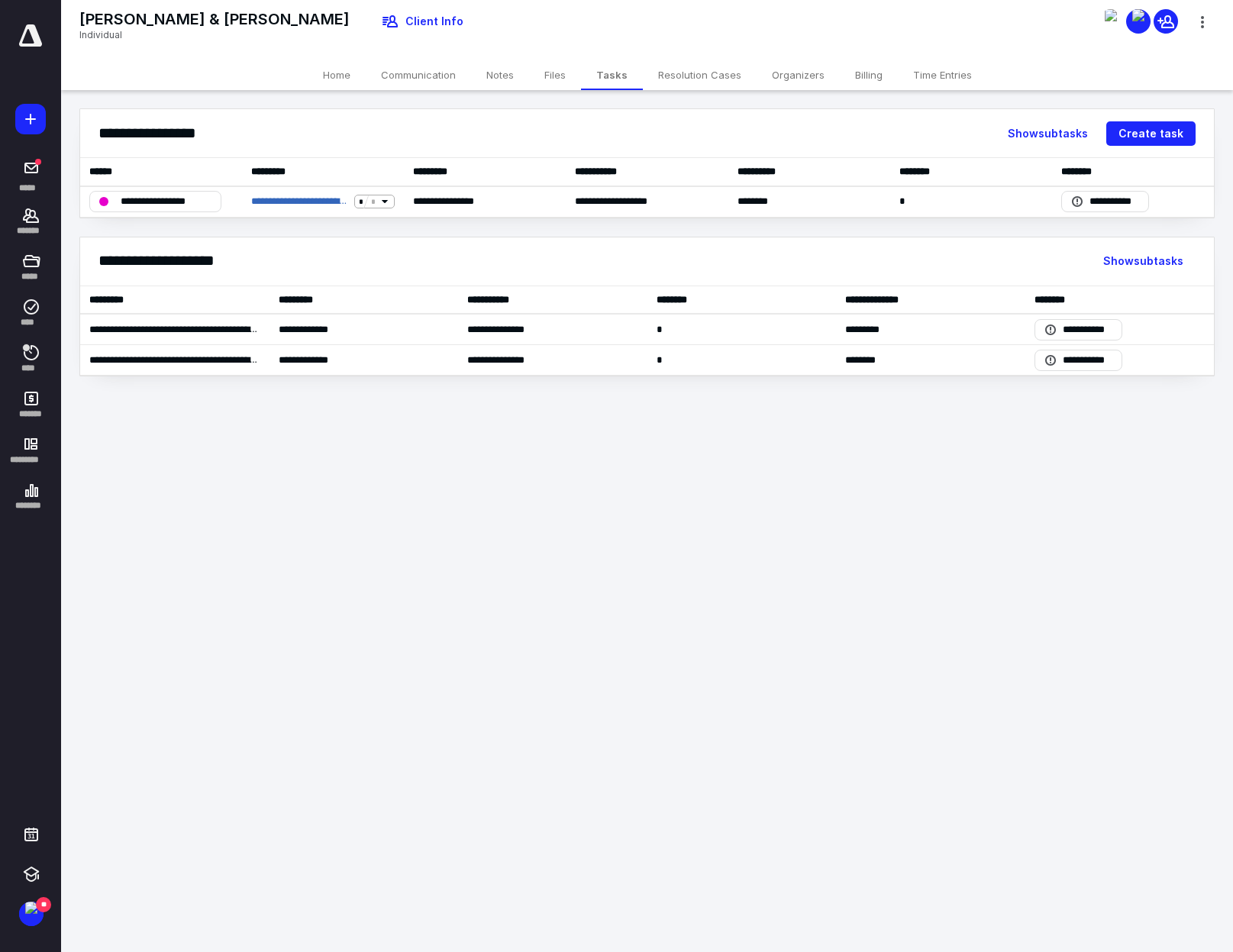 click on "Files" at bounding box center (555, 75) 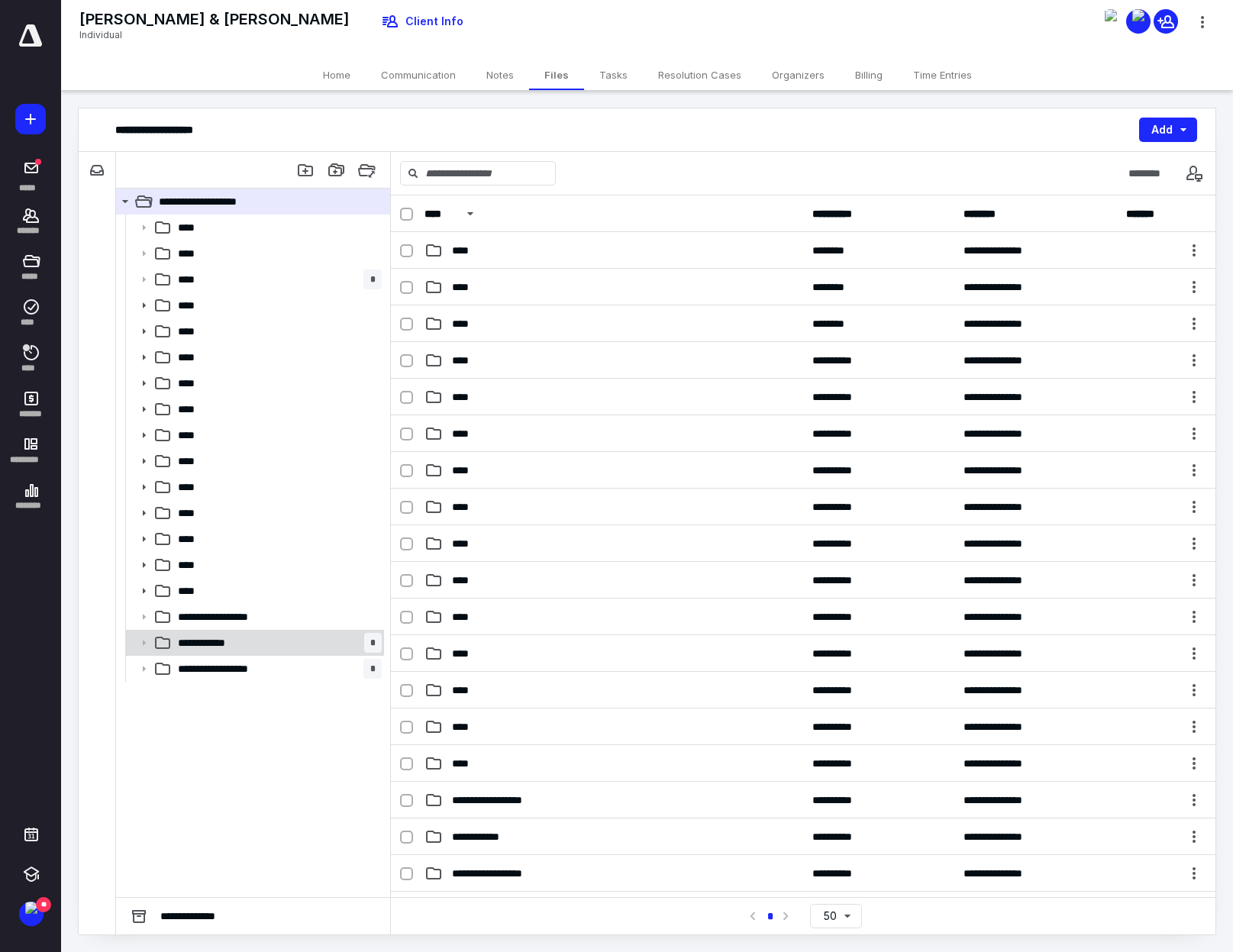 click on "**********" at bounding box center [276, 643] 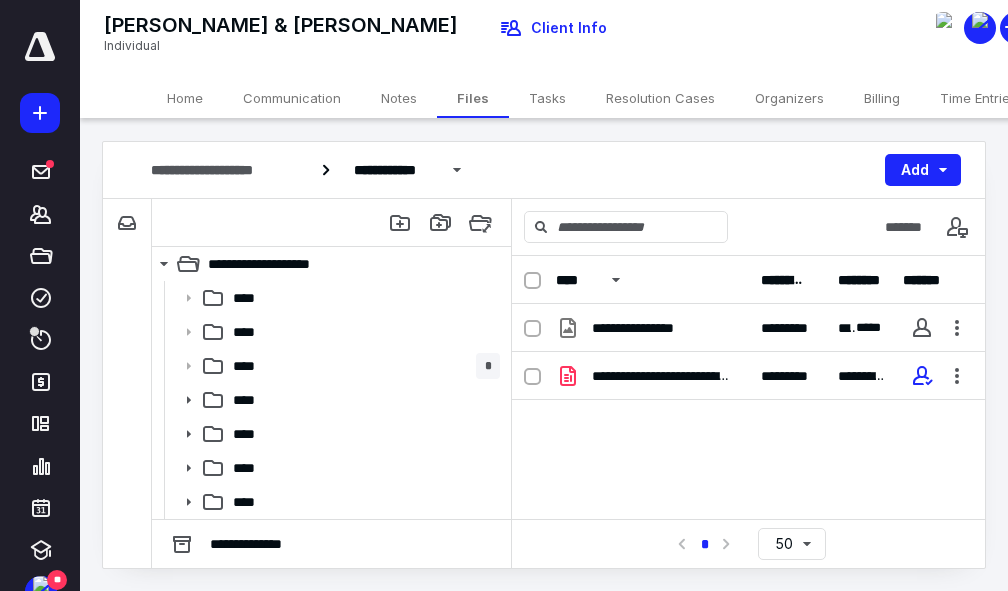 click on "Tasks" at bounding box center [547, 98] 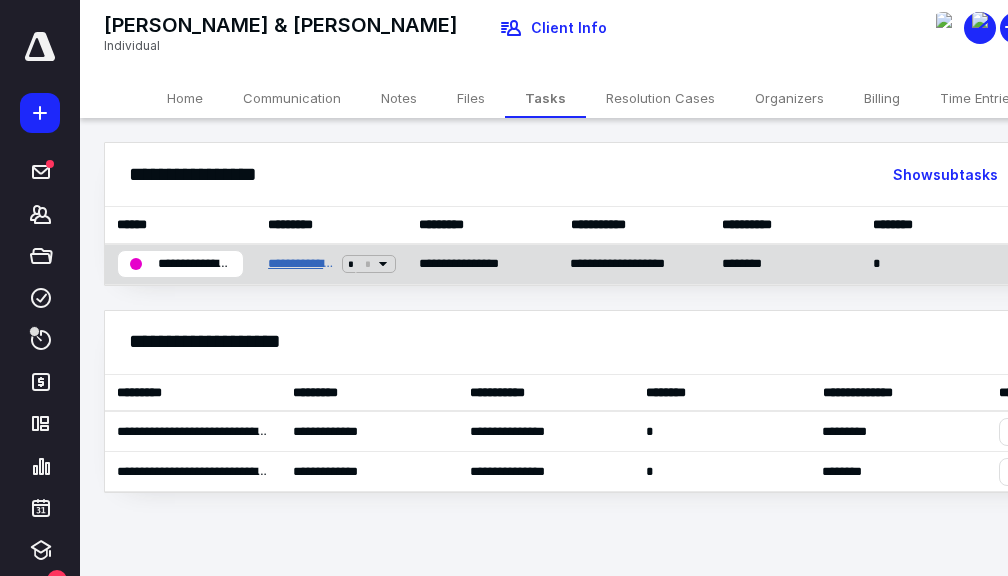 click on "**********" at bounding box center [301, 264] 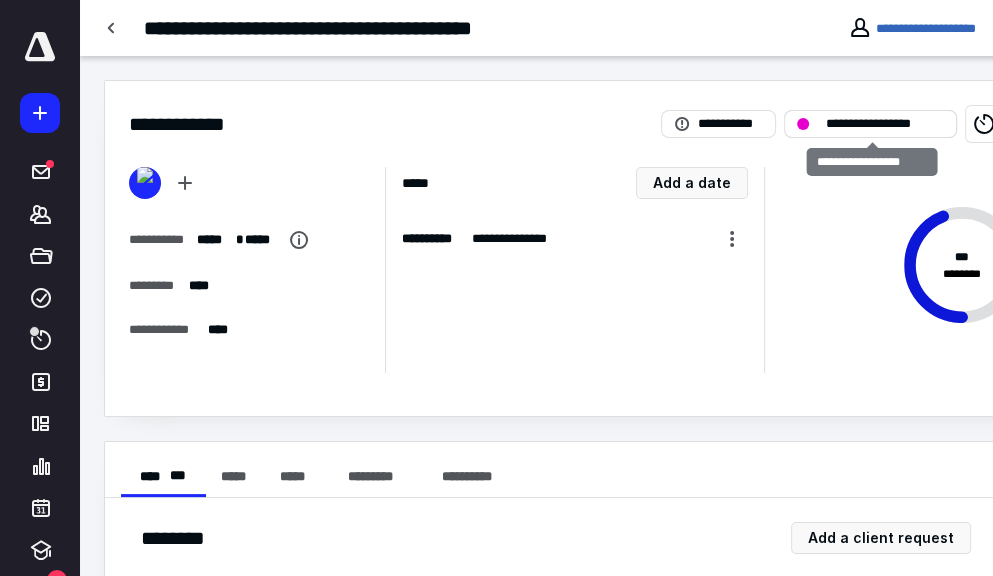 click on "**********" at bounding box center (884, 124) 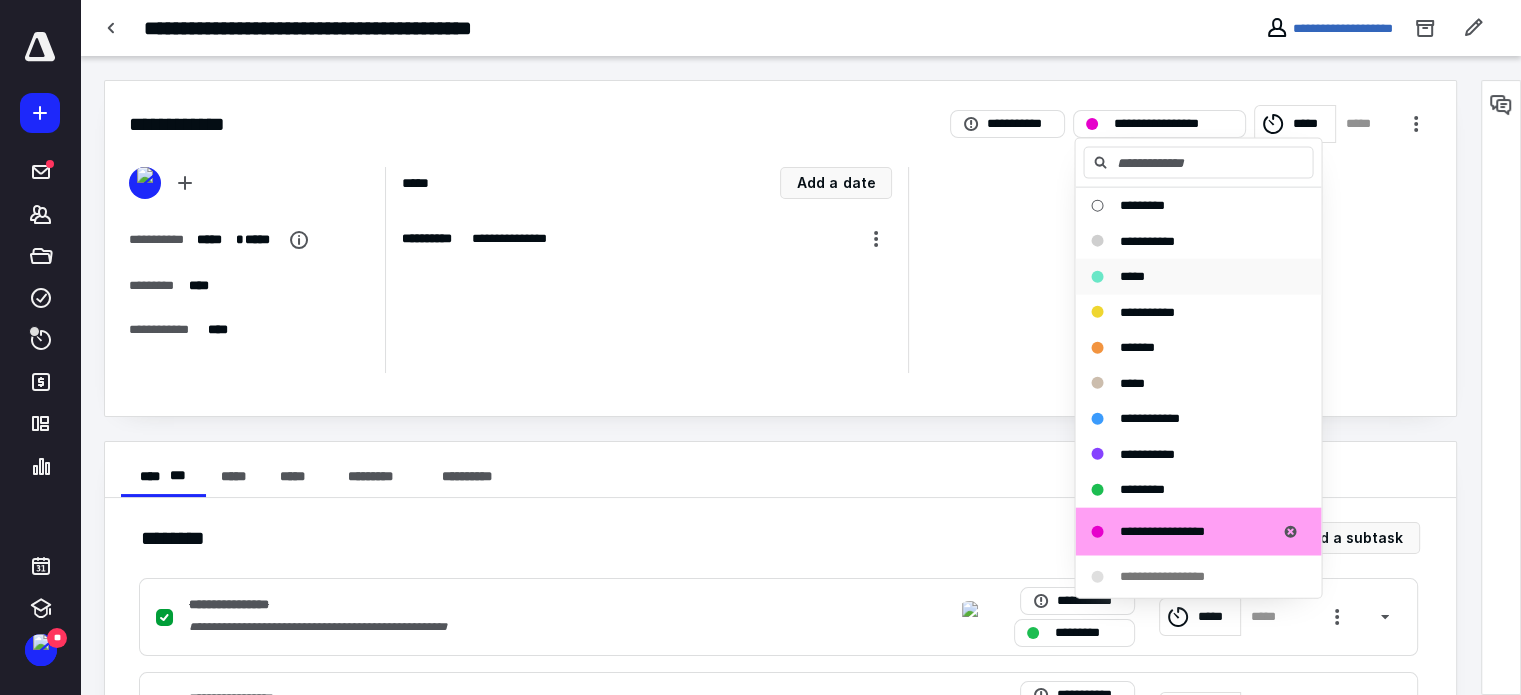click on "*****" at bounding box center (1131, 276) 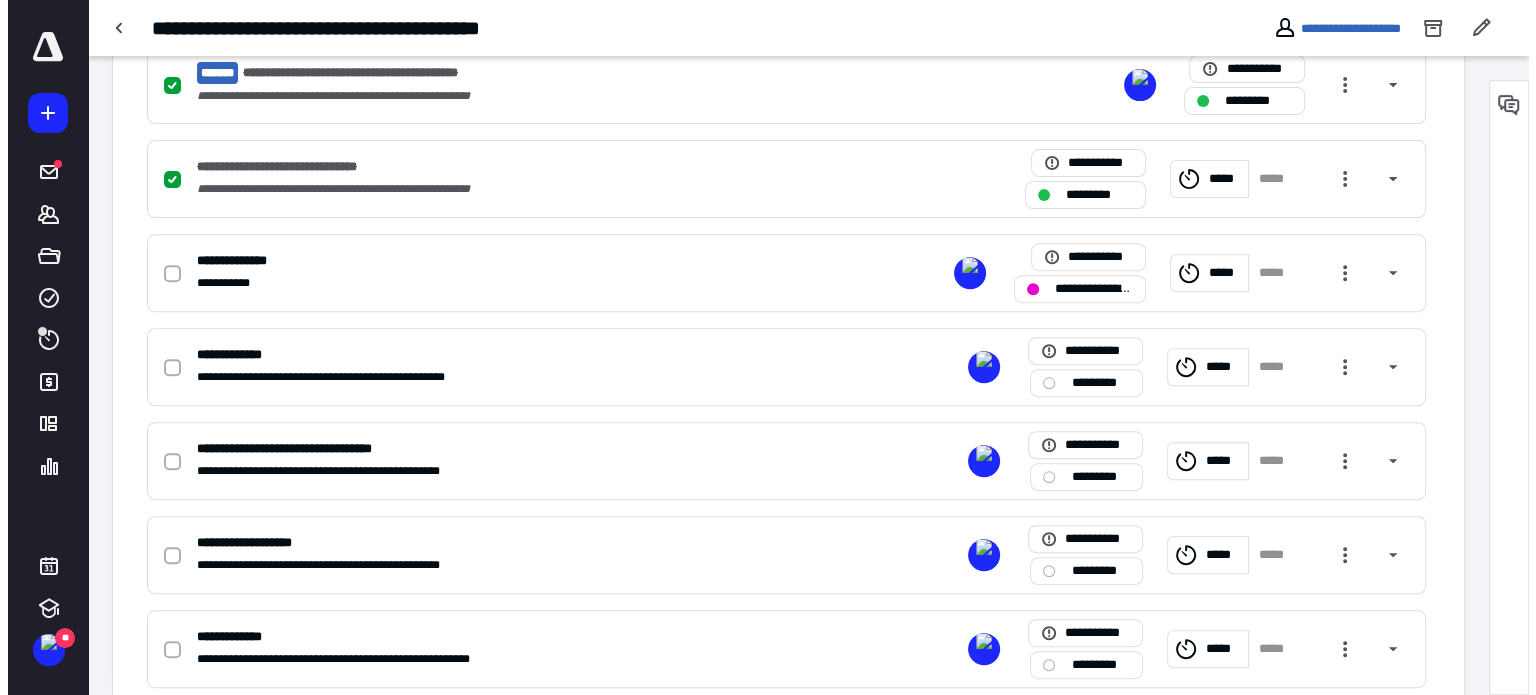 scroll, scrollTop: 761, scrollLeft: 0, axis: vertical 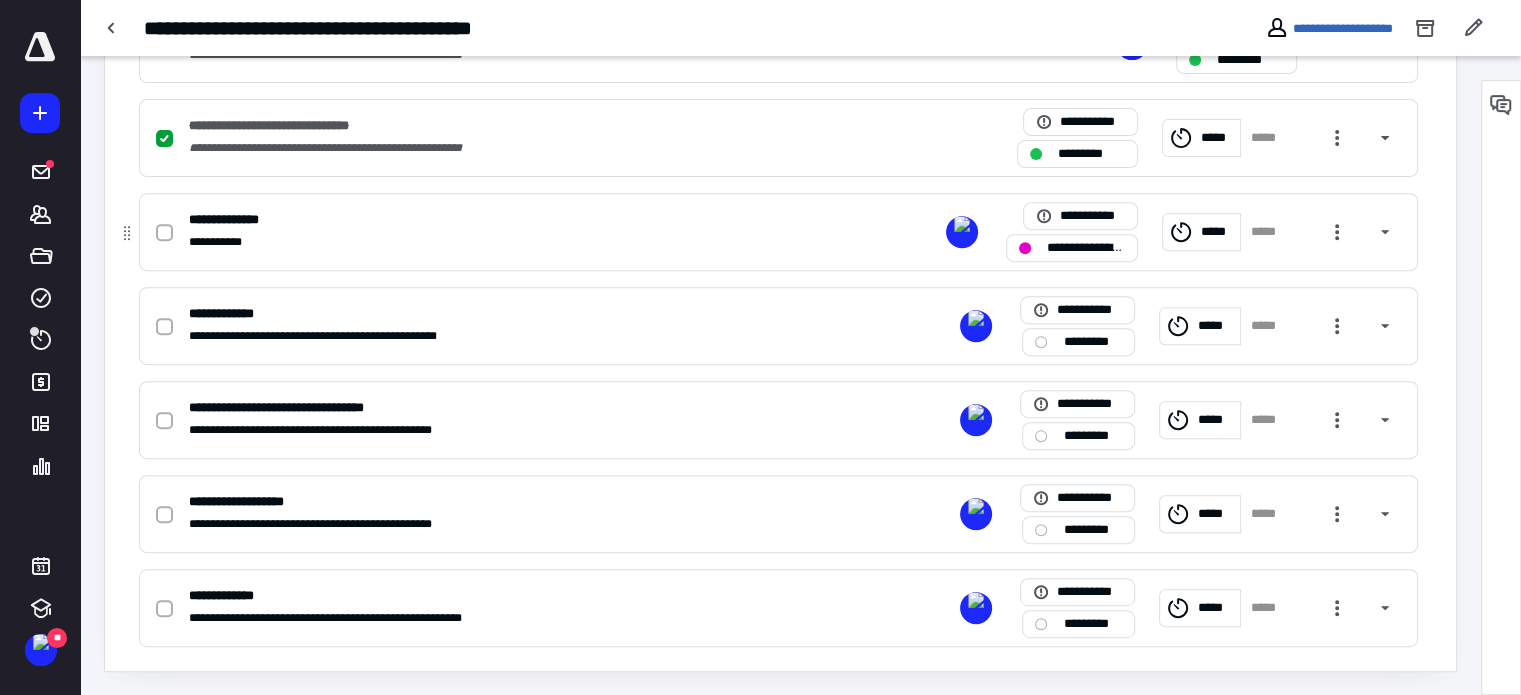 click 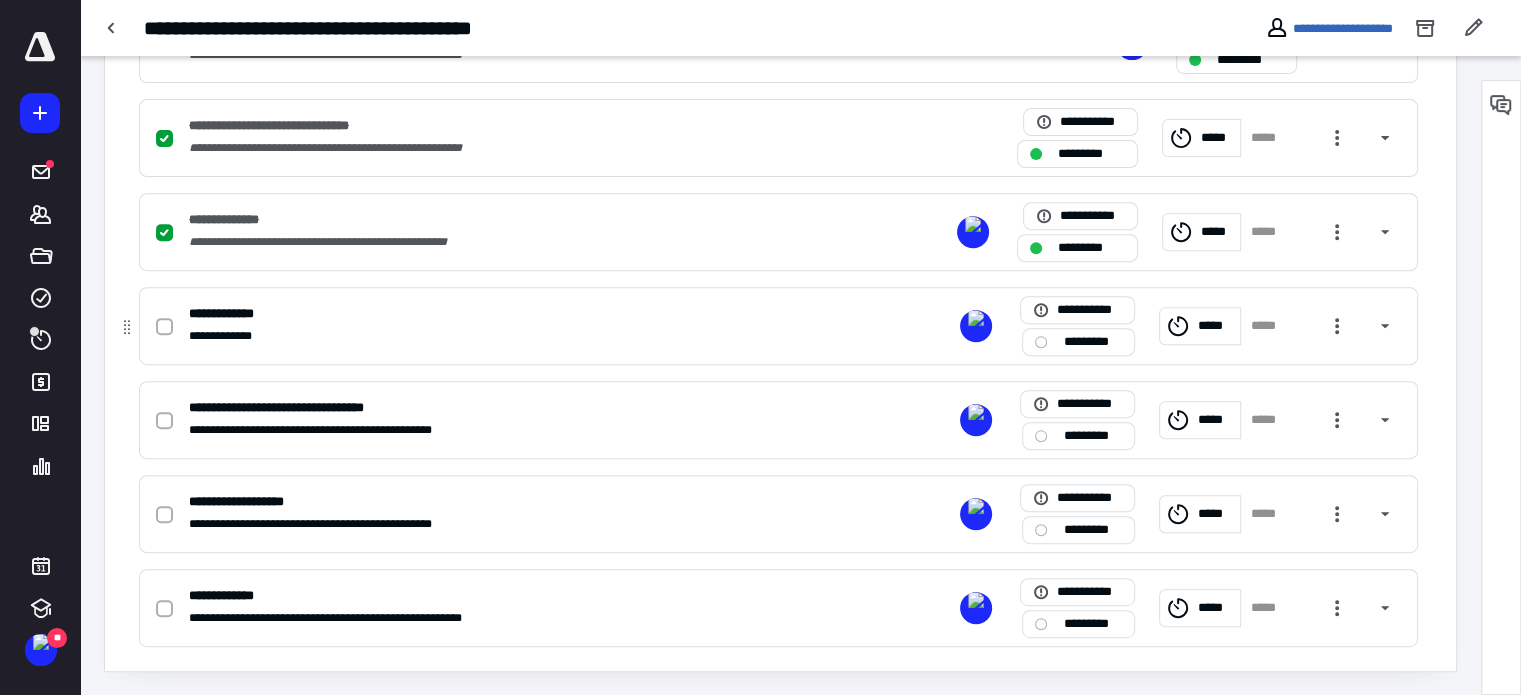 click 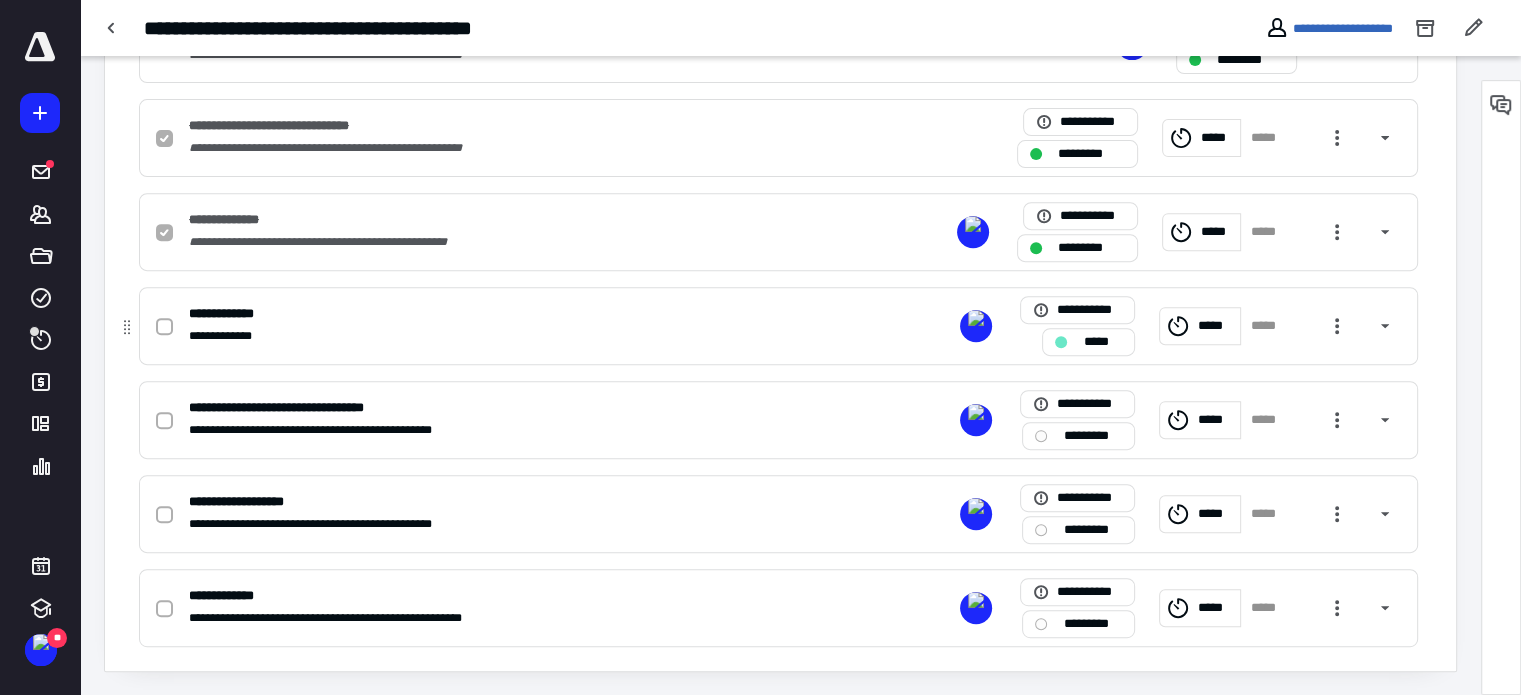 checkbox on "true" 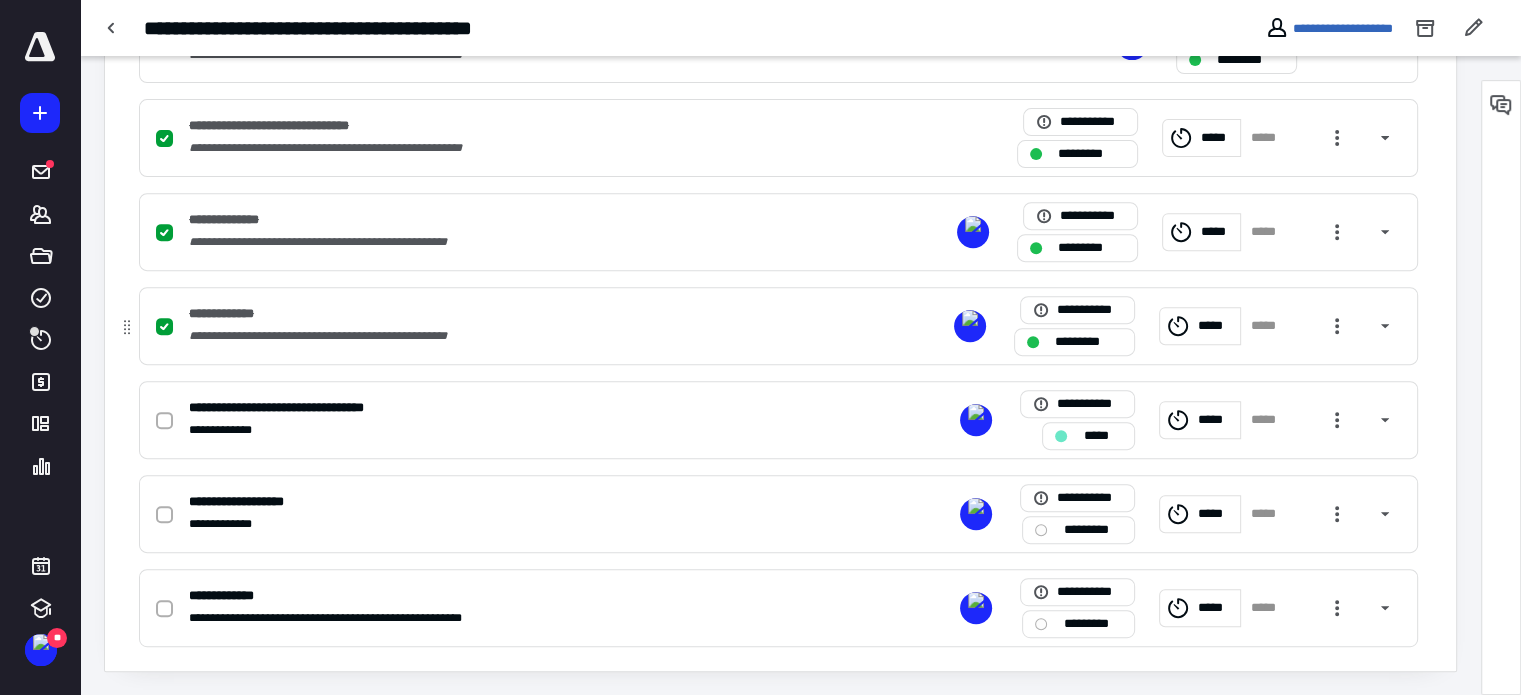 click on "*****" at bounding box center [1216, 326] 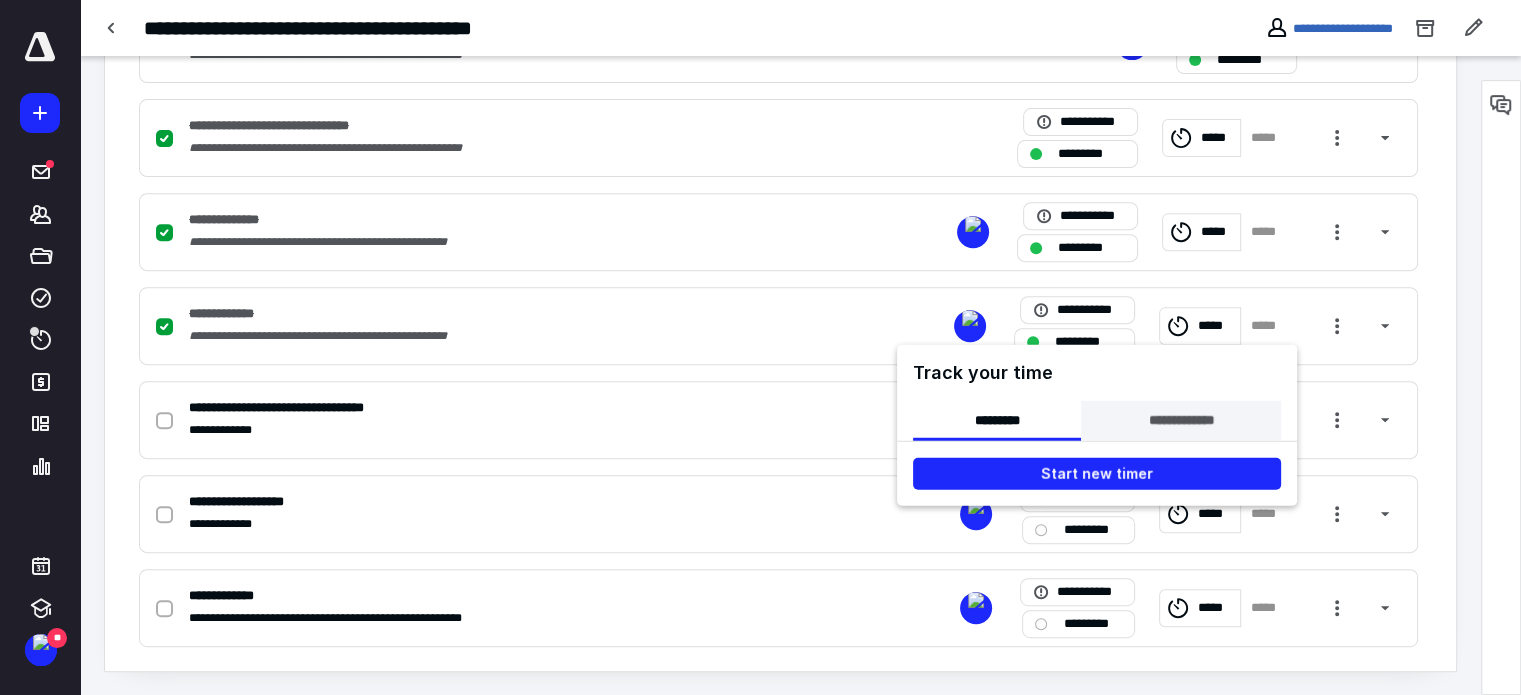 click on "**********" at bounding box center [1180, 421] 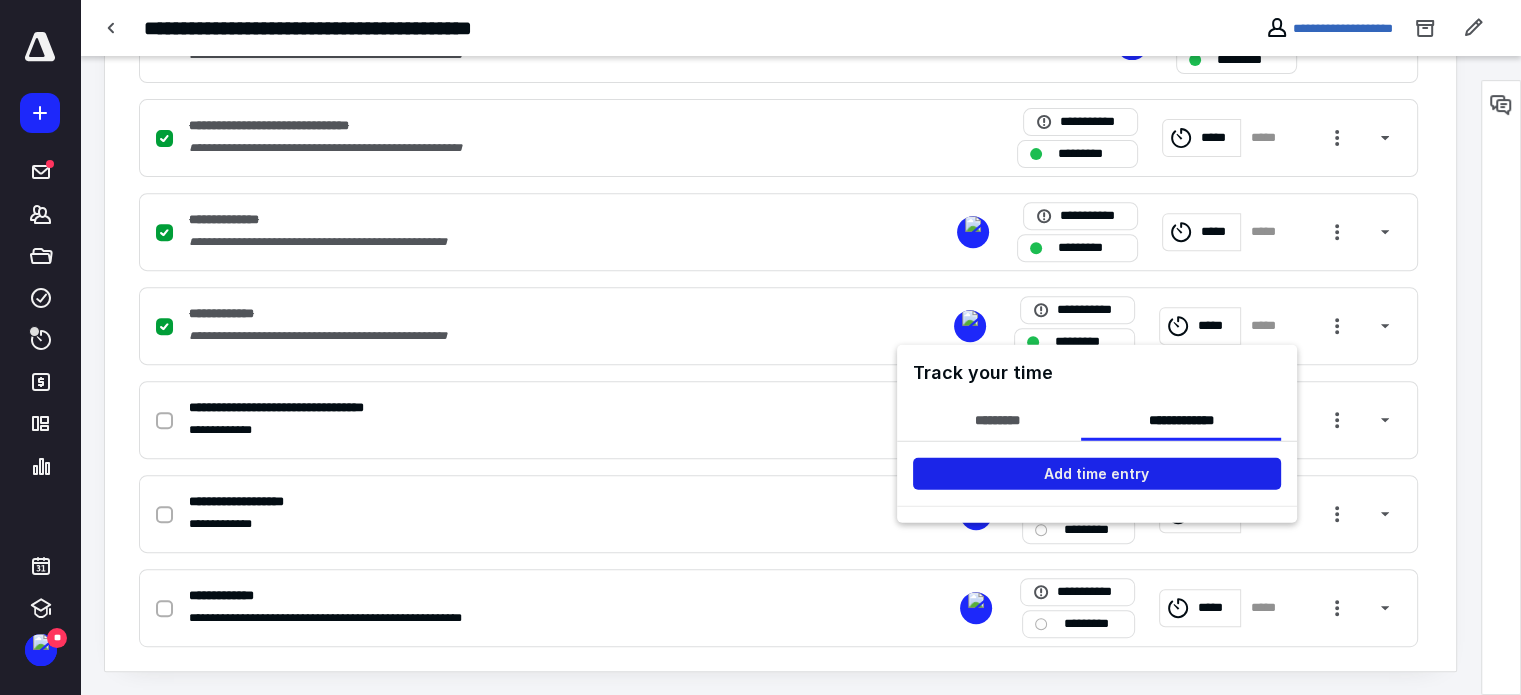 click on "Add time entry" at bounding box center [1097, 474] 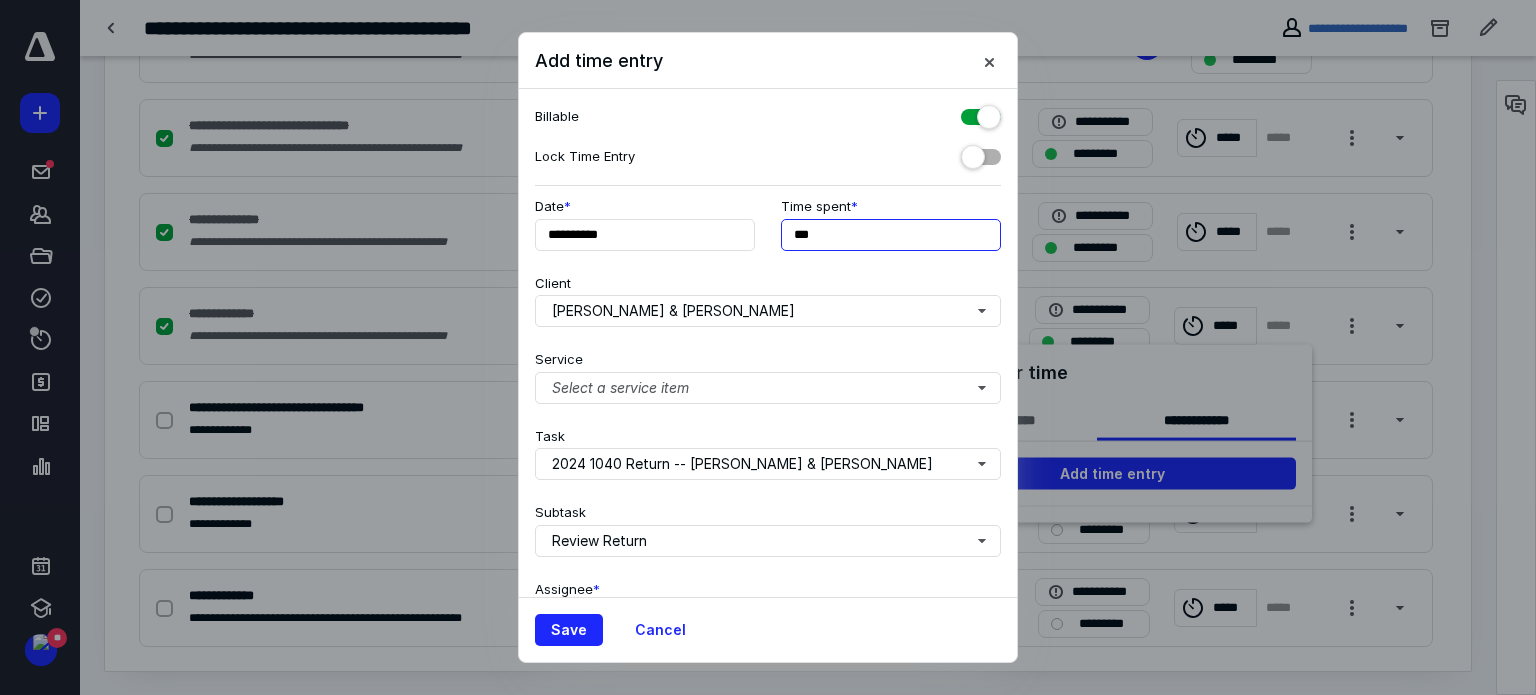 click on "***" at bounding box center [891, 235] 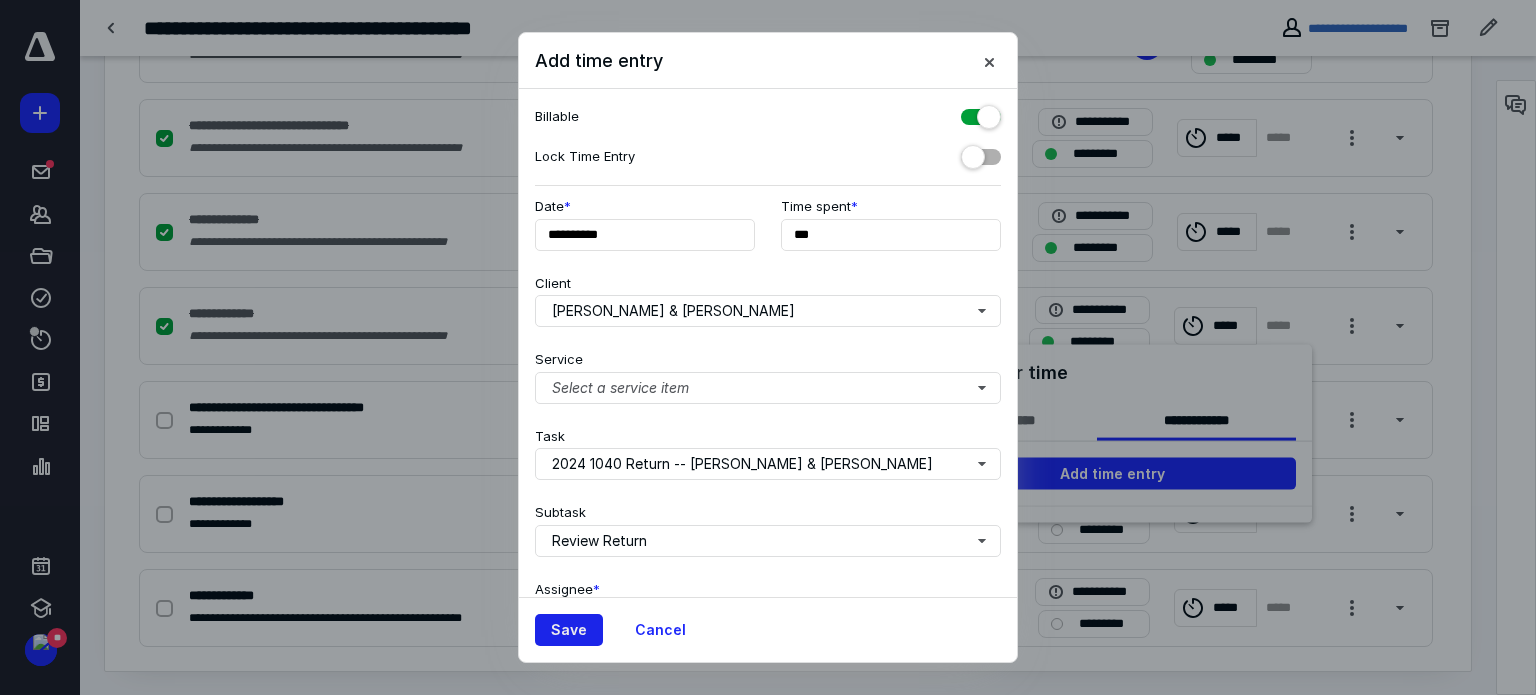 click on "Save" at bounding box center (569, 630) 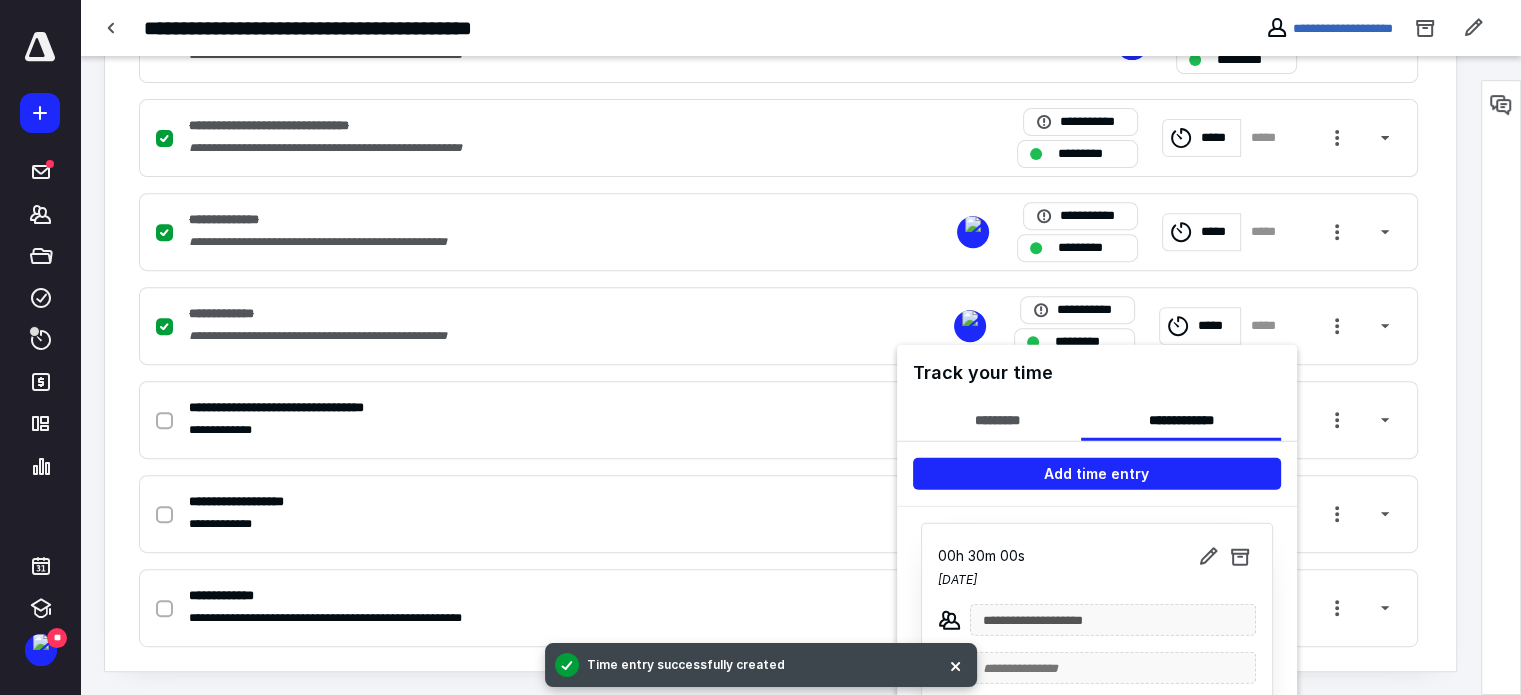 click at bounding box center (760, 347) 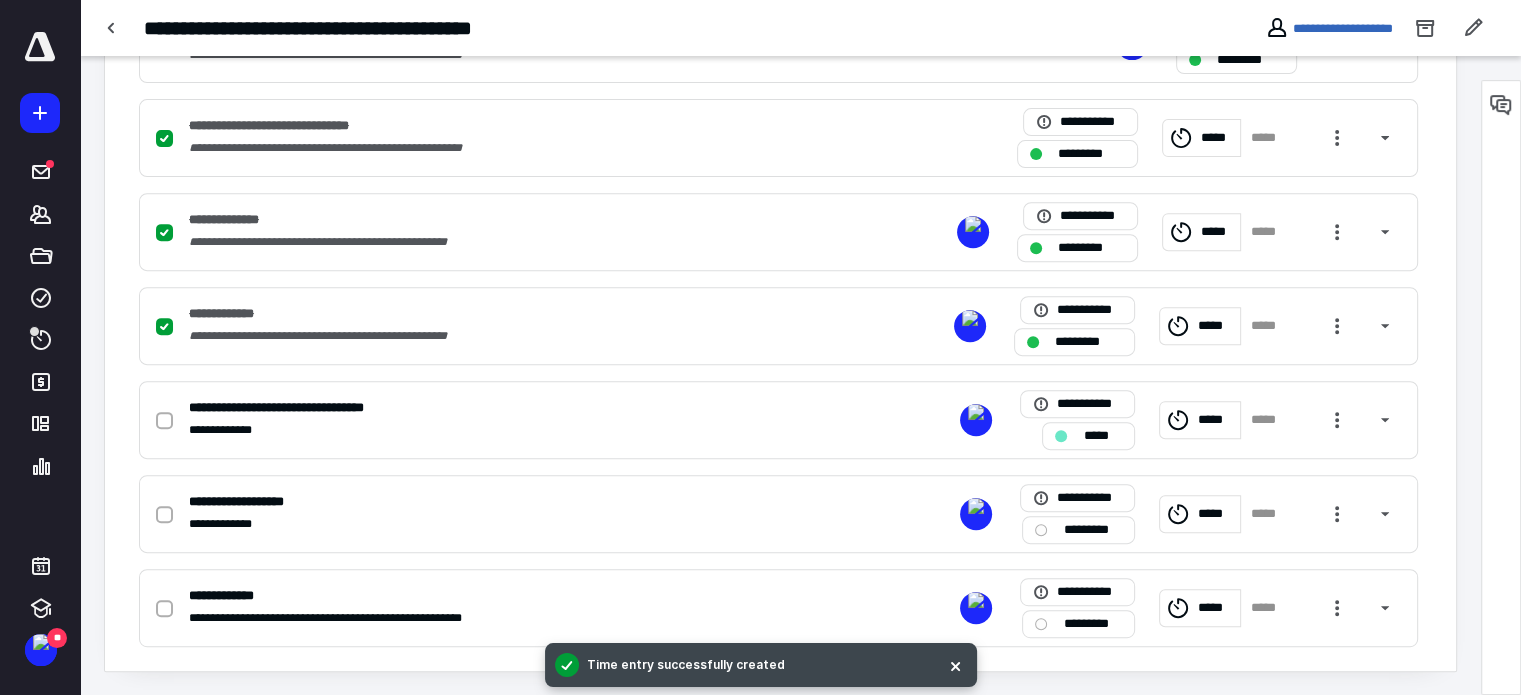 click at bounding box center [164, 421] 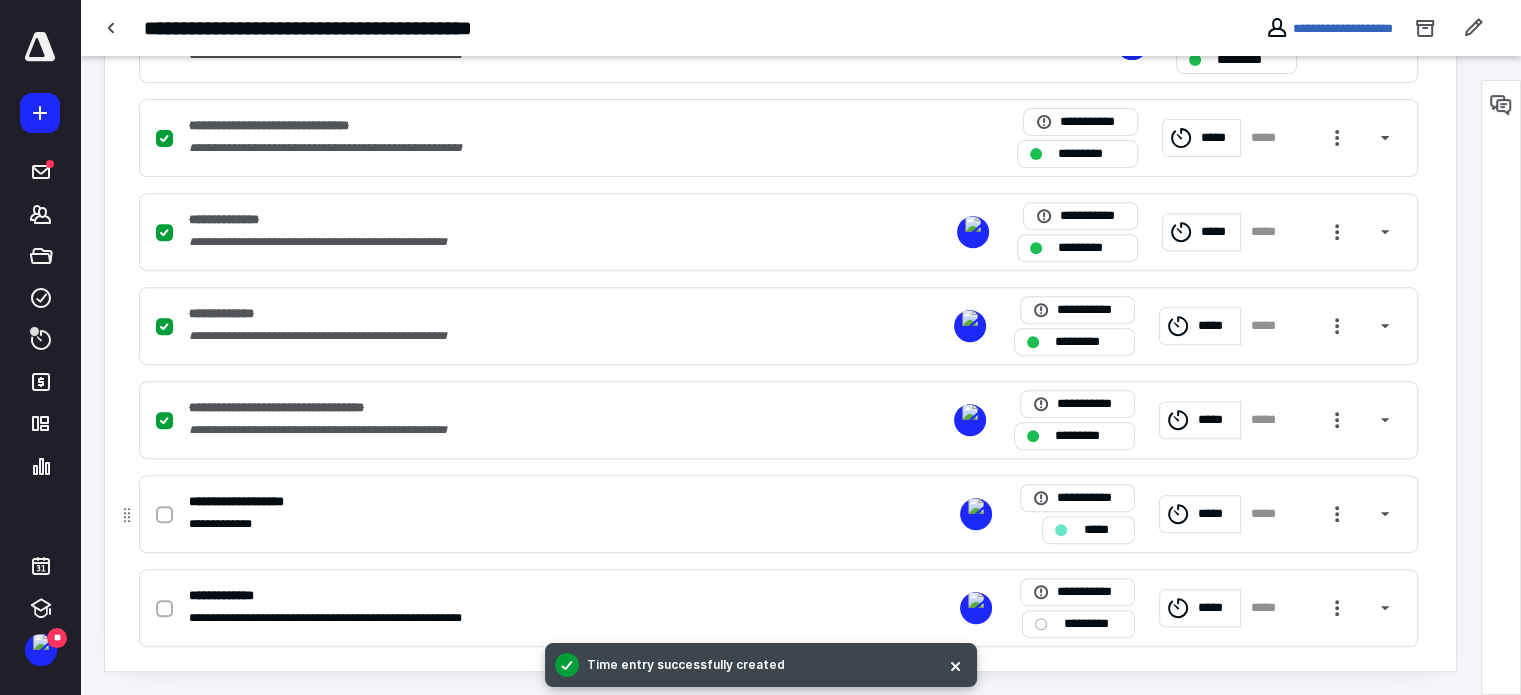 click at bounding box center (976, 506) 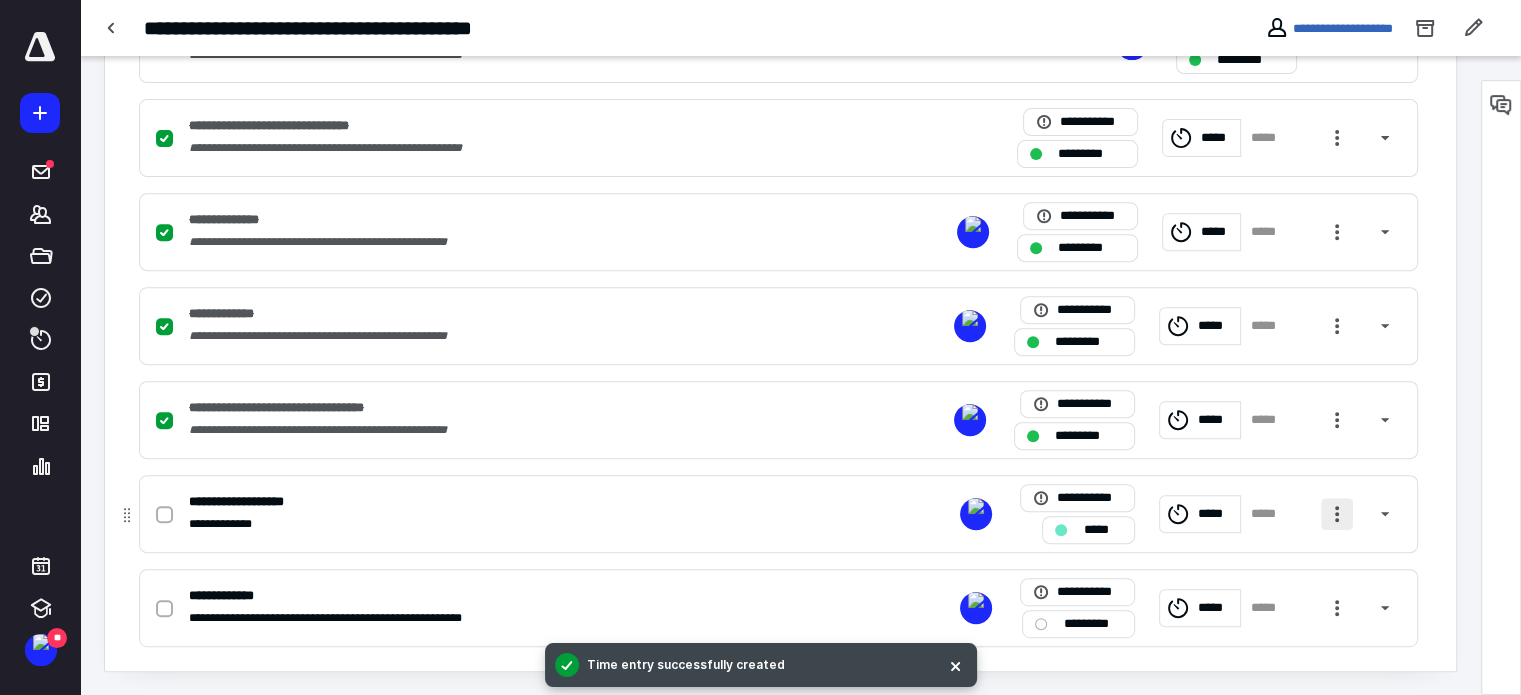 click at bounding box center [1337, 514] 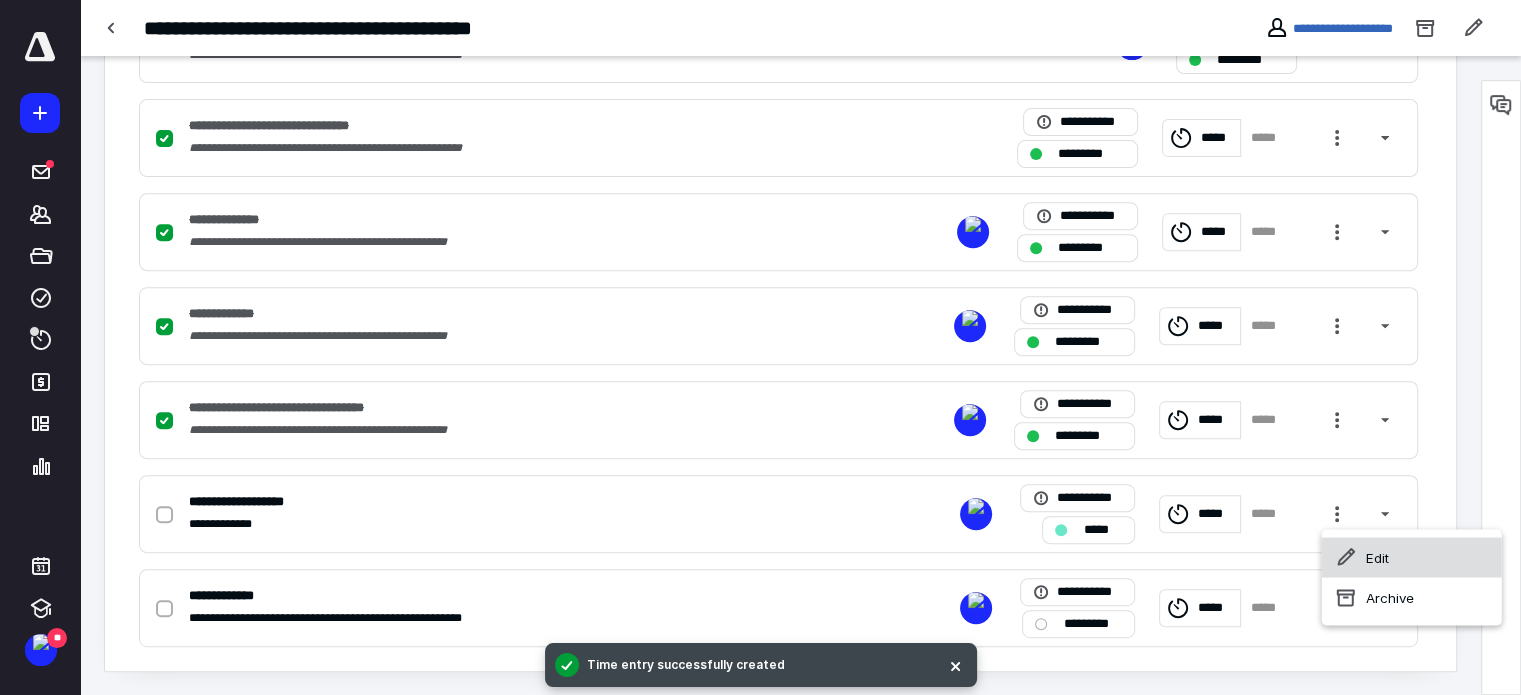 click on "Edit" at bounding box center (1412, 557) 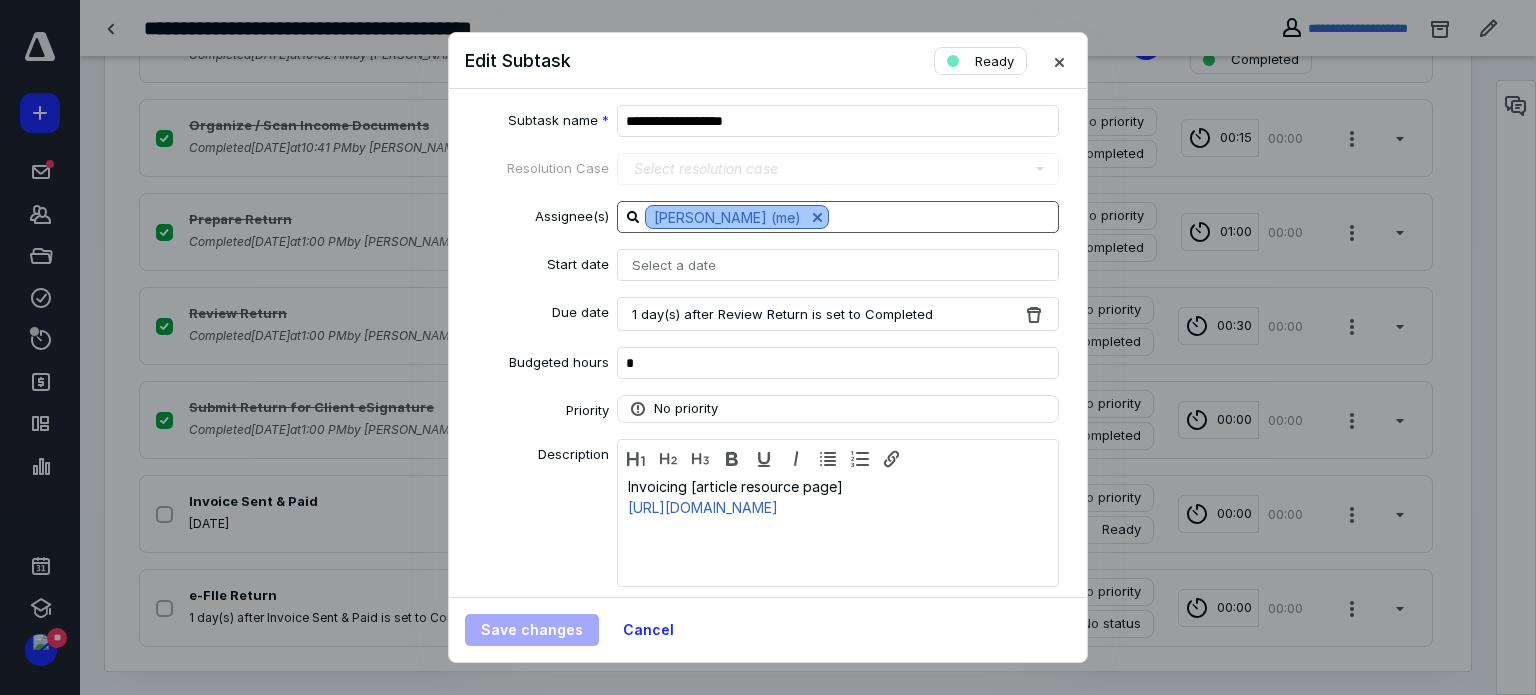 click at bounding box center (817, 217) 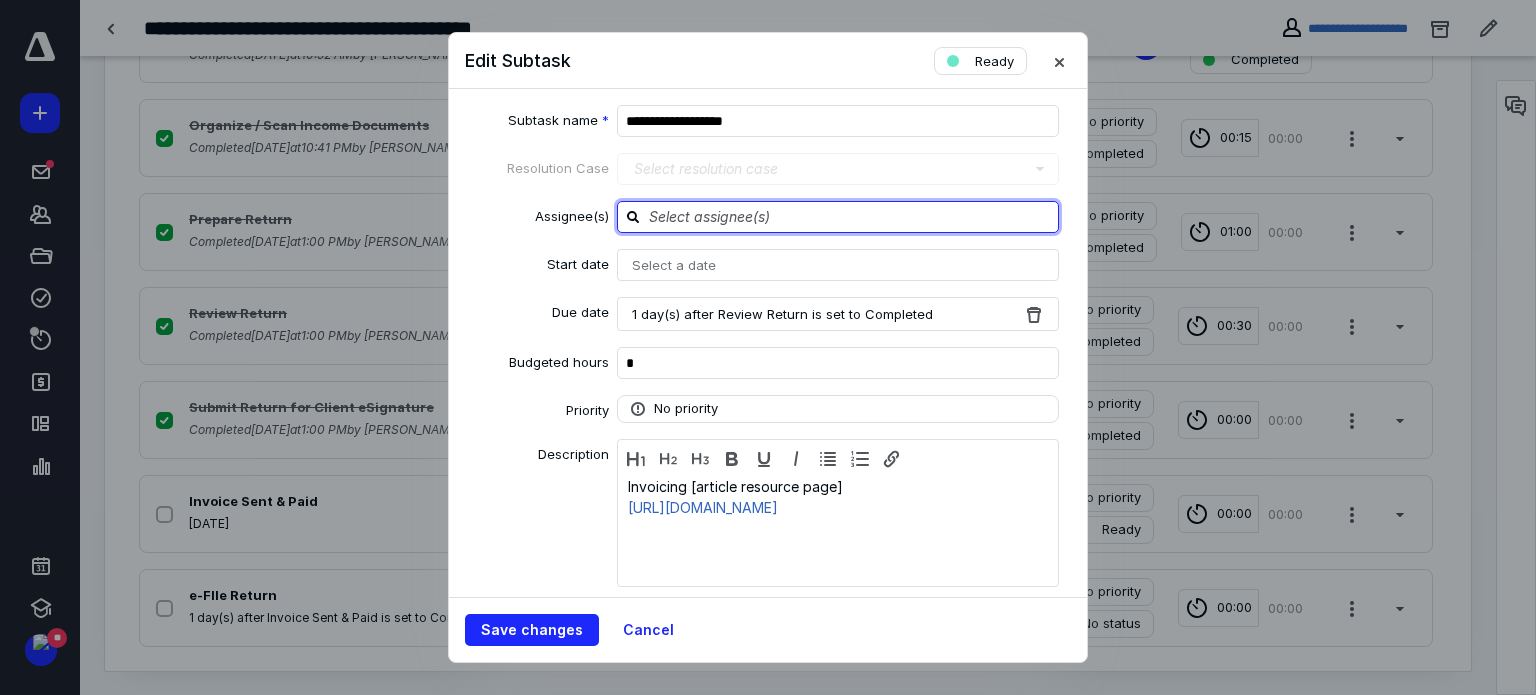 click at bounding box center (850, 216) 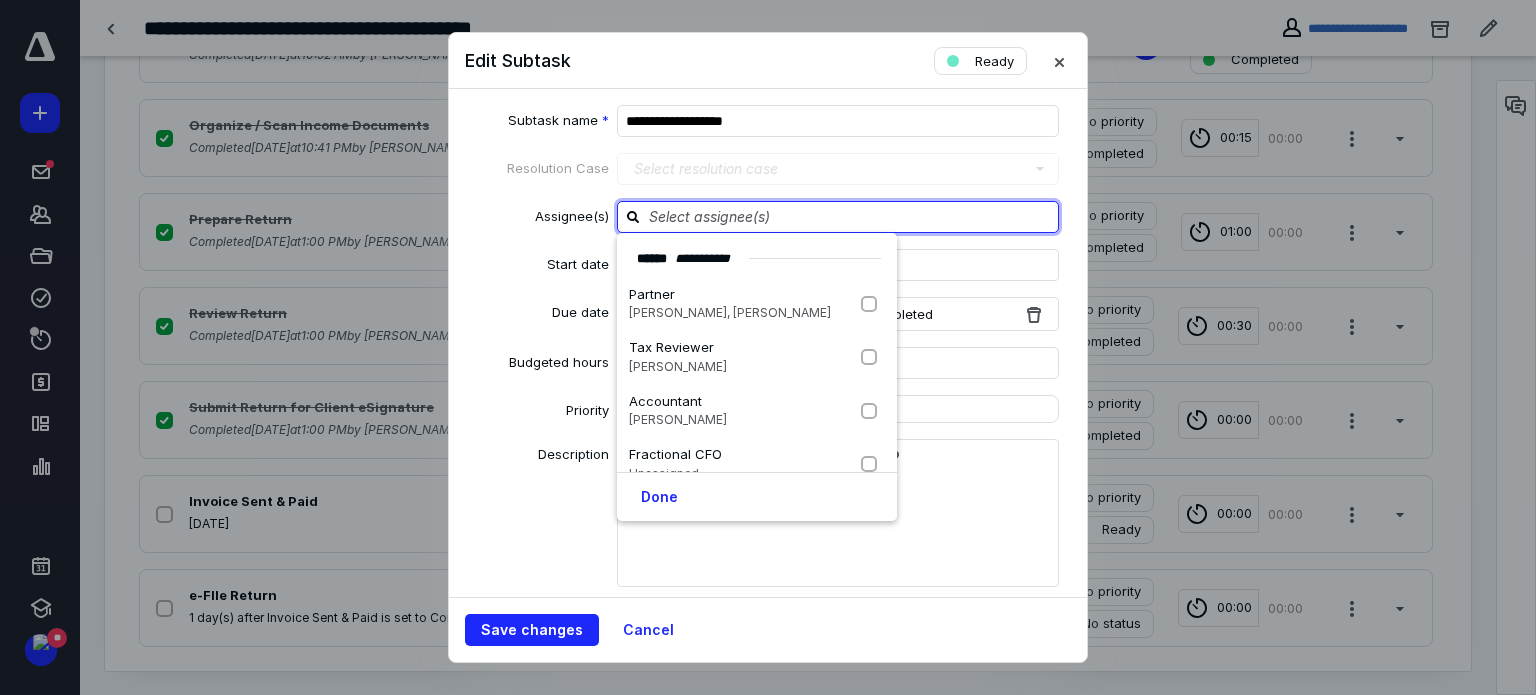 click at bounding box center (850, 216) 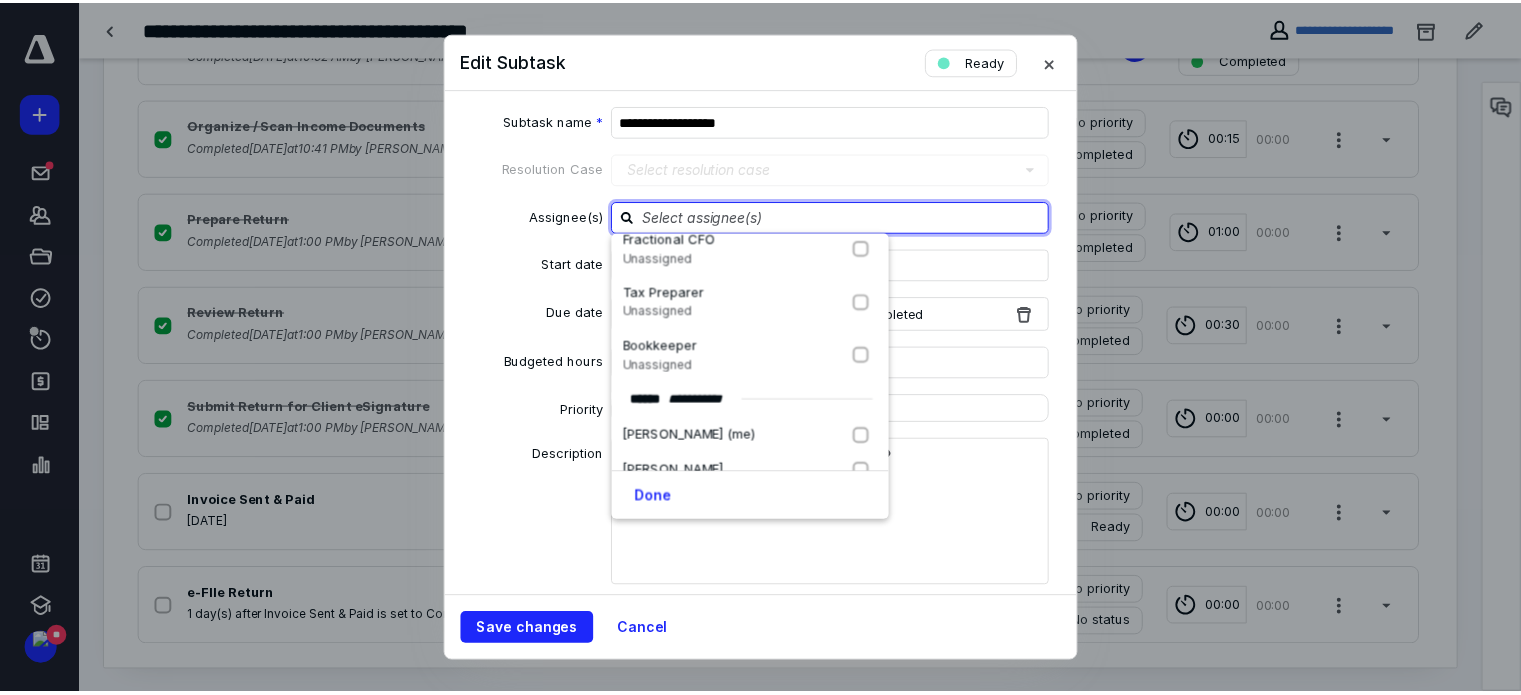 scroll, scrollTop: 242, scrollLeft: 0, axis: vertical 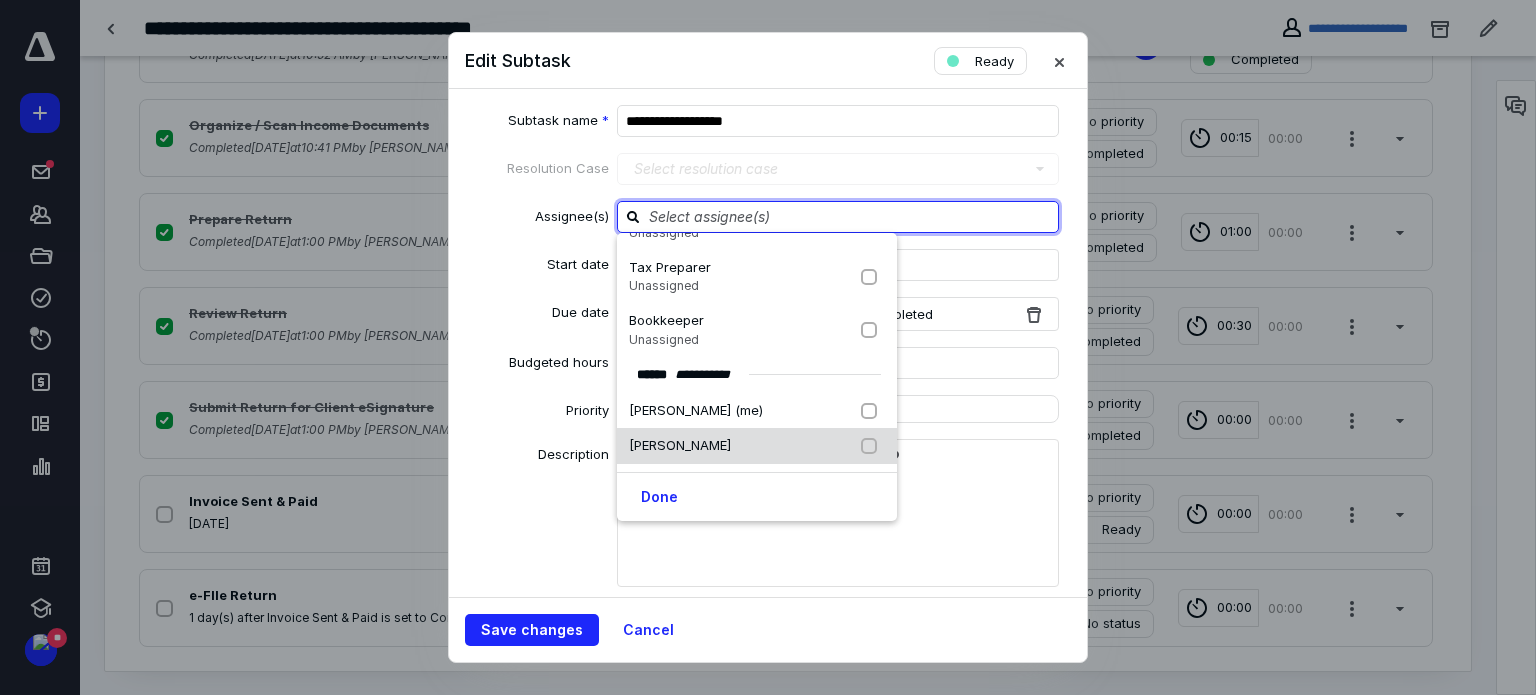 click at bounding box center (873, 446) 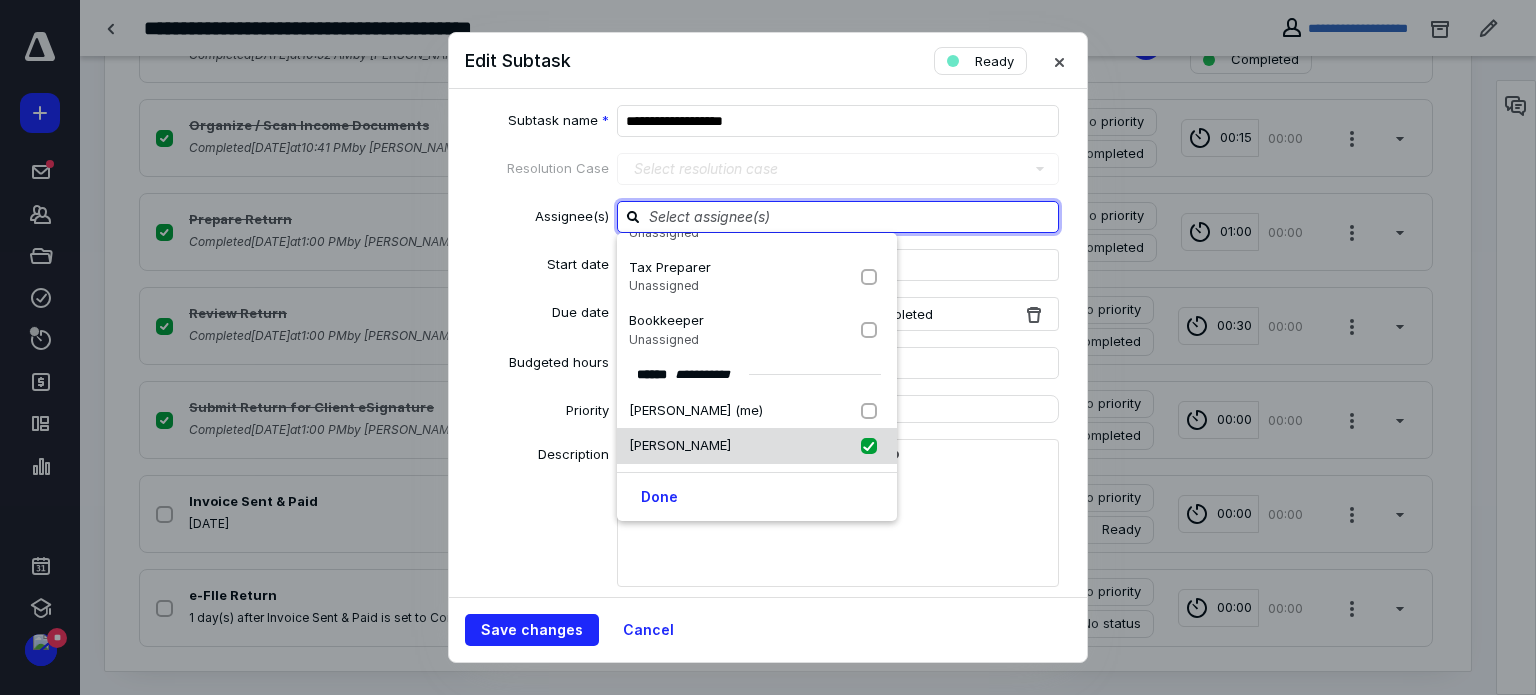 checkbox on "true" 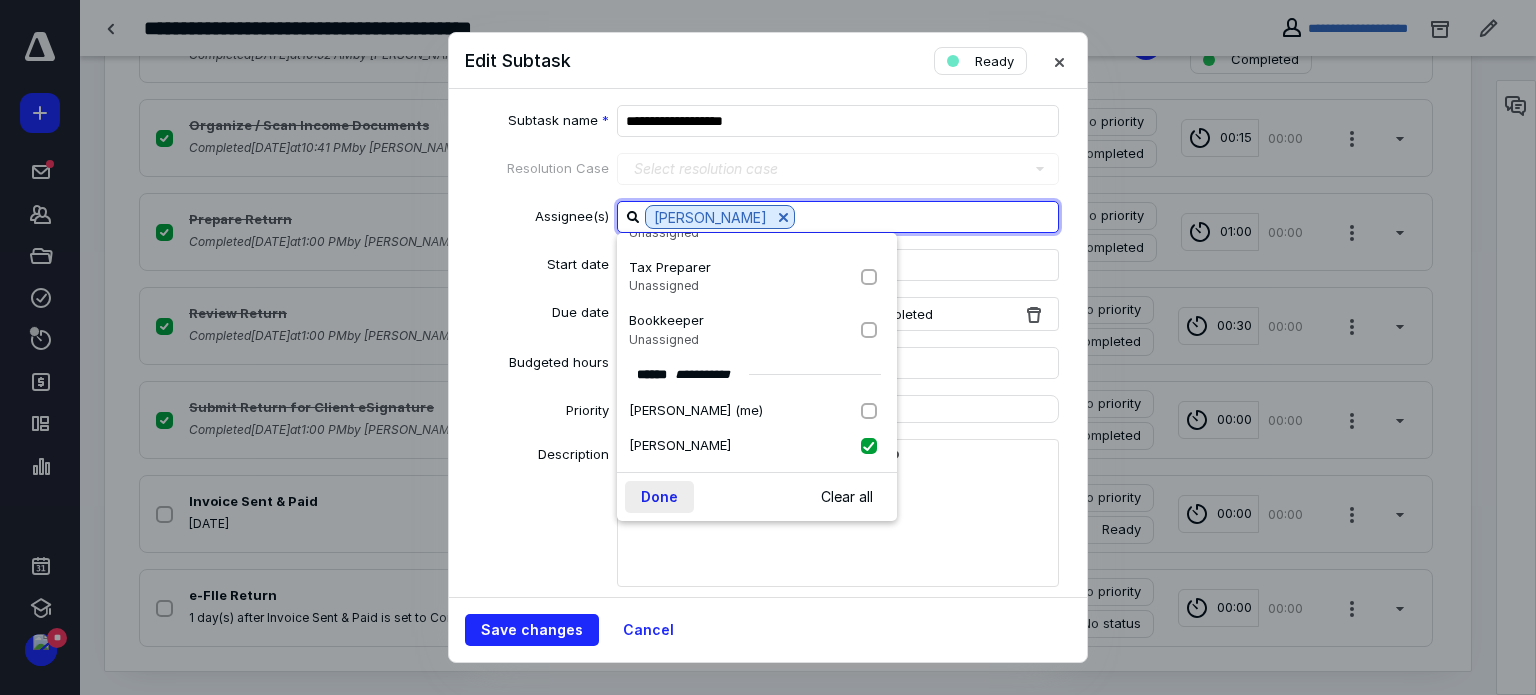 click on "Done" at bounding box center [659, 497] 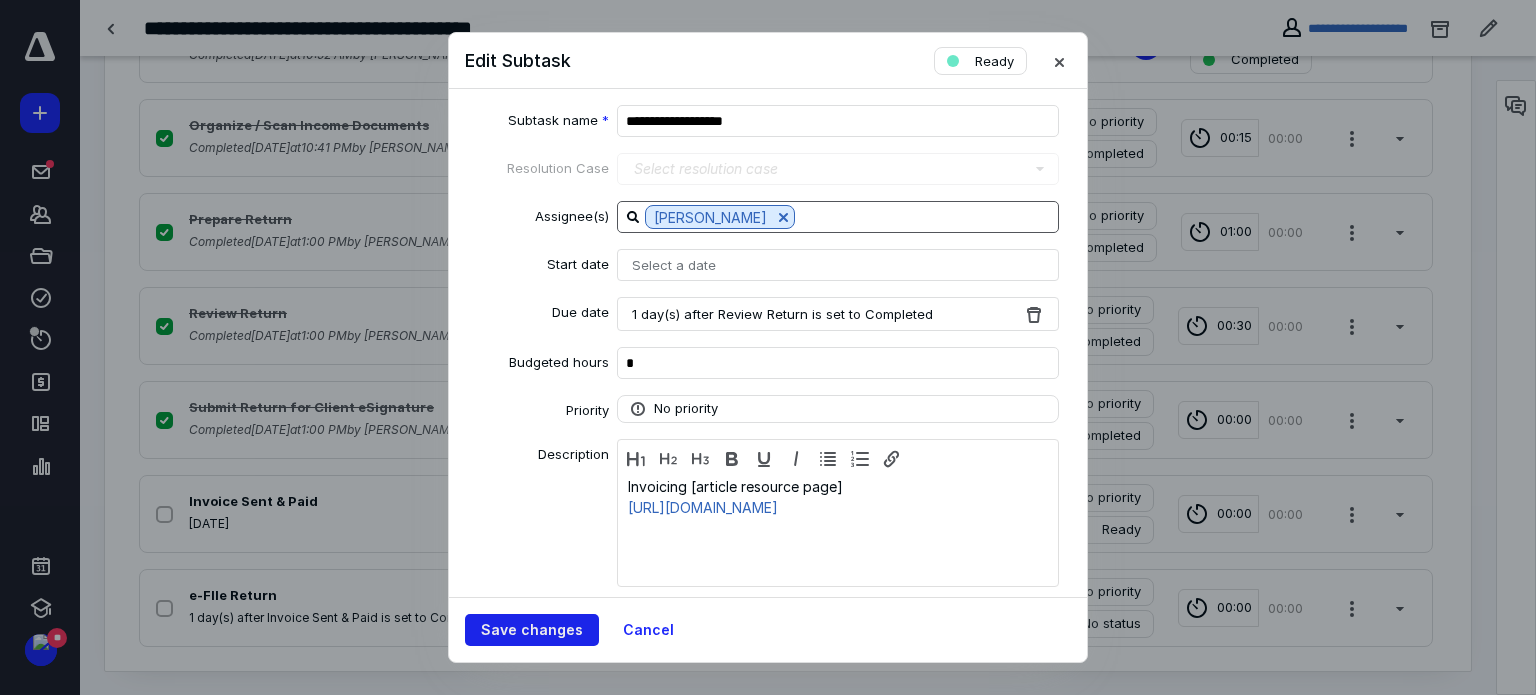 click on "Save changes" at bounding box center (532, 630) 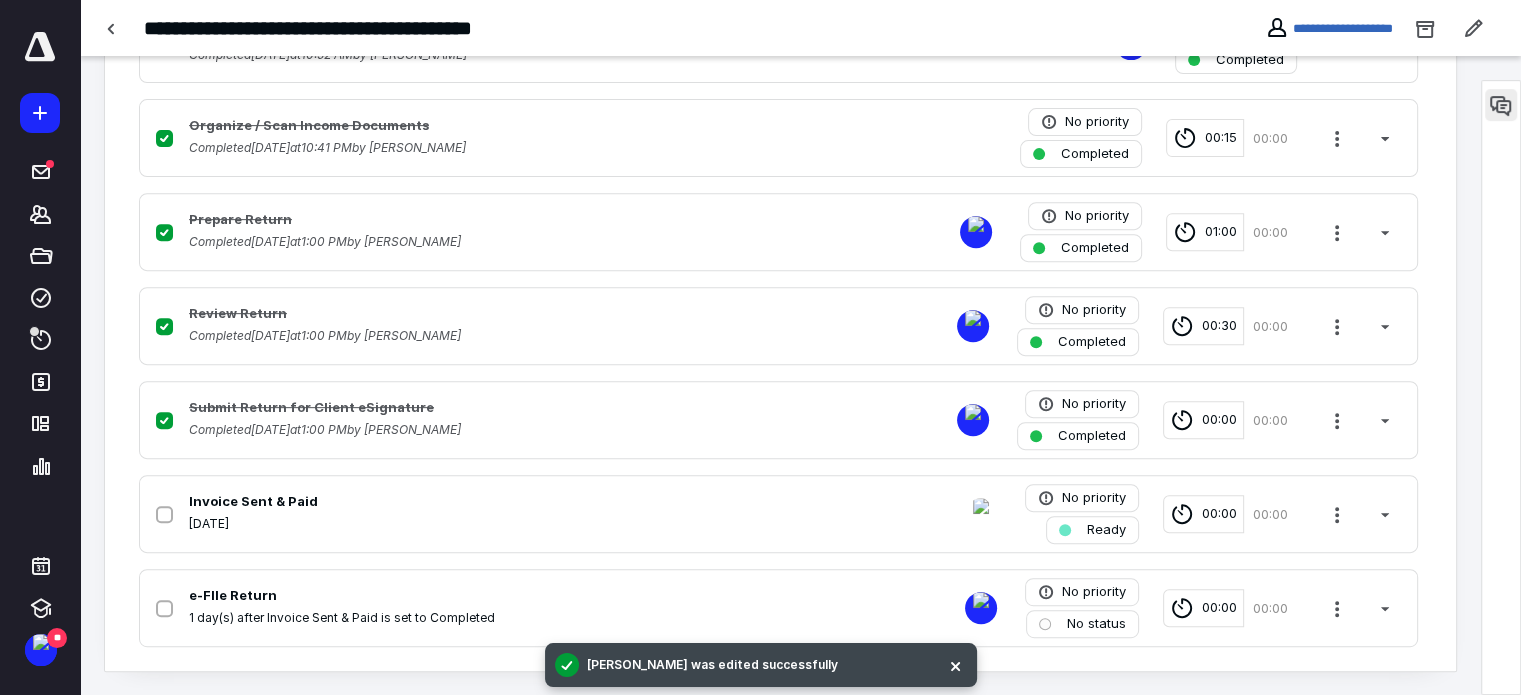click at bounding box center (1501, 105) 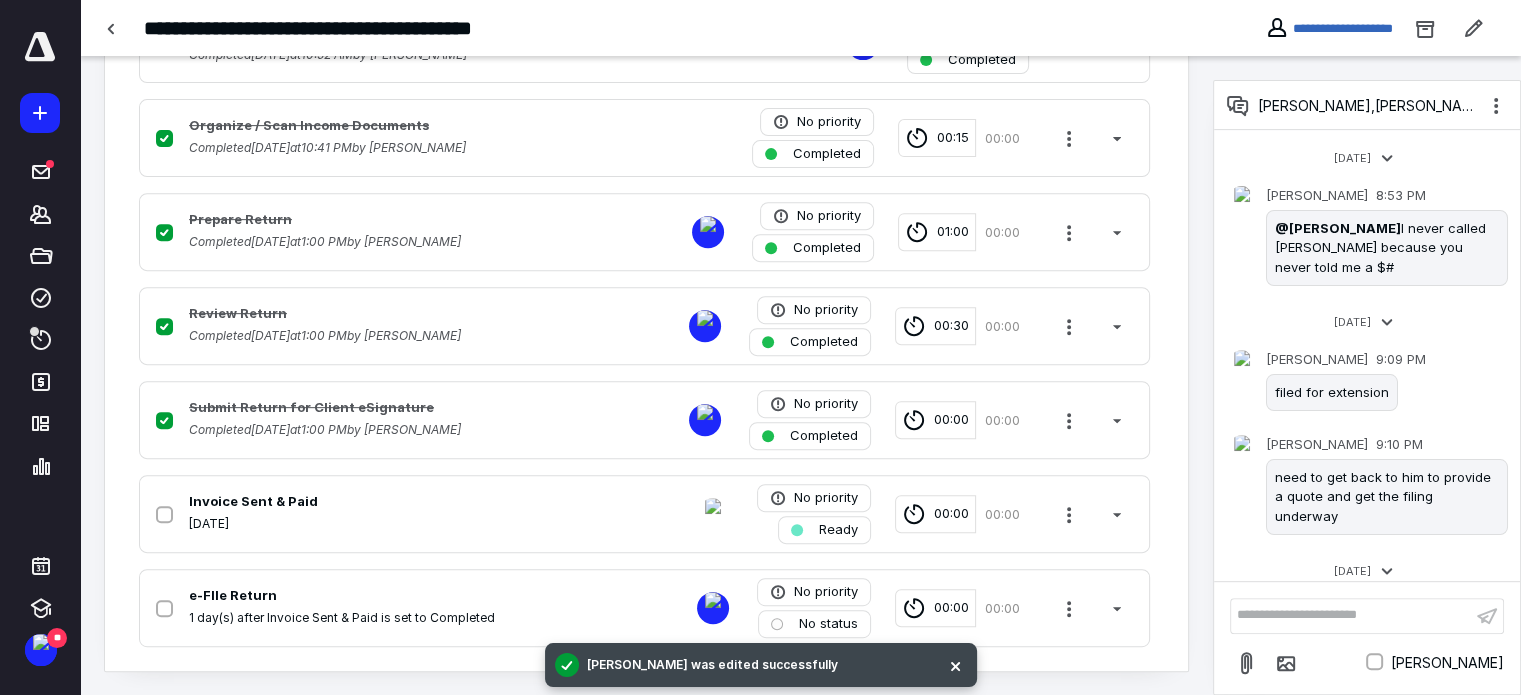 scroll, scrollTop: 1520, scrollLeft: 0, axis: vertical 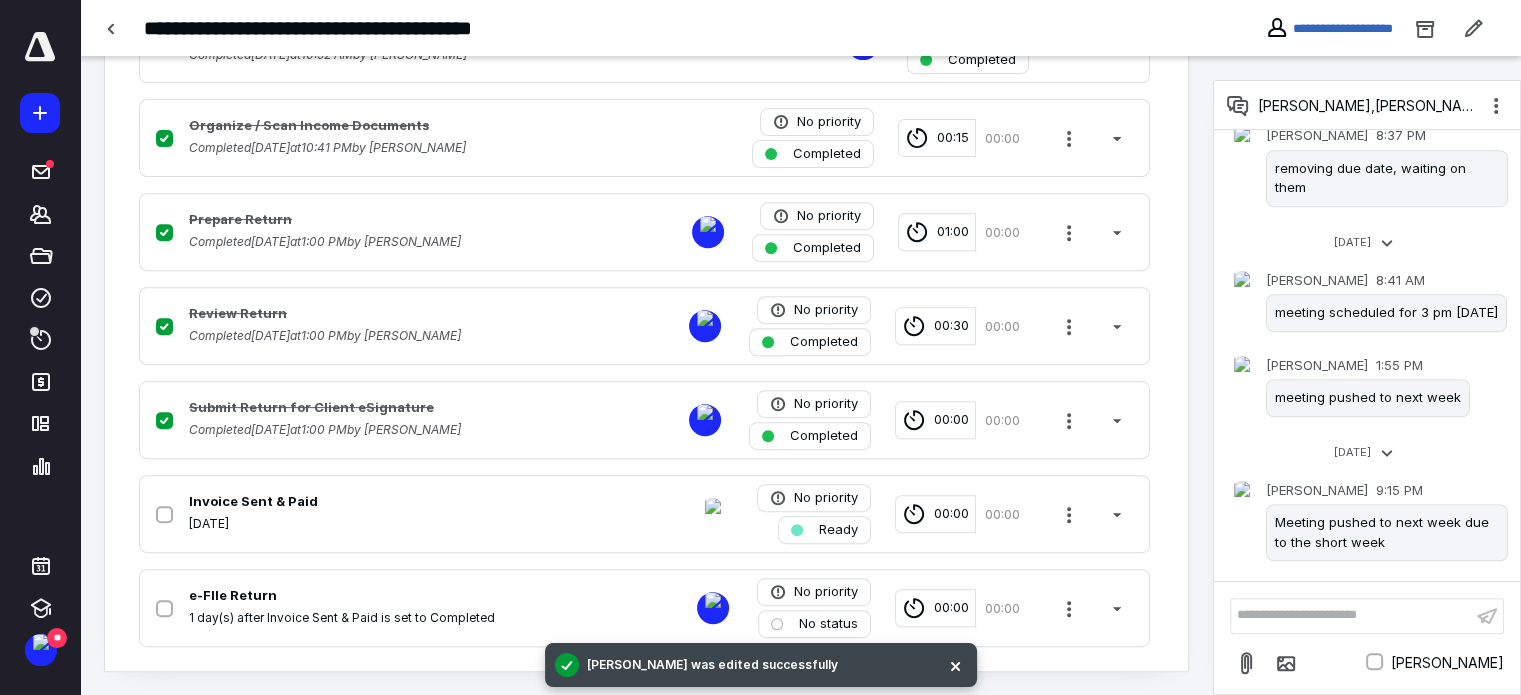 click on "**********" at bounding box center (1351, 615) 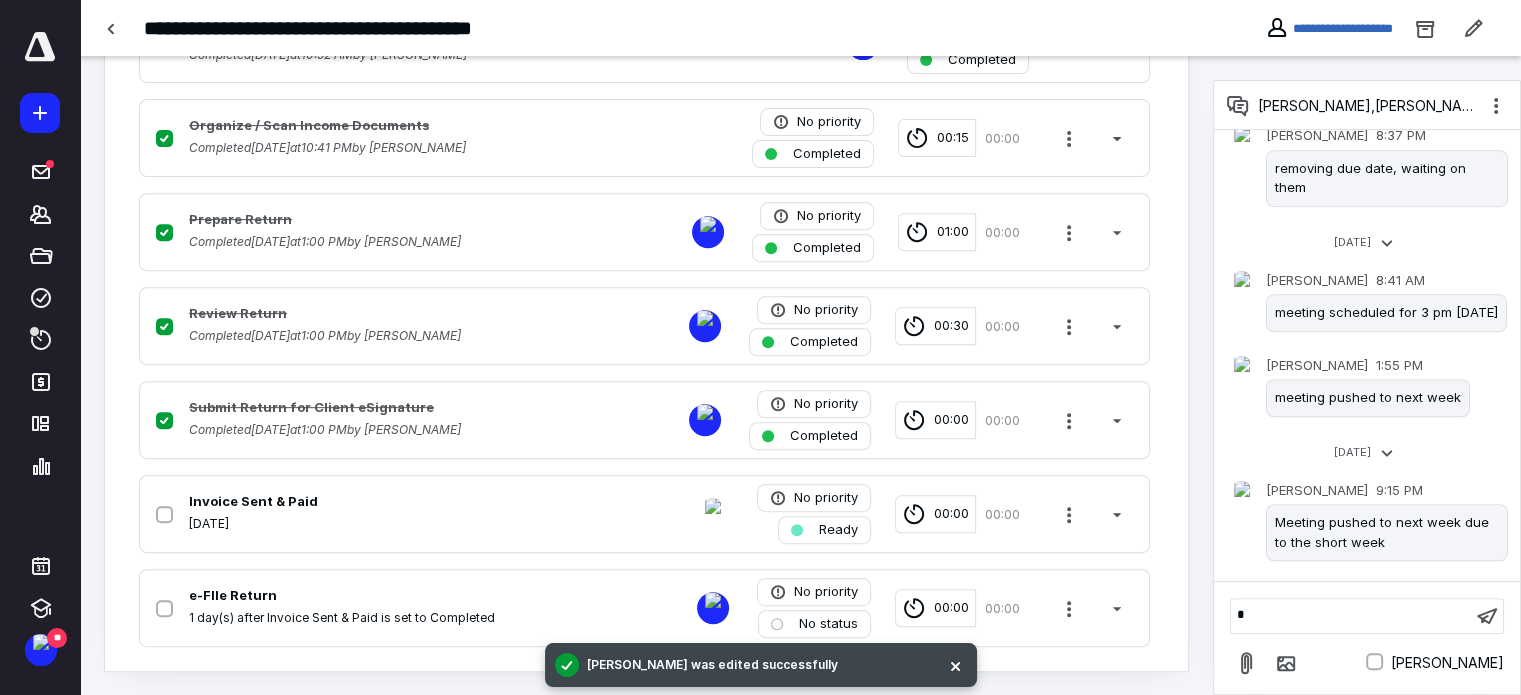 type 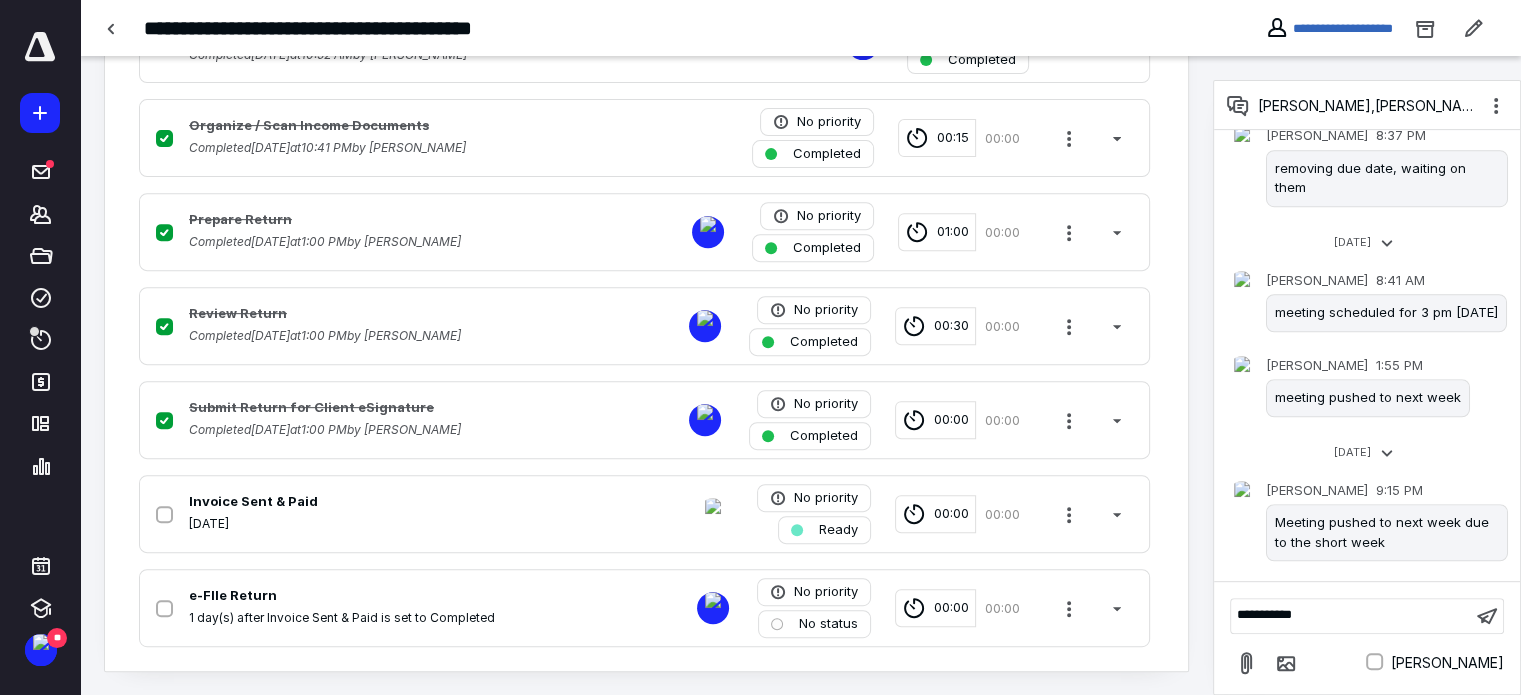 click on "**********" at bounding box center (1264, 614) 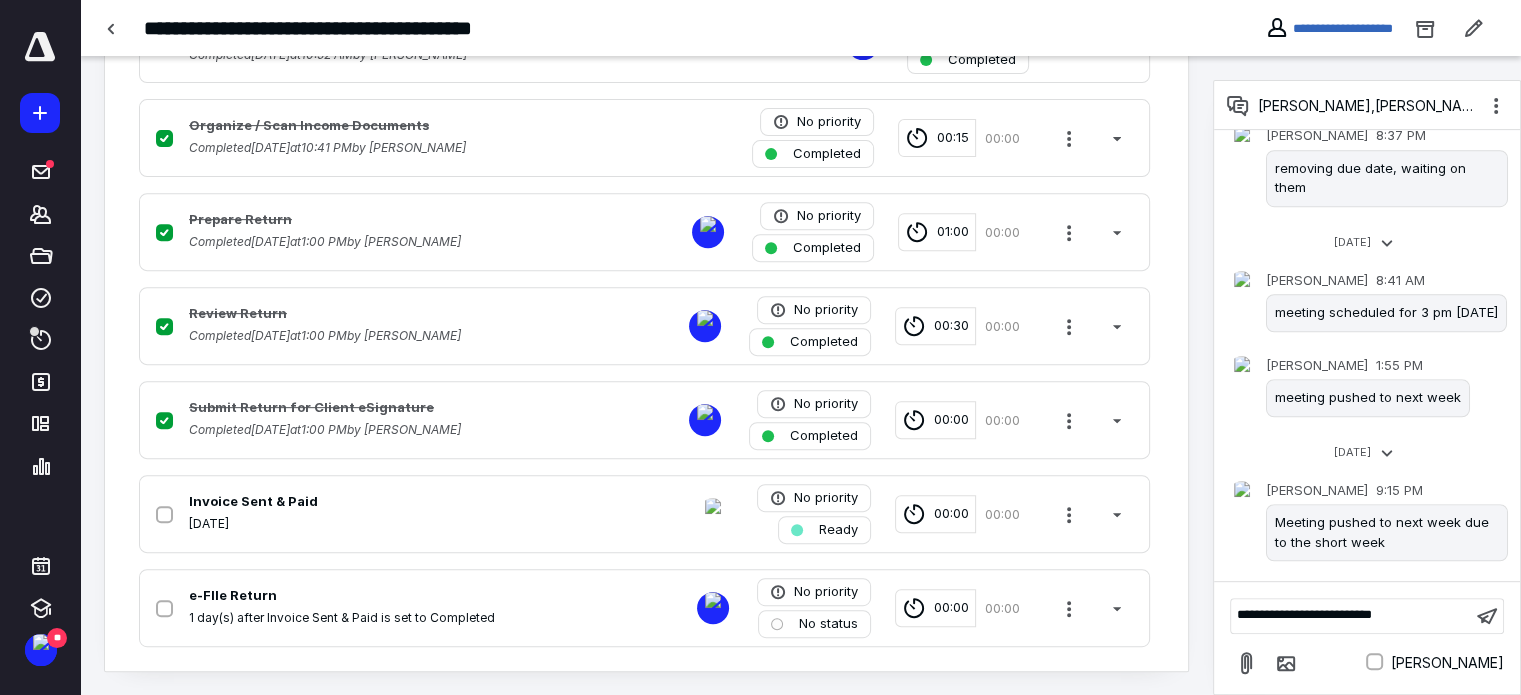 click on "**********" at bounding box center (1351, 615) 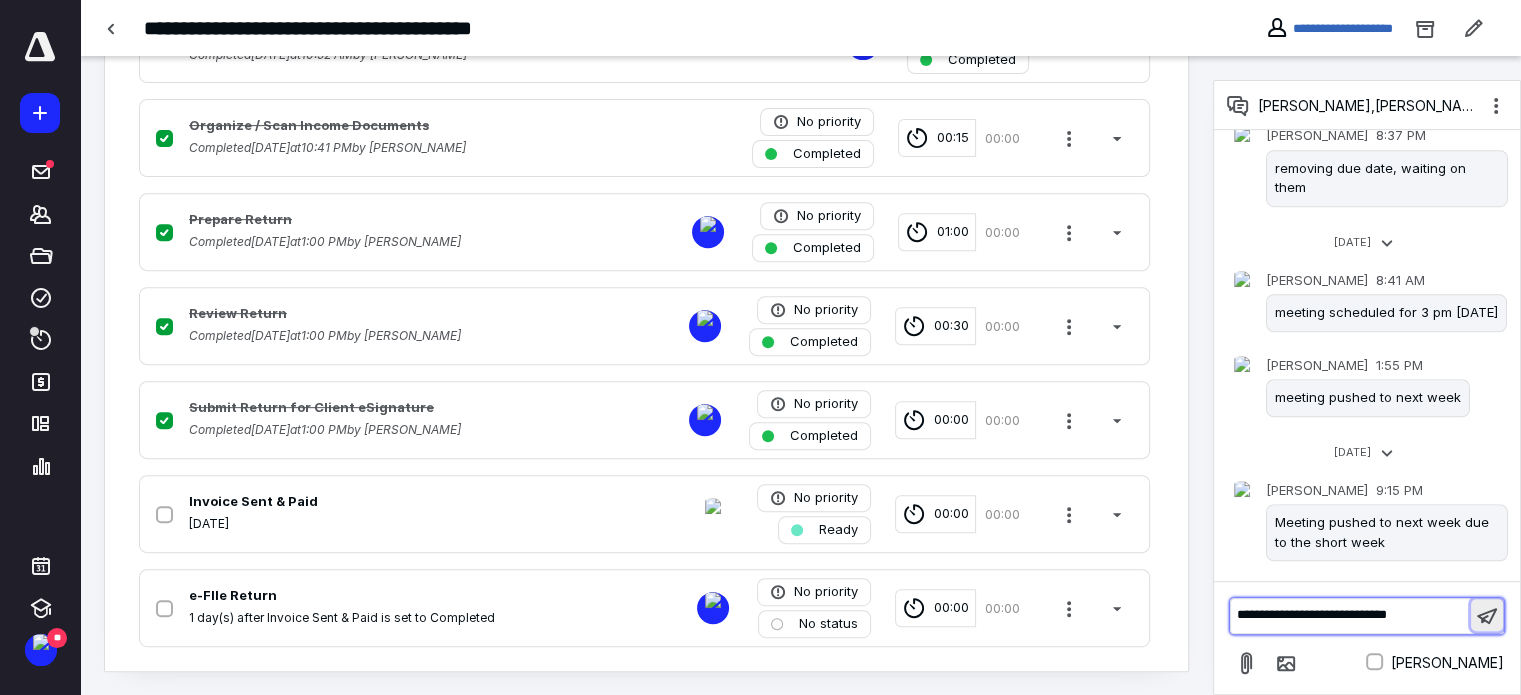 click at bounding box center (1487, 615) 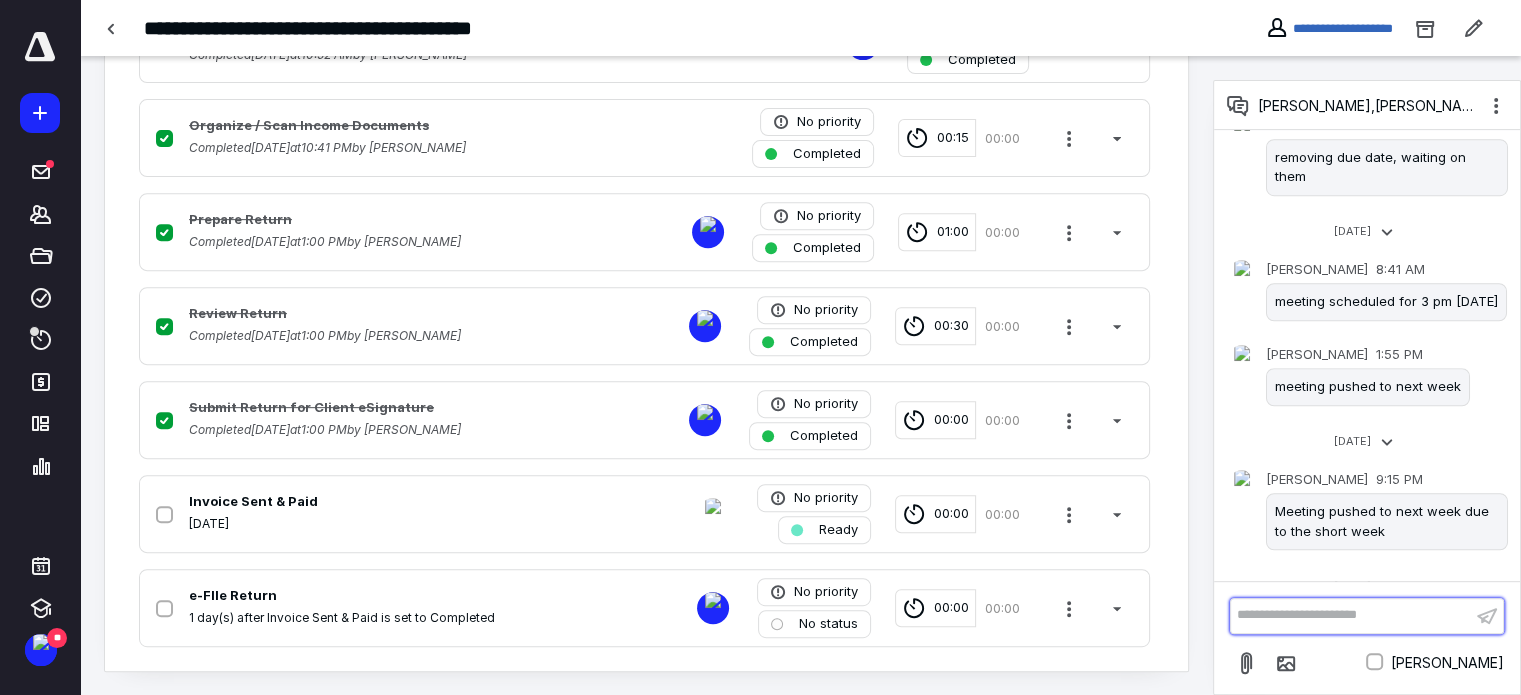 scroll, scrollTop: 1645, scrollLeft: 0, axis: vertical 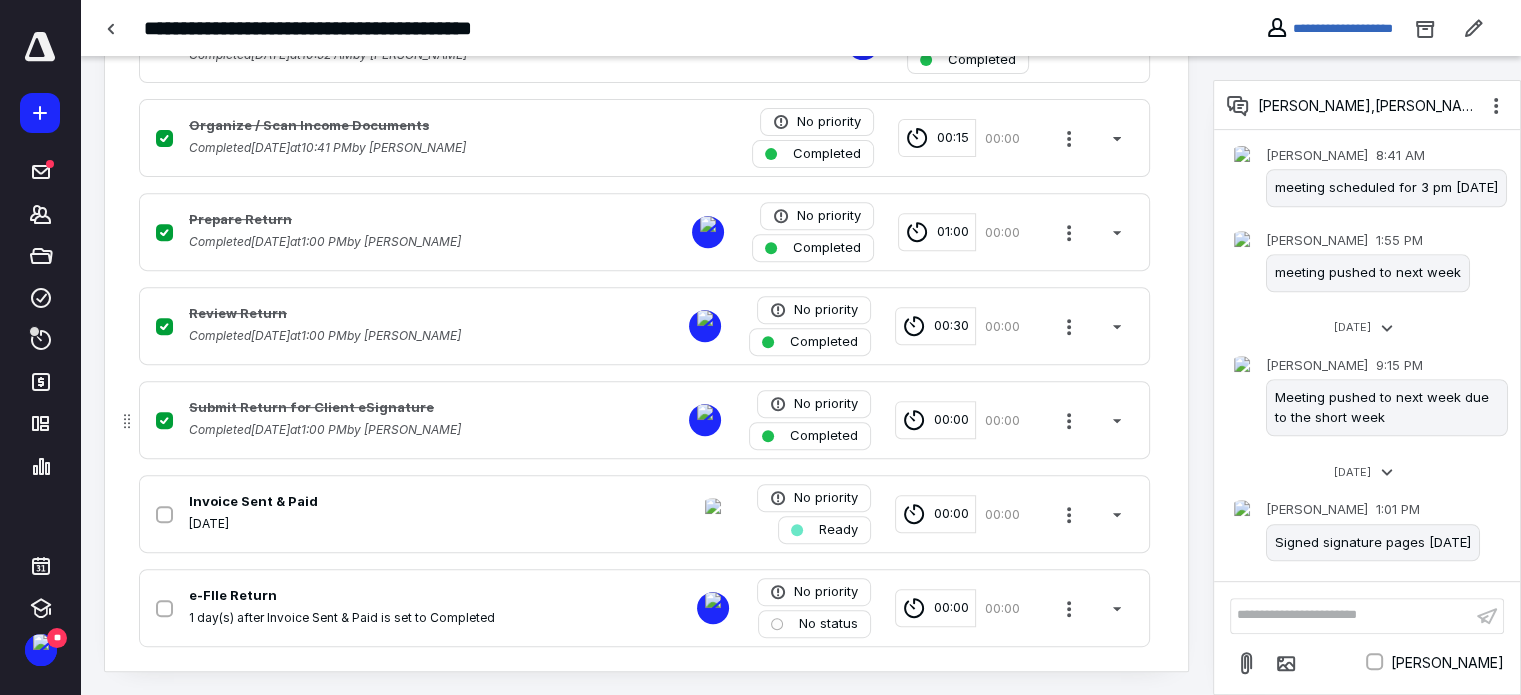 click on "00:00" at bounding box center (951, 420) 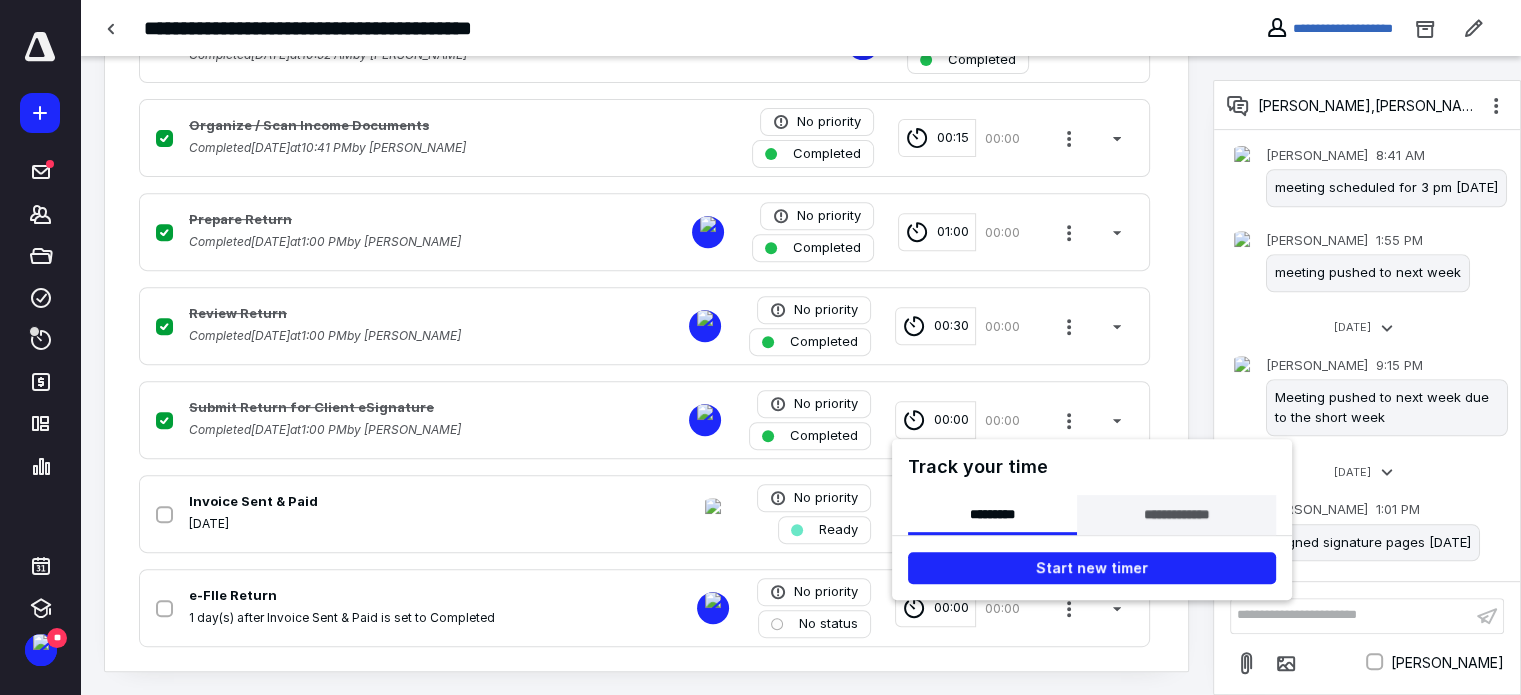 click on "**********" at bounding box center [1176, 515] 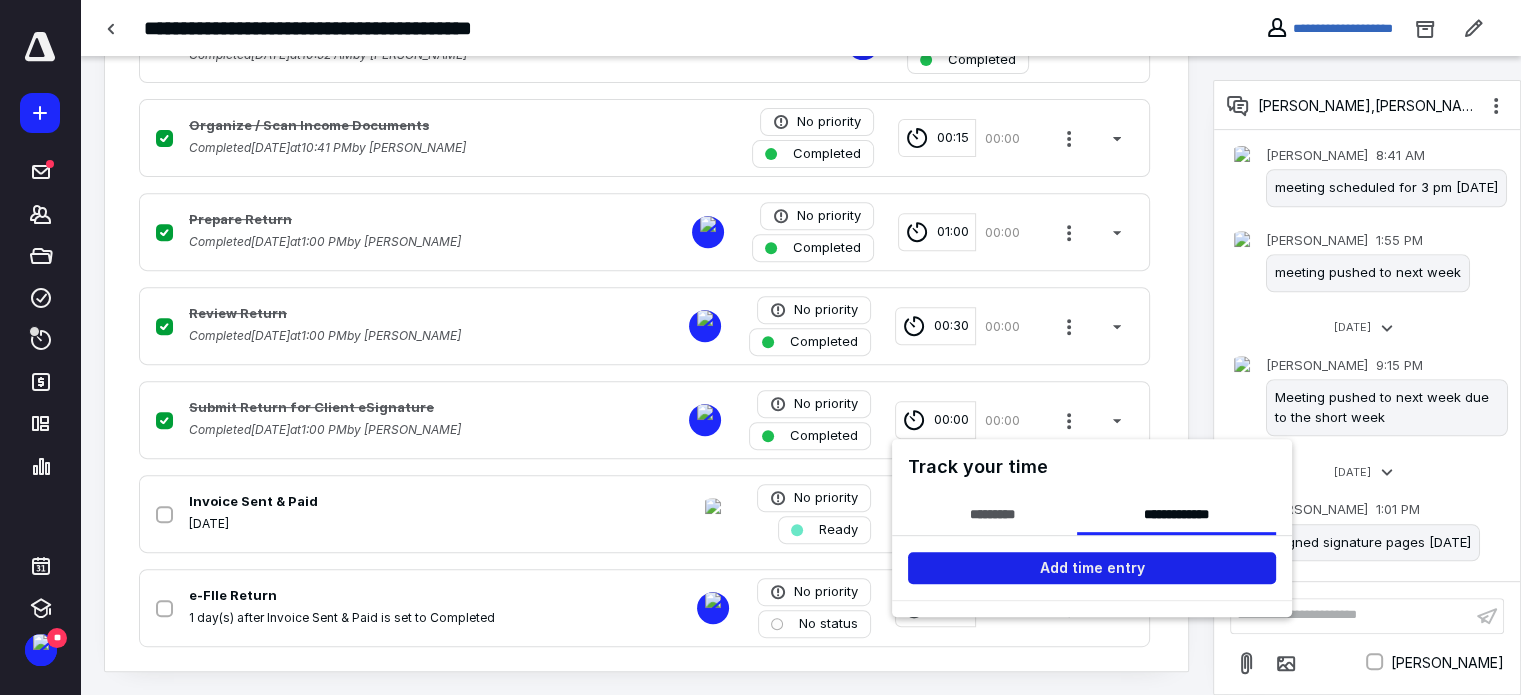 click on "Add time entry" at bounding box center [1092, 568] 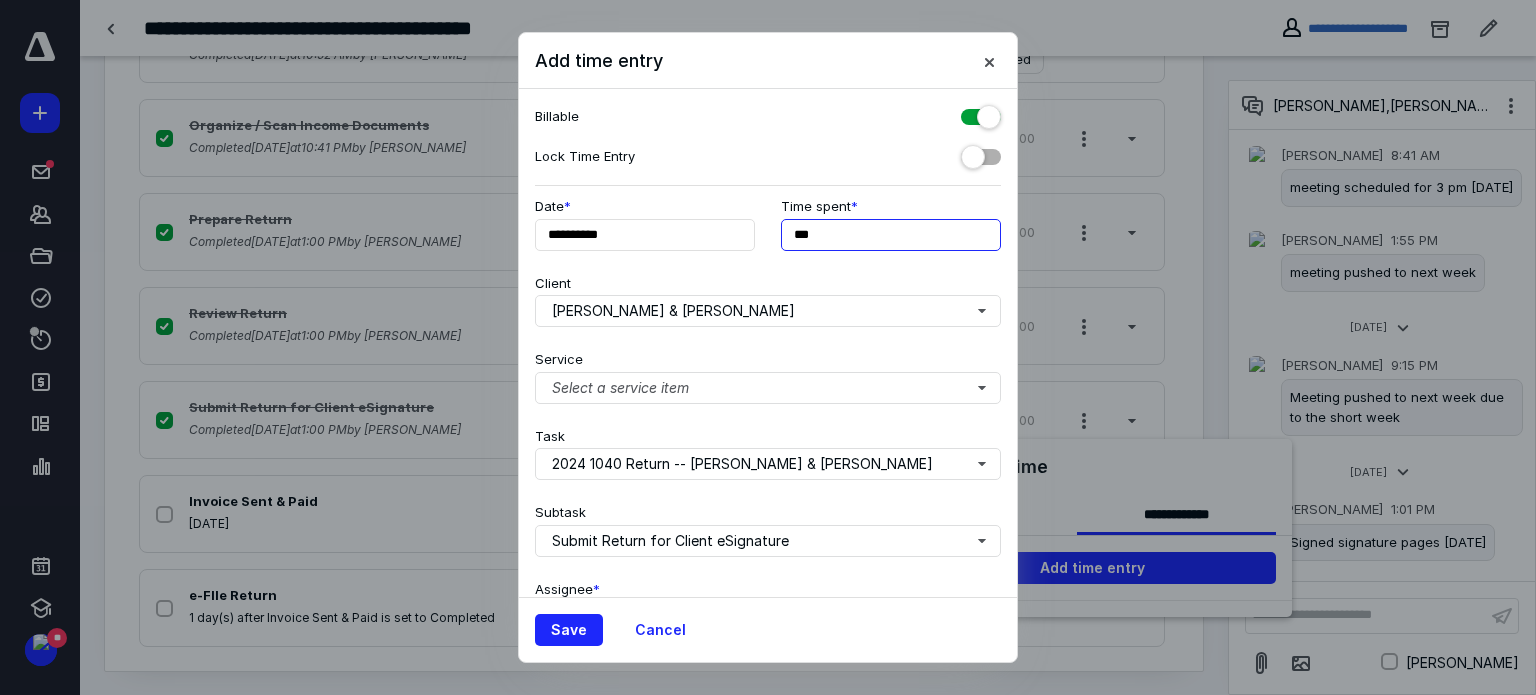 click on "***" at bounding box center (891, 235) 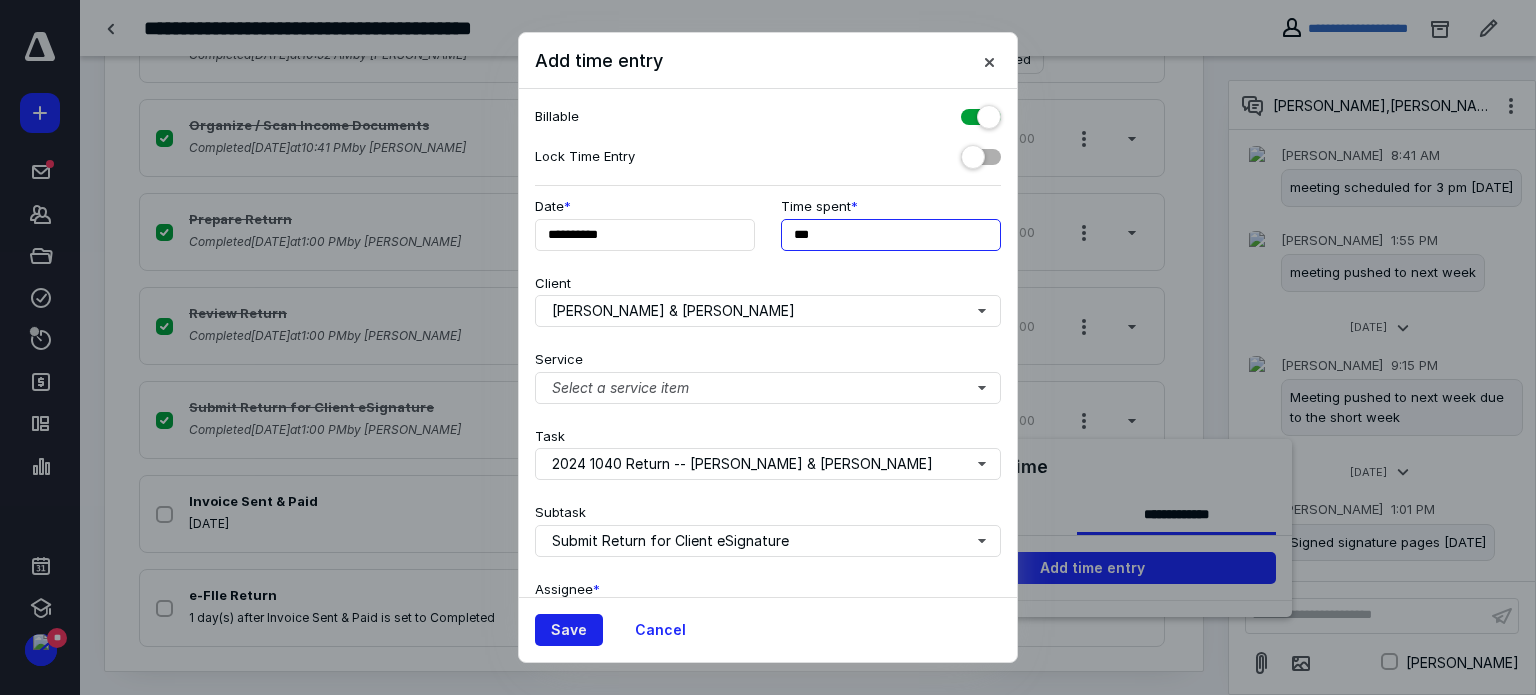 type on "***" 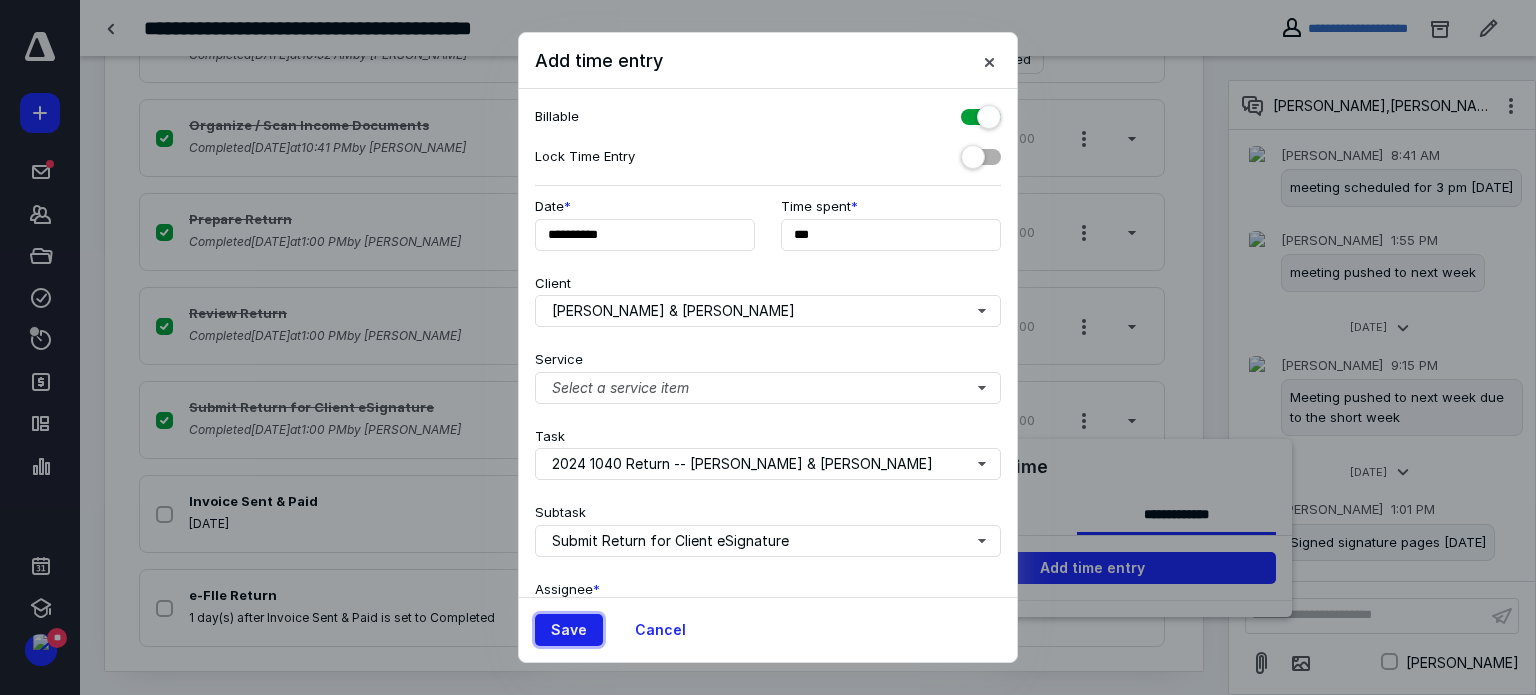 click on "Save" at bounding box center [569, 630] 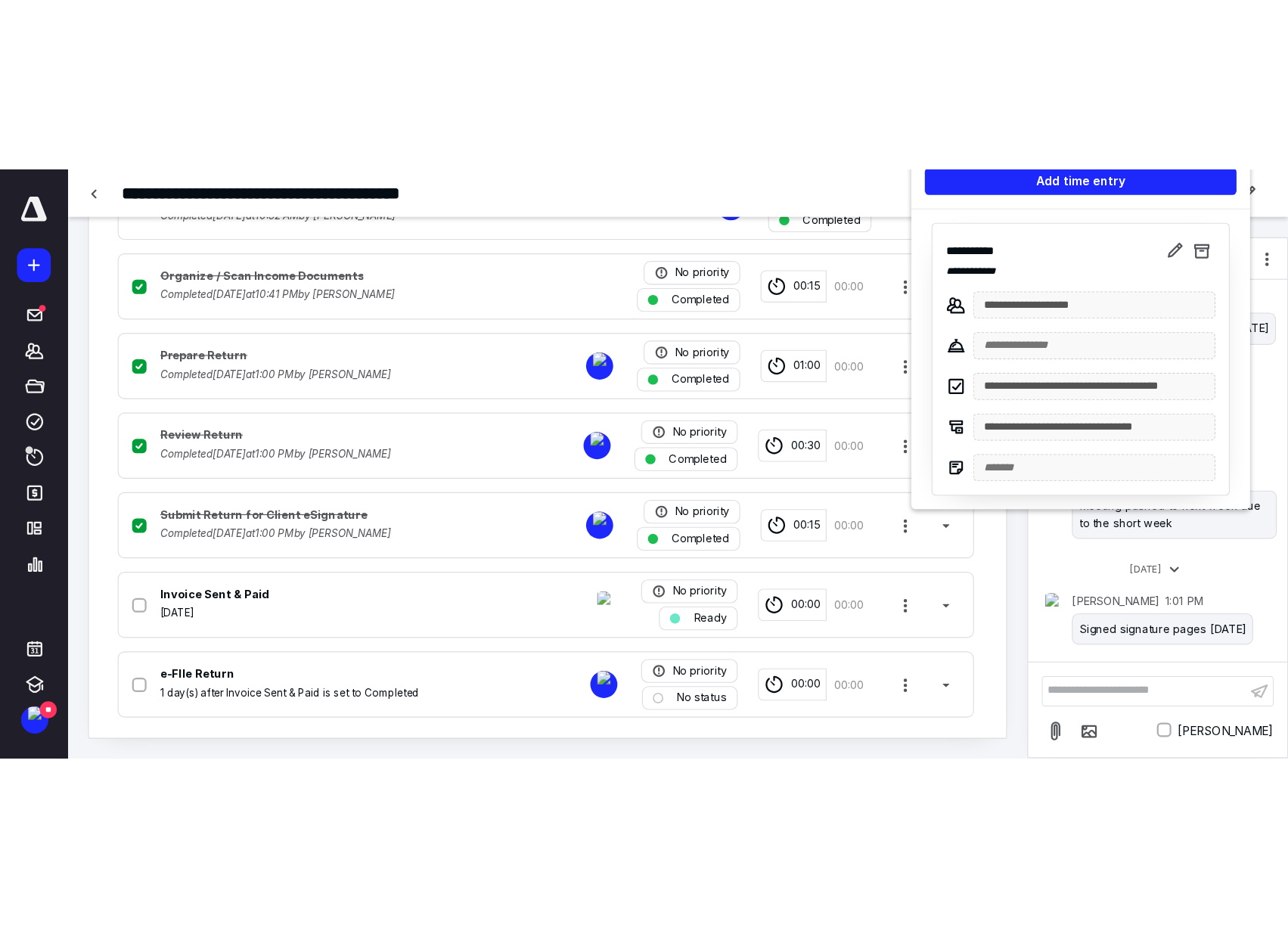 scroll, scrollTop: 174, scrollLeft: 0, axis: vertical 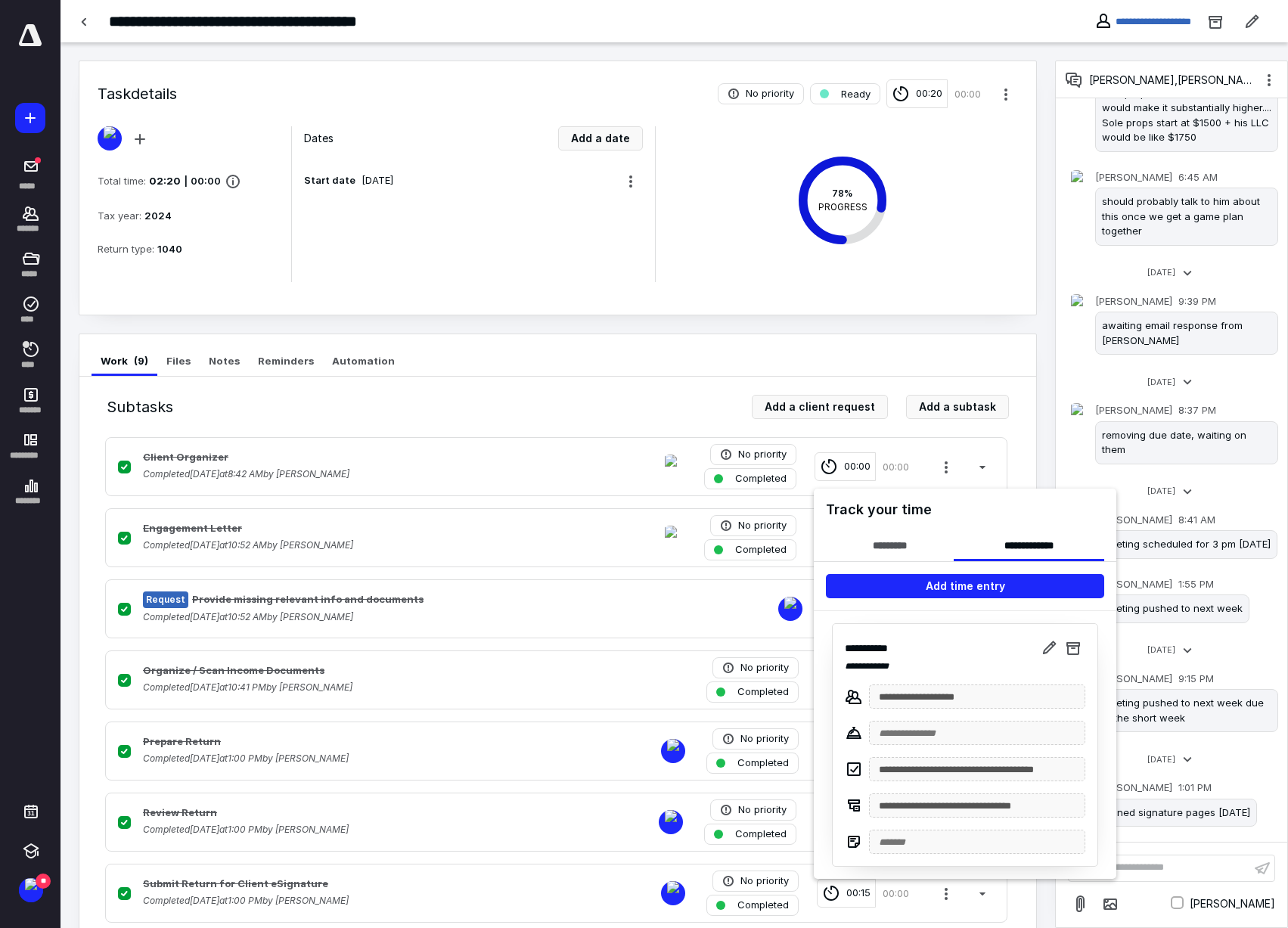click at bounding box center (644, 464) 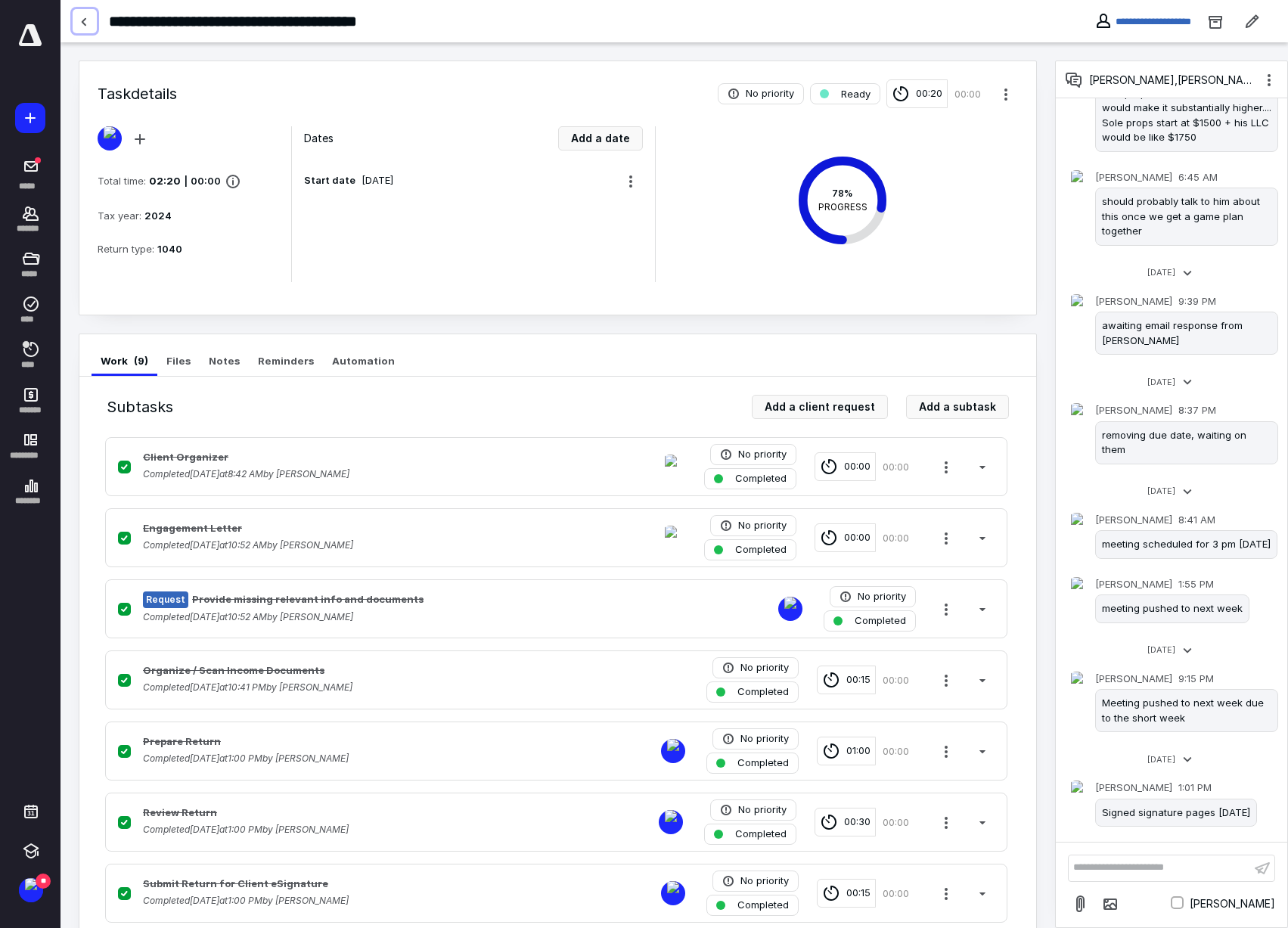 click at bounding box center (85, 21) 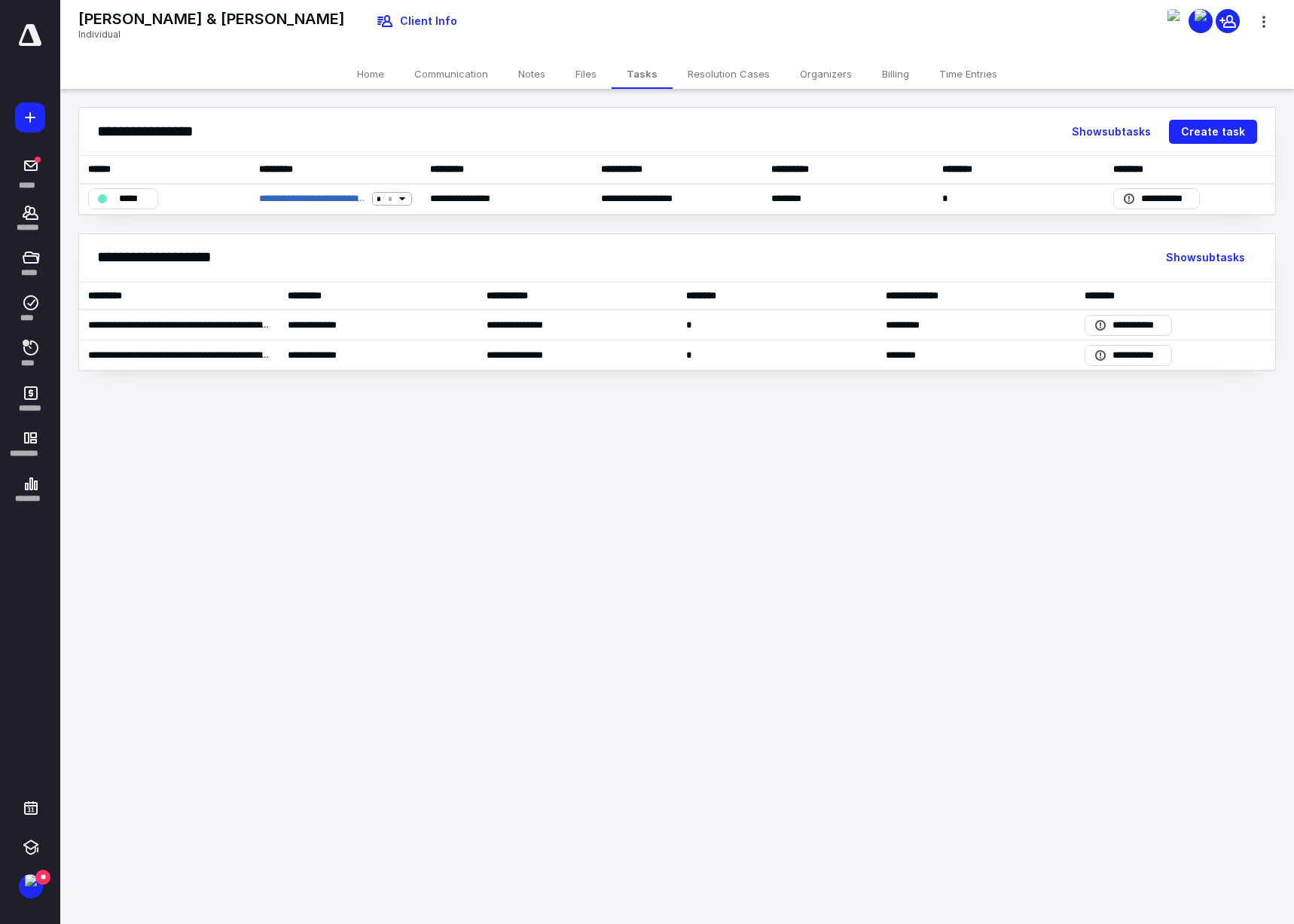 click on "Files" at bounding box center [586, 74] 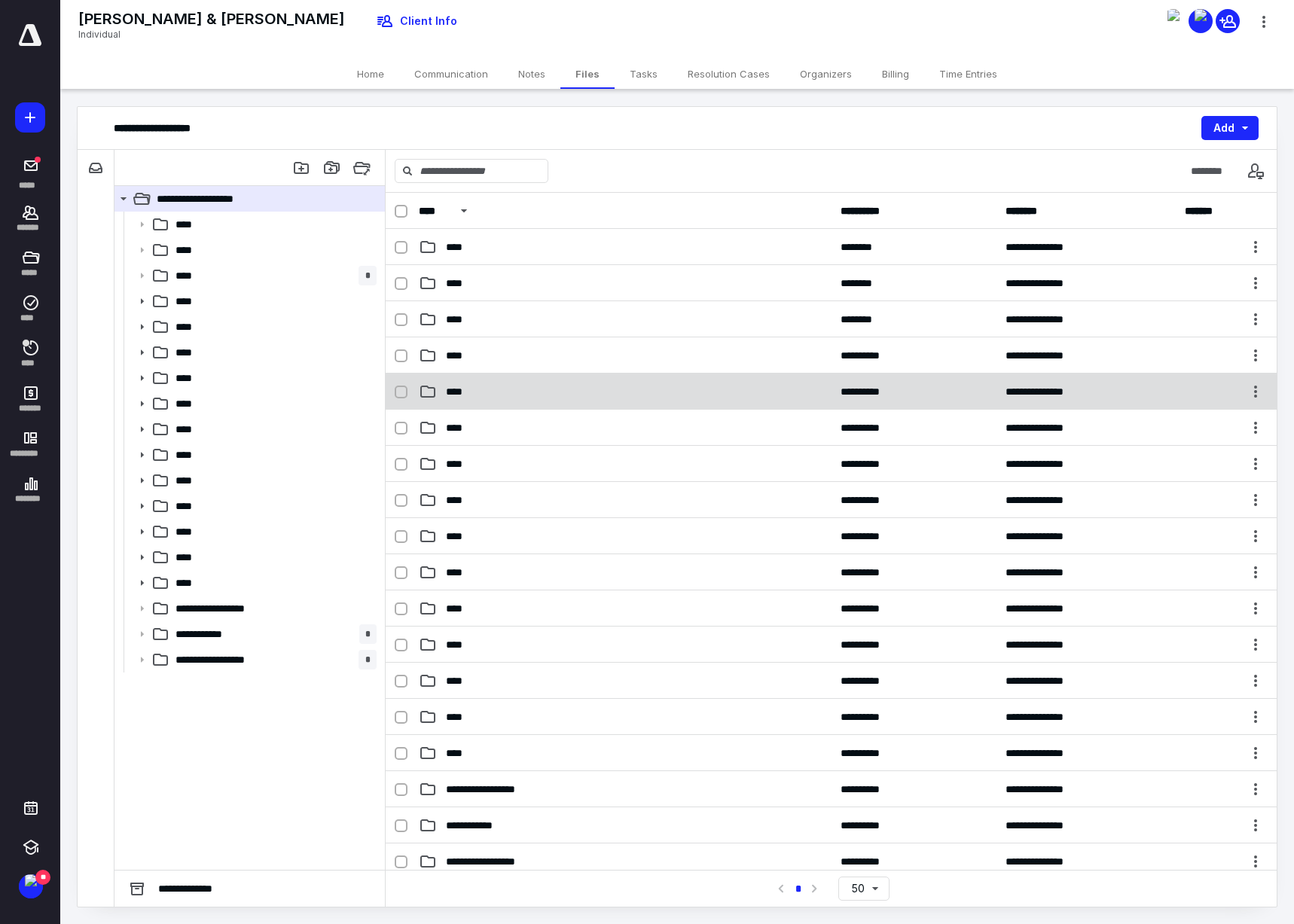 click on "****" at bounding box center (459, 392) 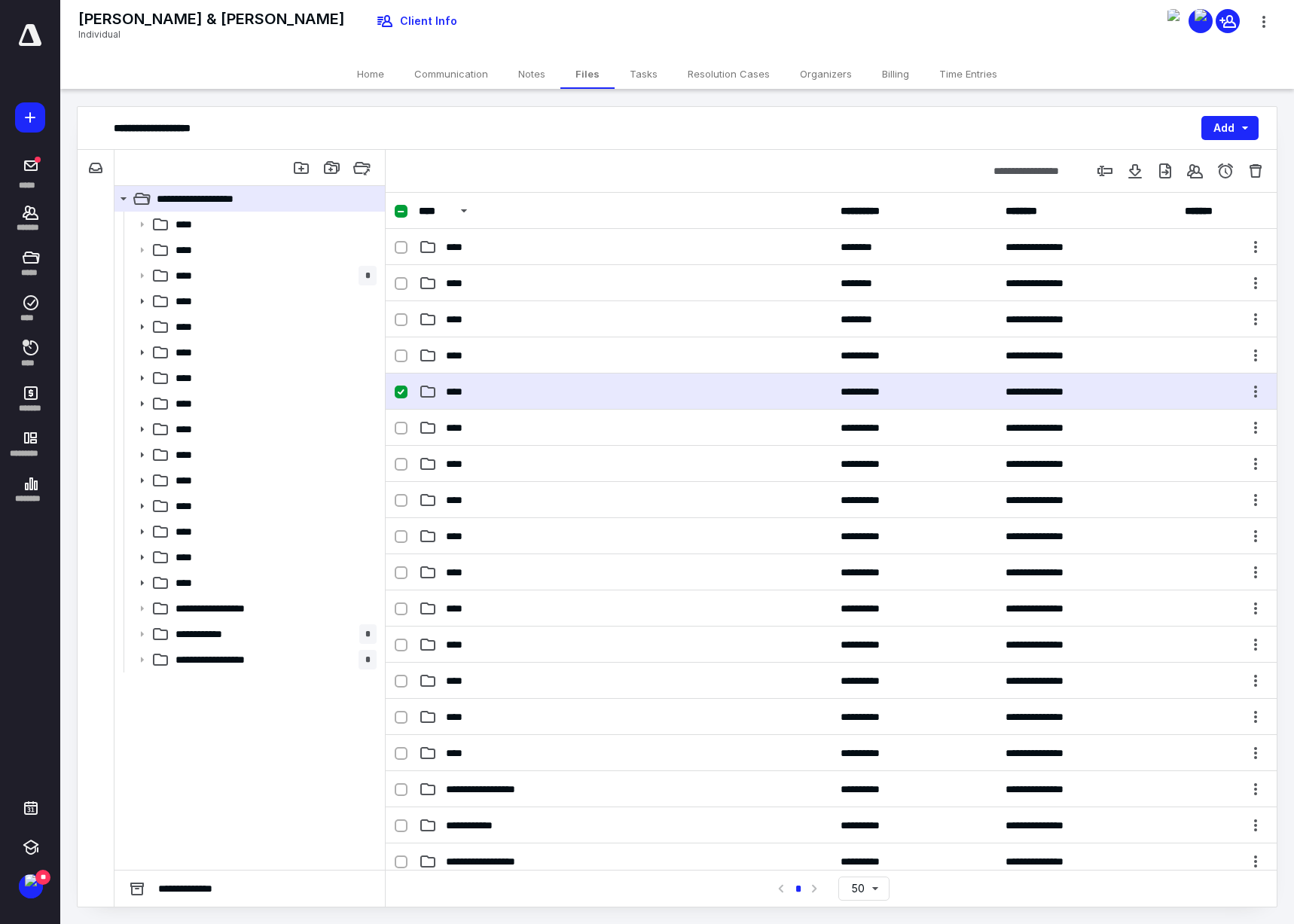 click on "****" at bounding box center (459, 392) 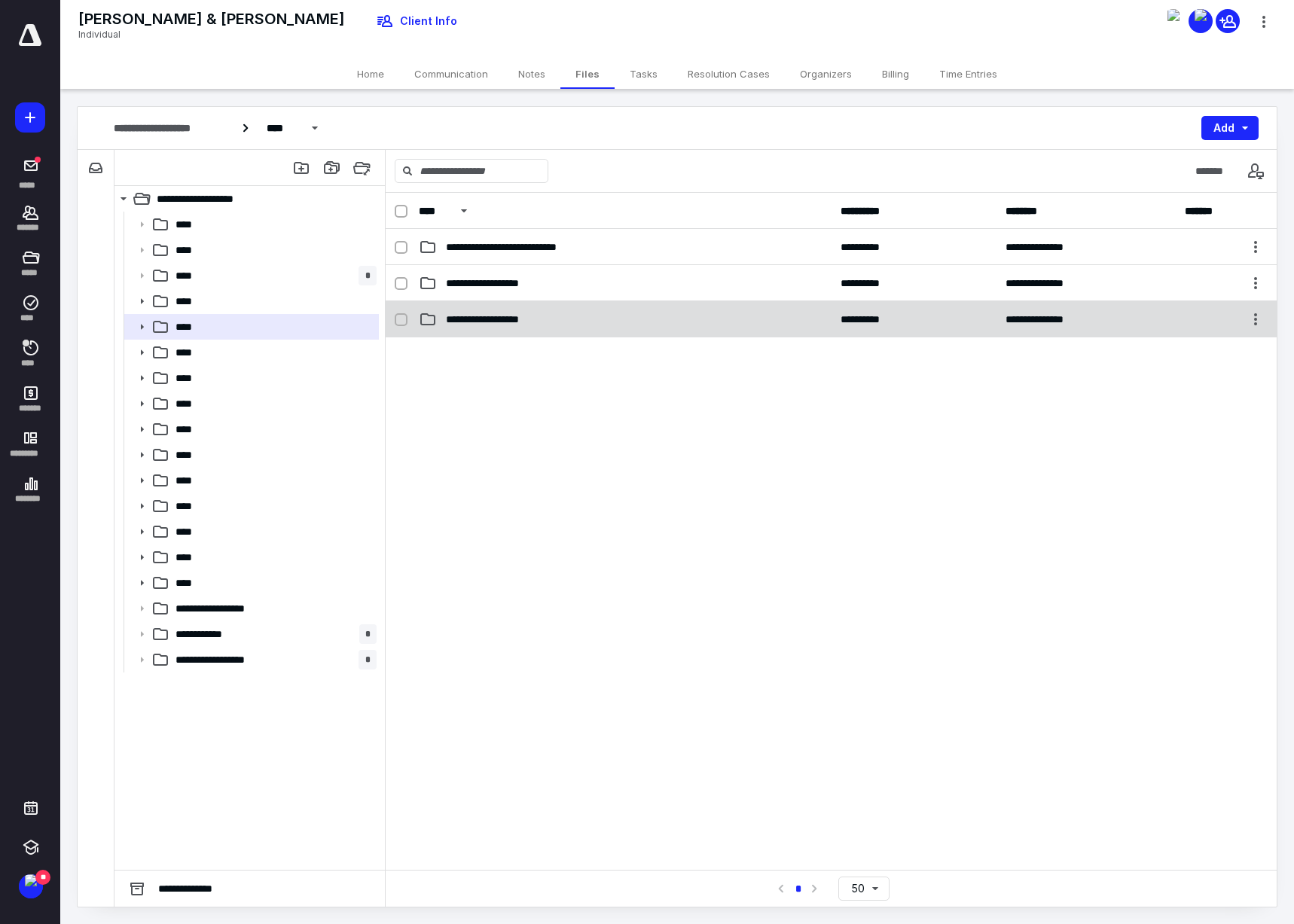 click on "**********" at bounding box center (490, 319) 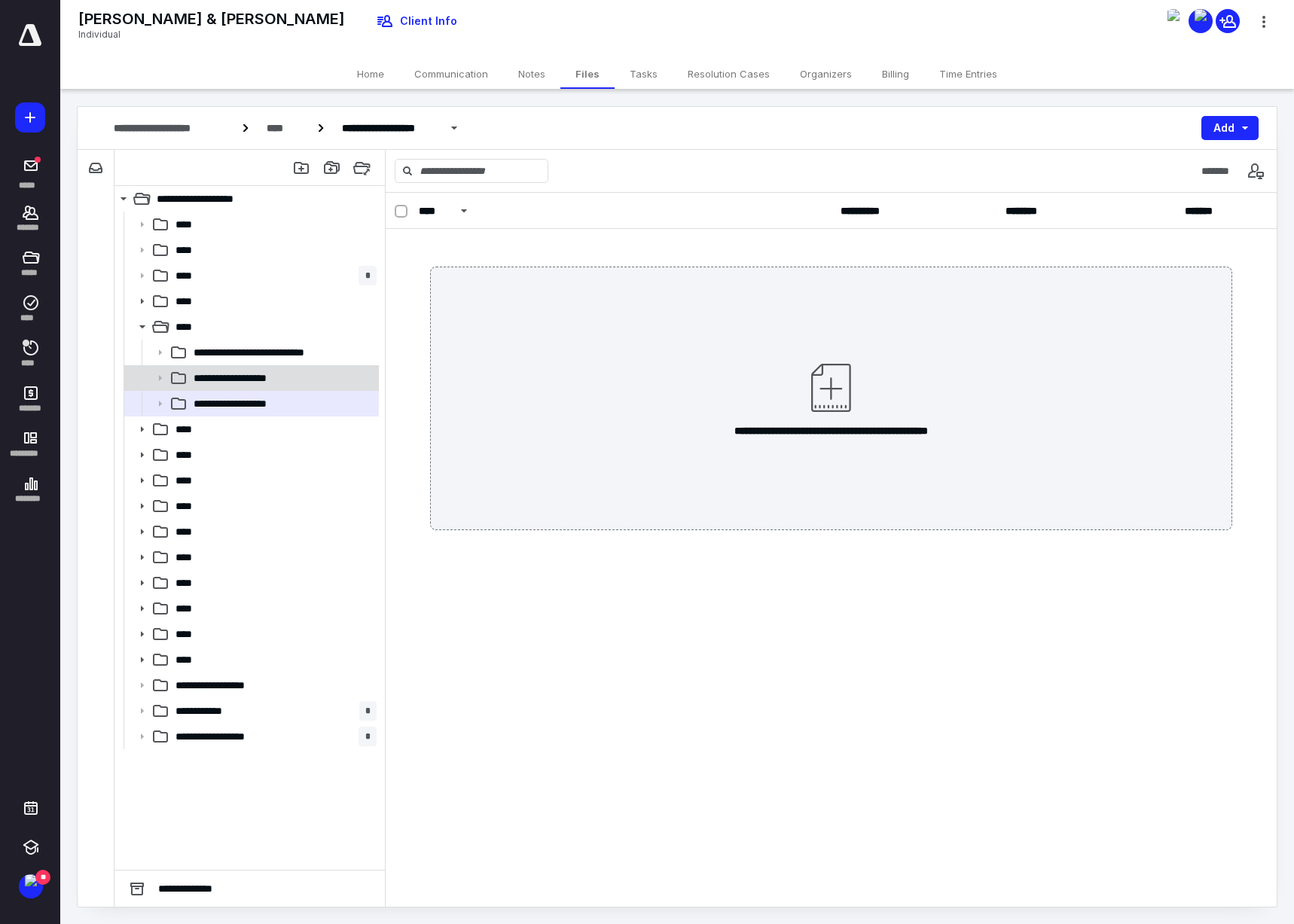 click on "**********" at bounding box center (239, 378) 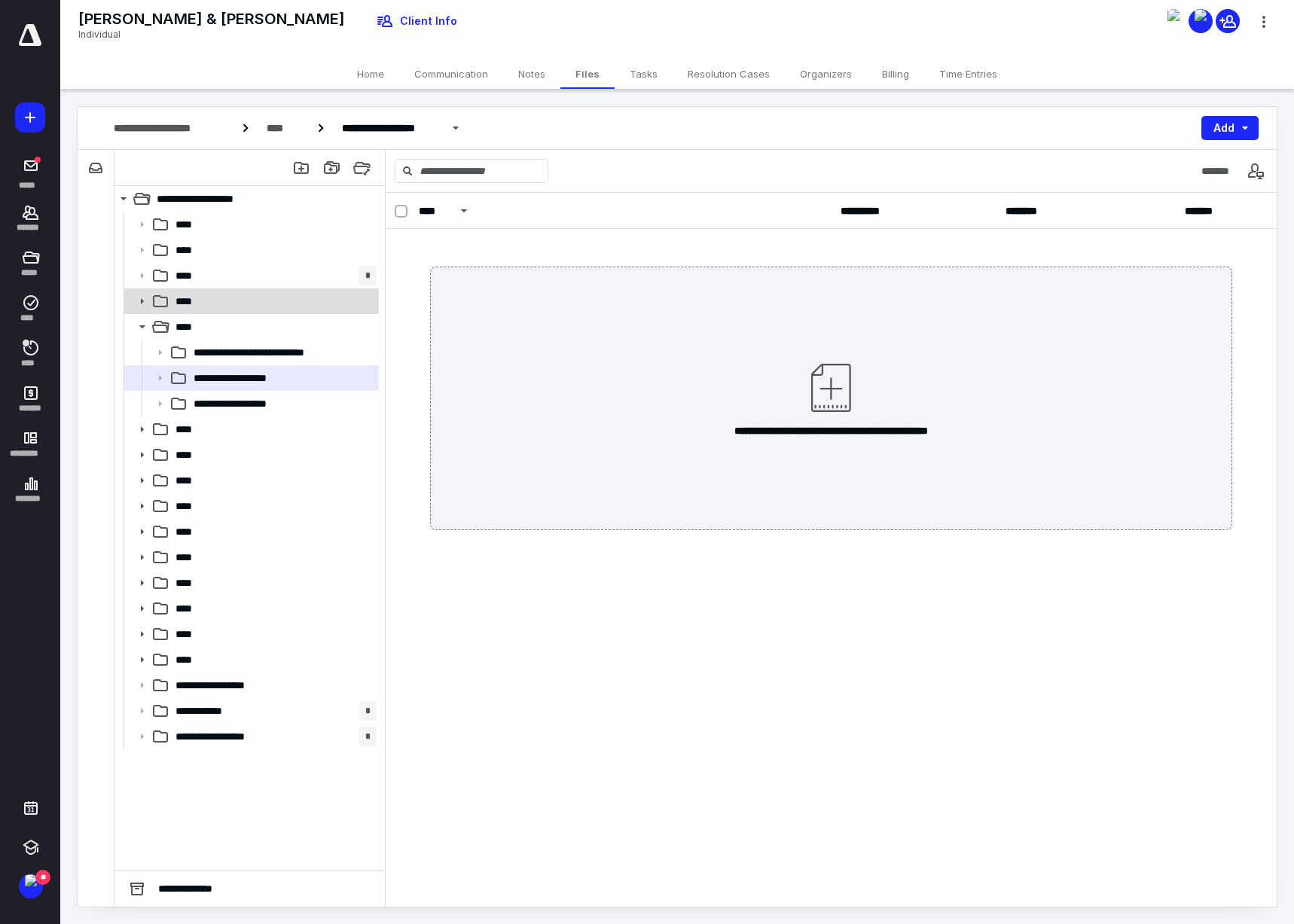 click on "****" at bounding box center (273, 301) 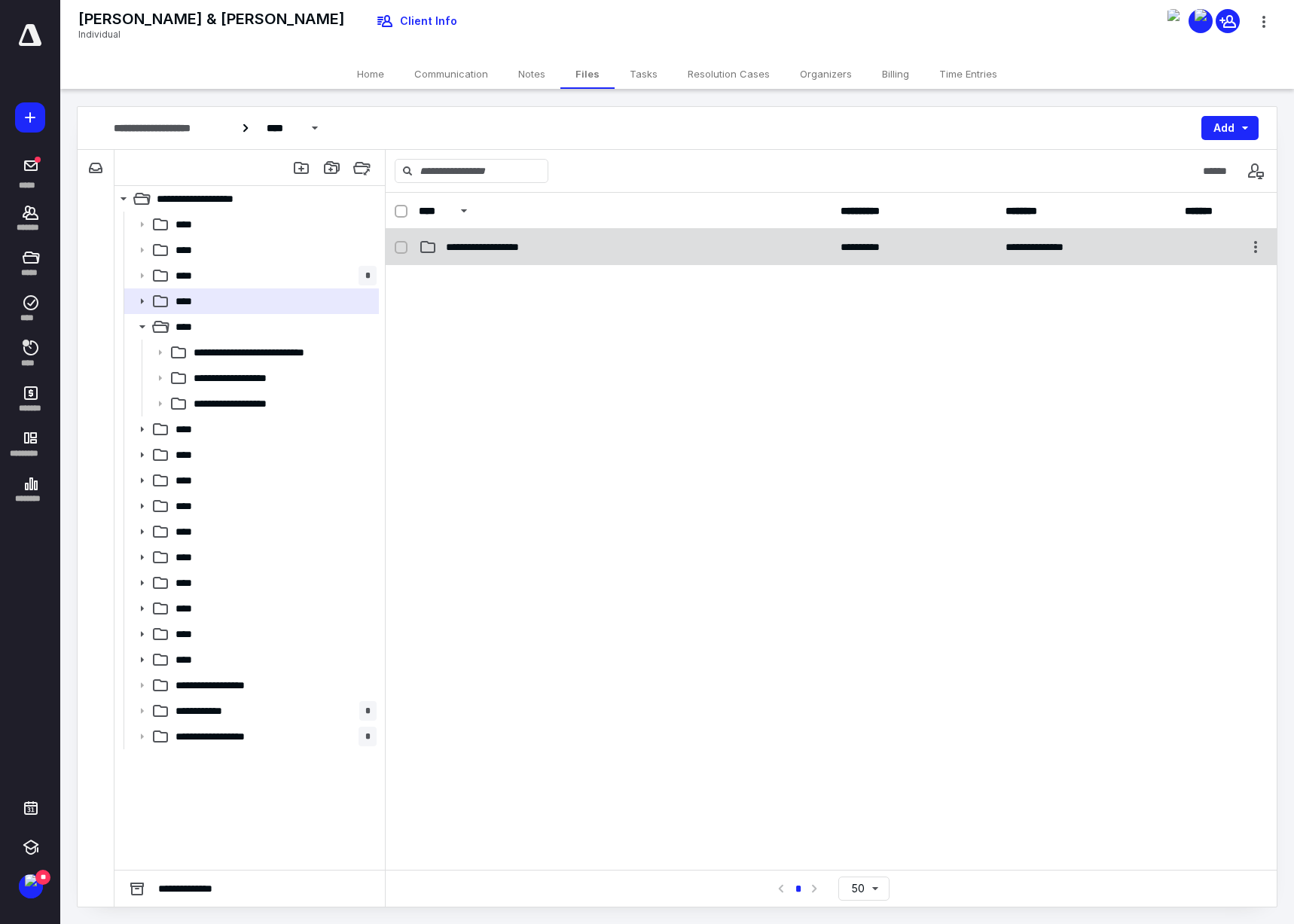 click on "**********" at bounding box center [625, 247] 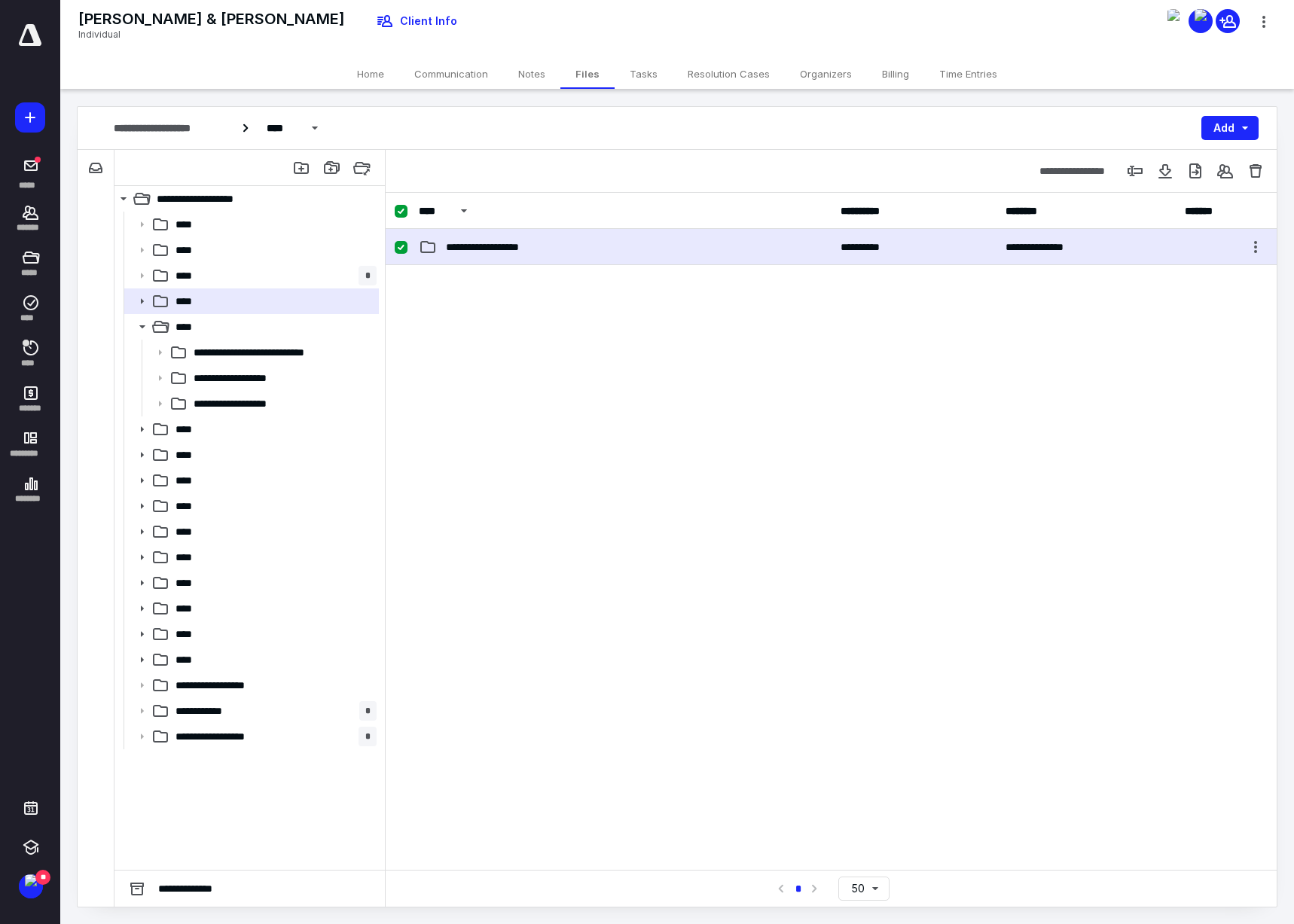 click on "**********" at bounding box center [625, 247] 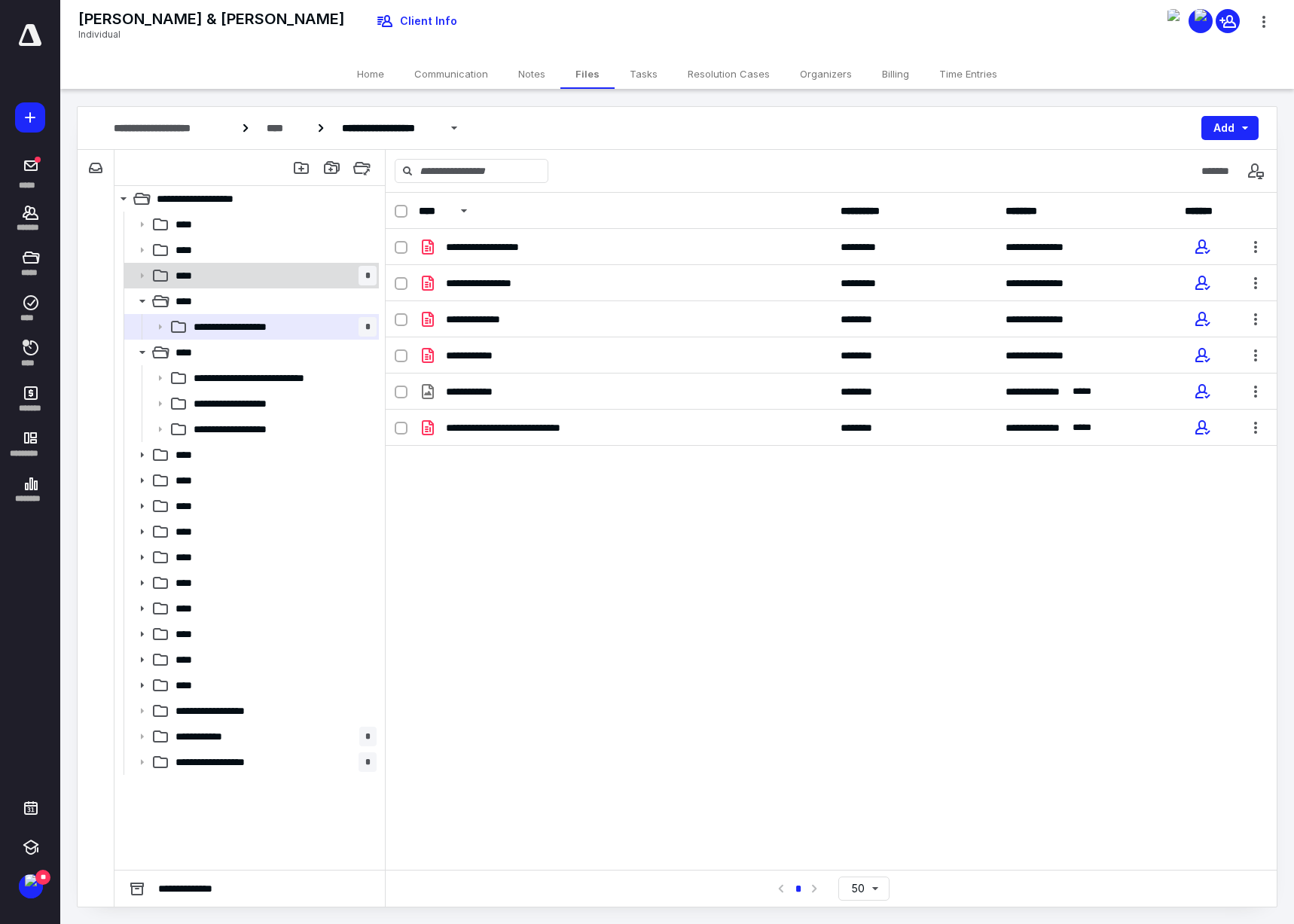 click on "**** *" at bounding box center (273, 276) 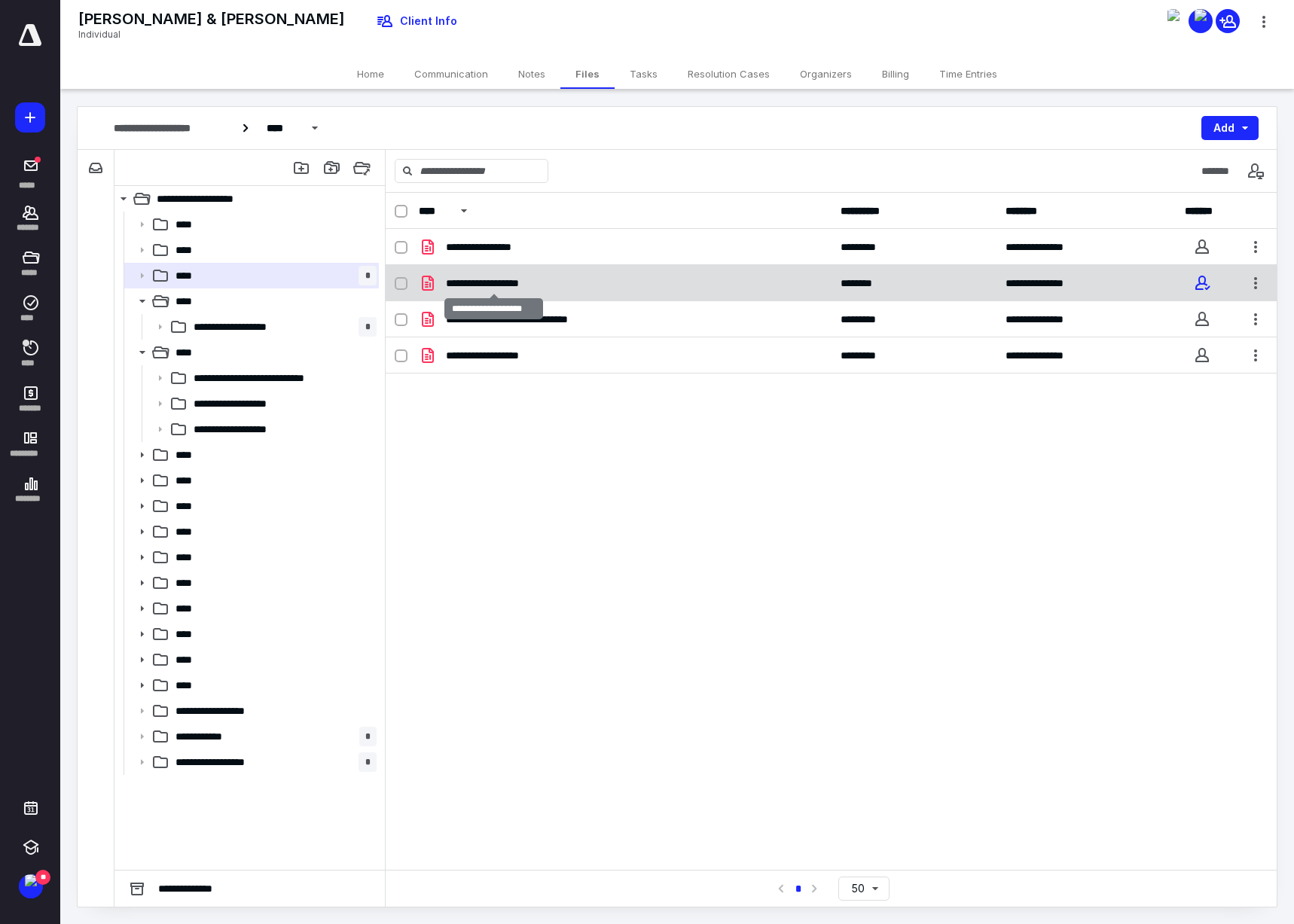 click on "**********" at bounding box center [494, 283] 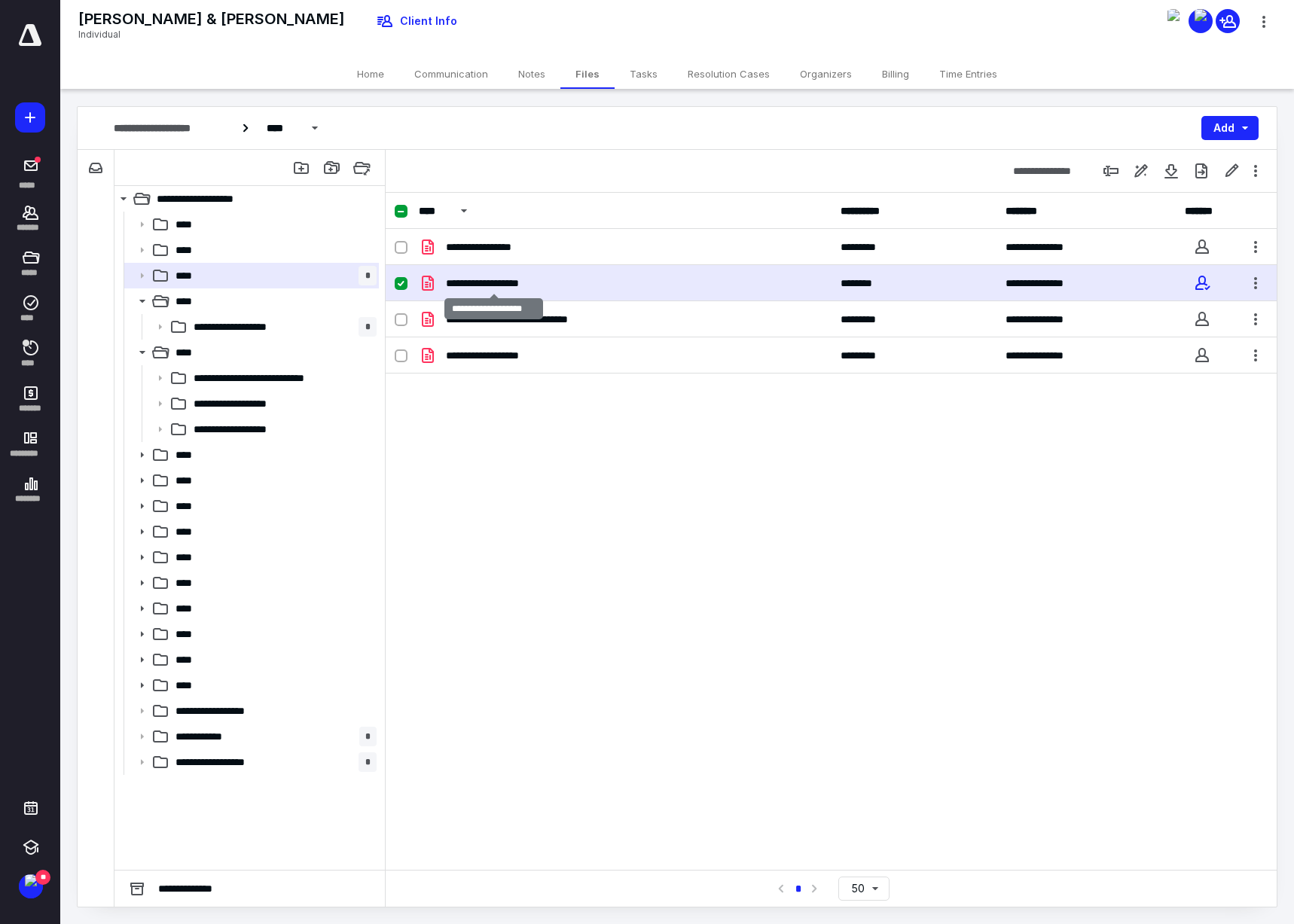 click on "**********" at bounding box center (494, 283) 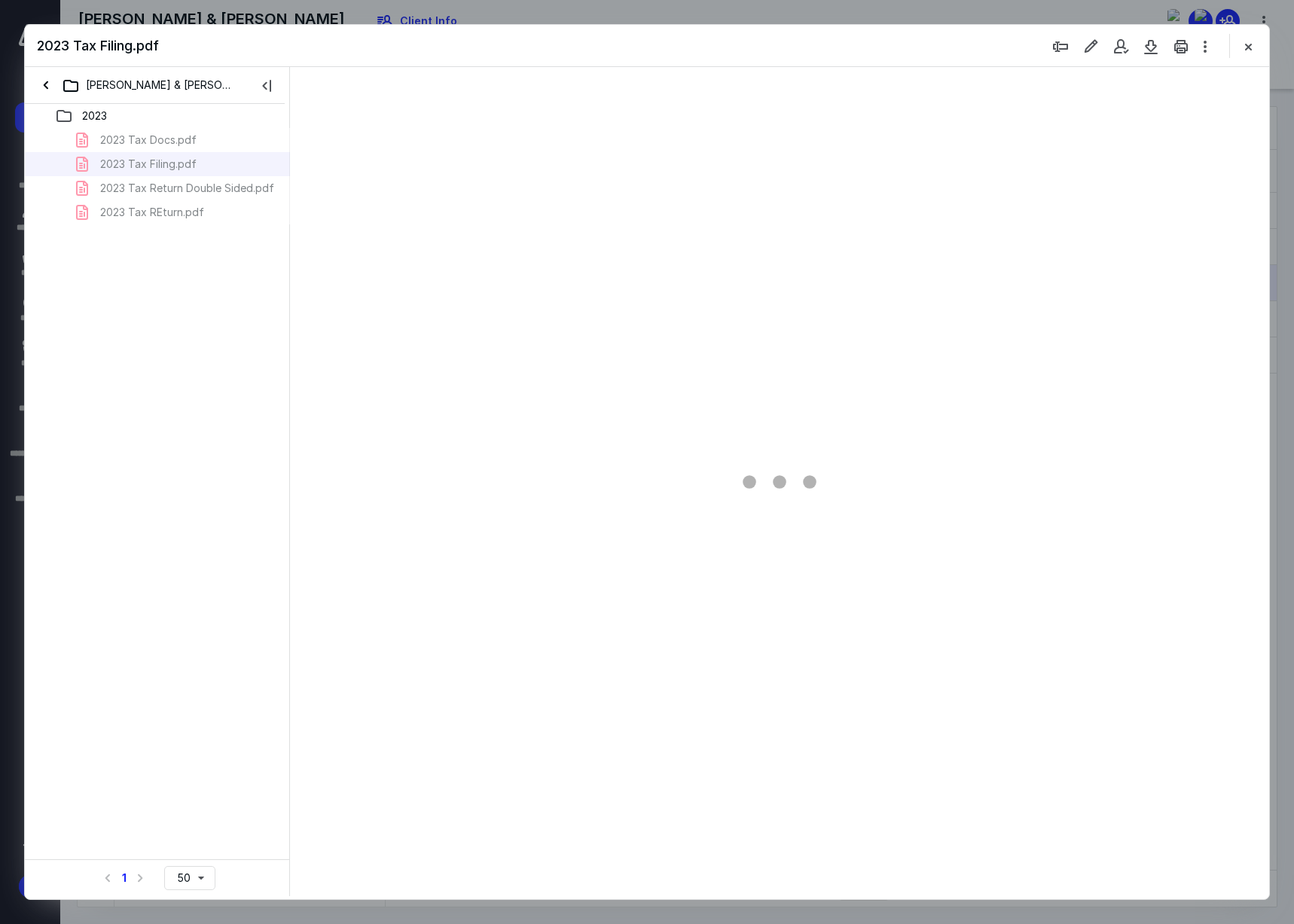 scroll, scrollTop: 0, scrollLeft: 0, axis: both 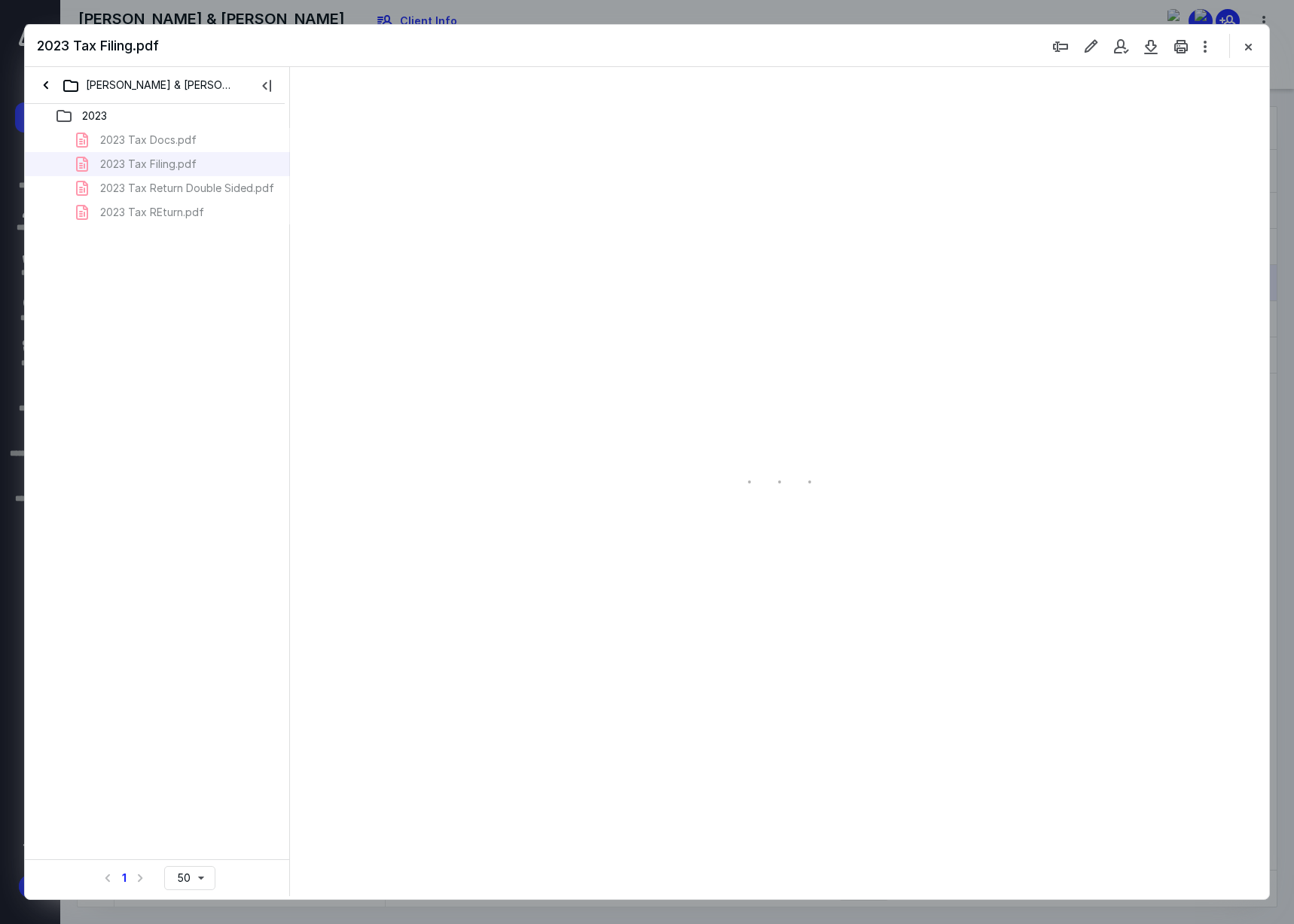 type on "129" 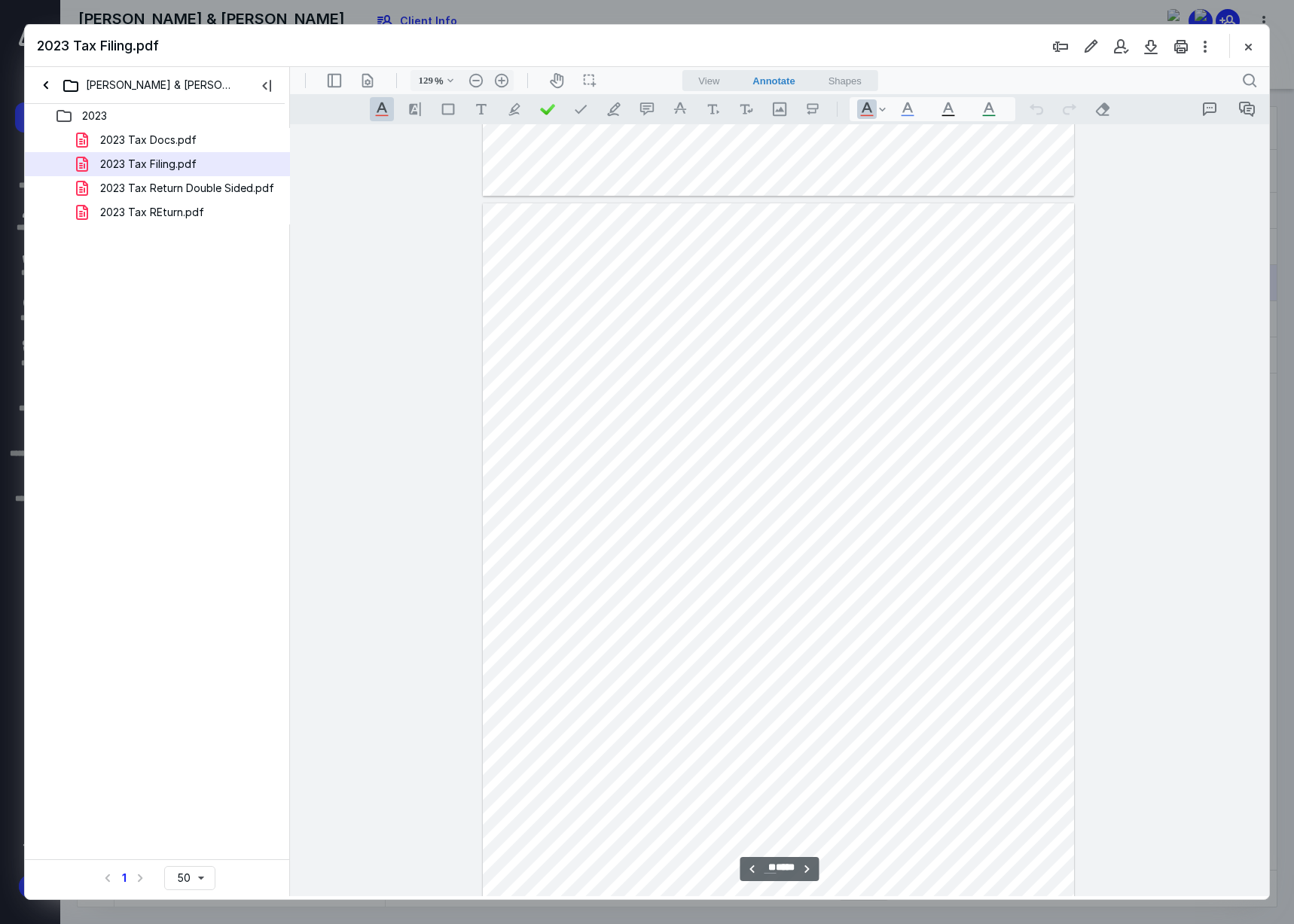 scroll, scrollTop: 24611, scrollLeft: 0, axis: vertical 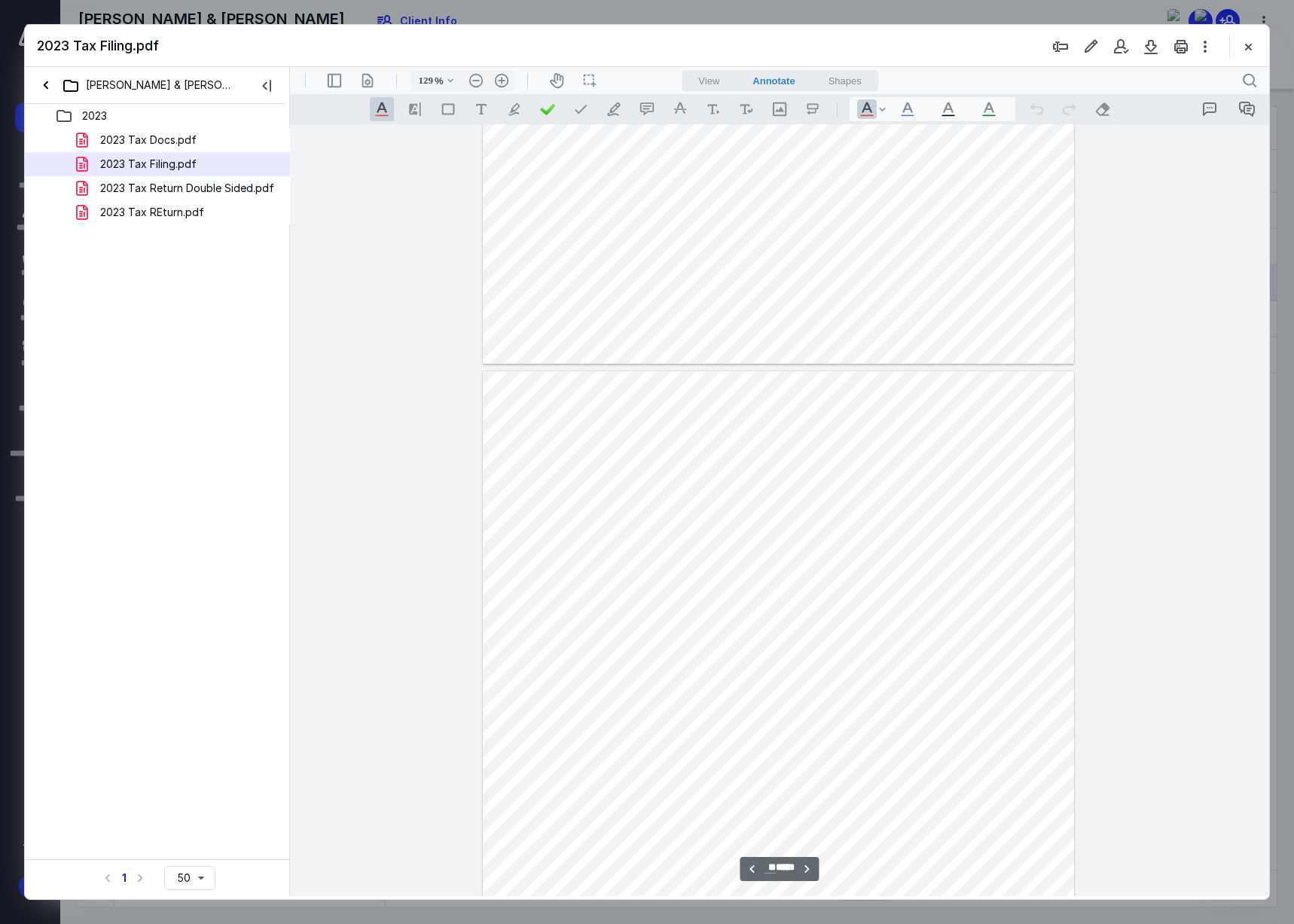 type on "**" 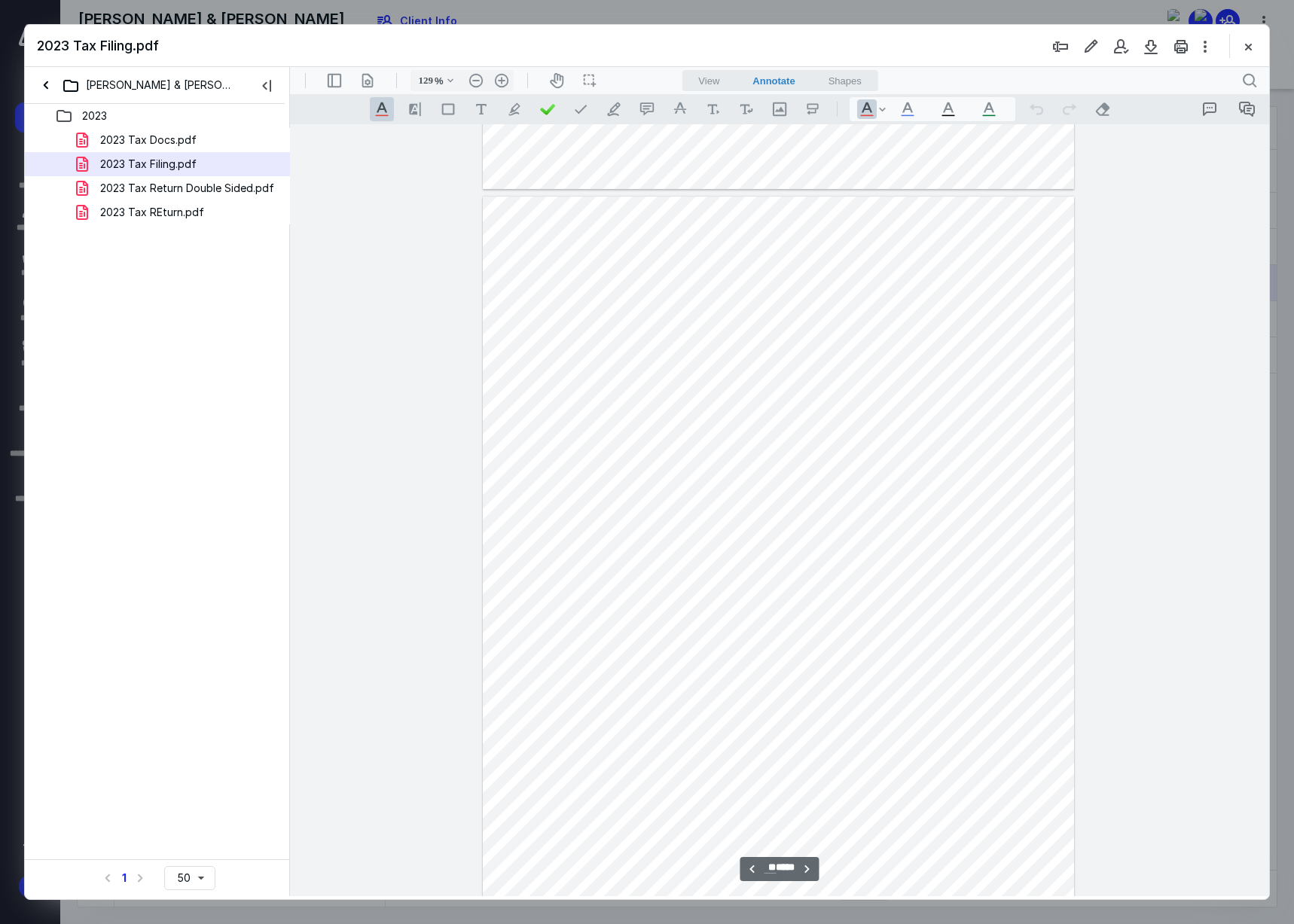 scroll, scrollTop: 15348, scrollLeft: 0, axis: vertical 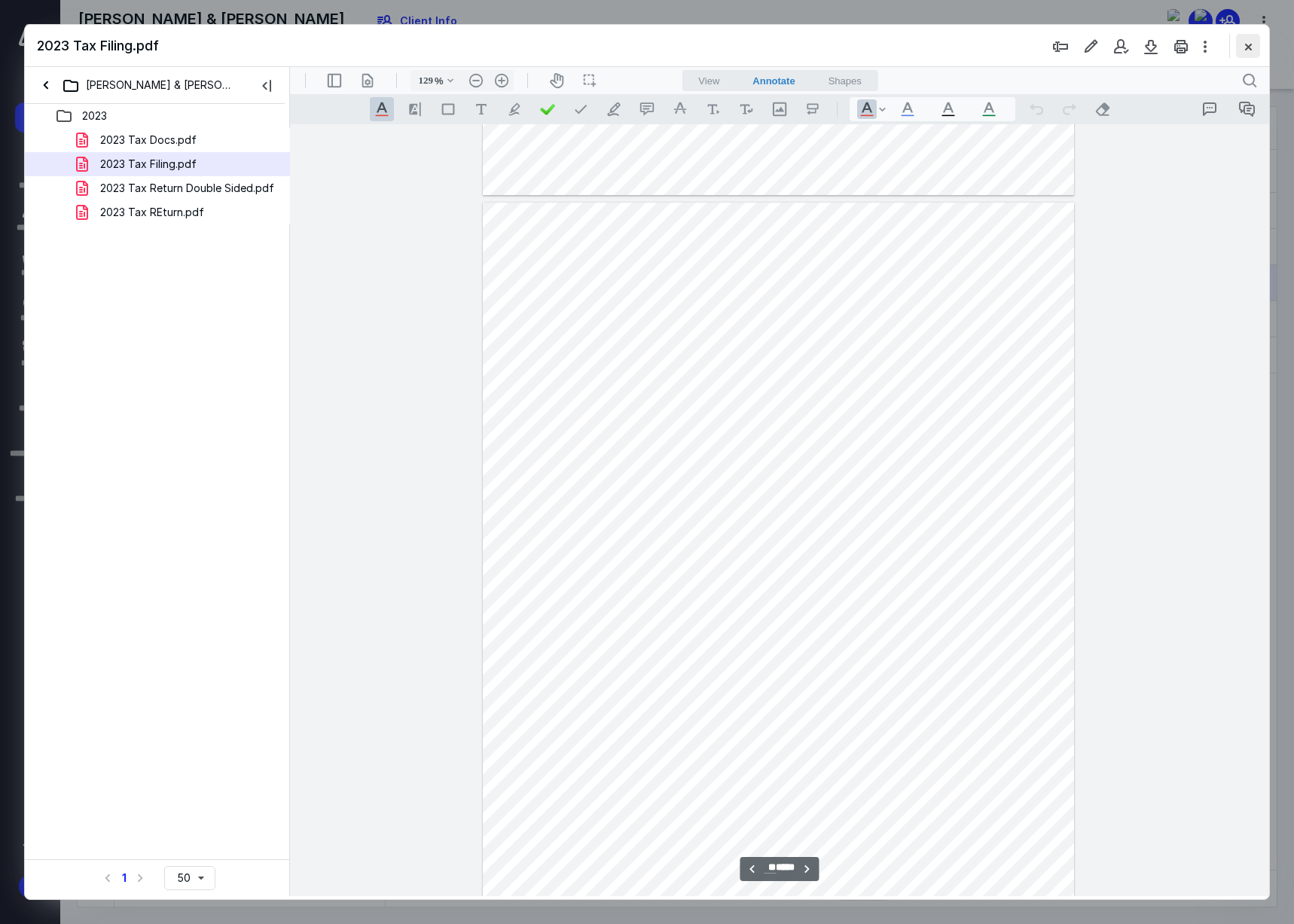 click at bounding box center [1248, 46] 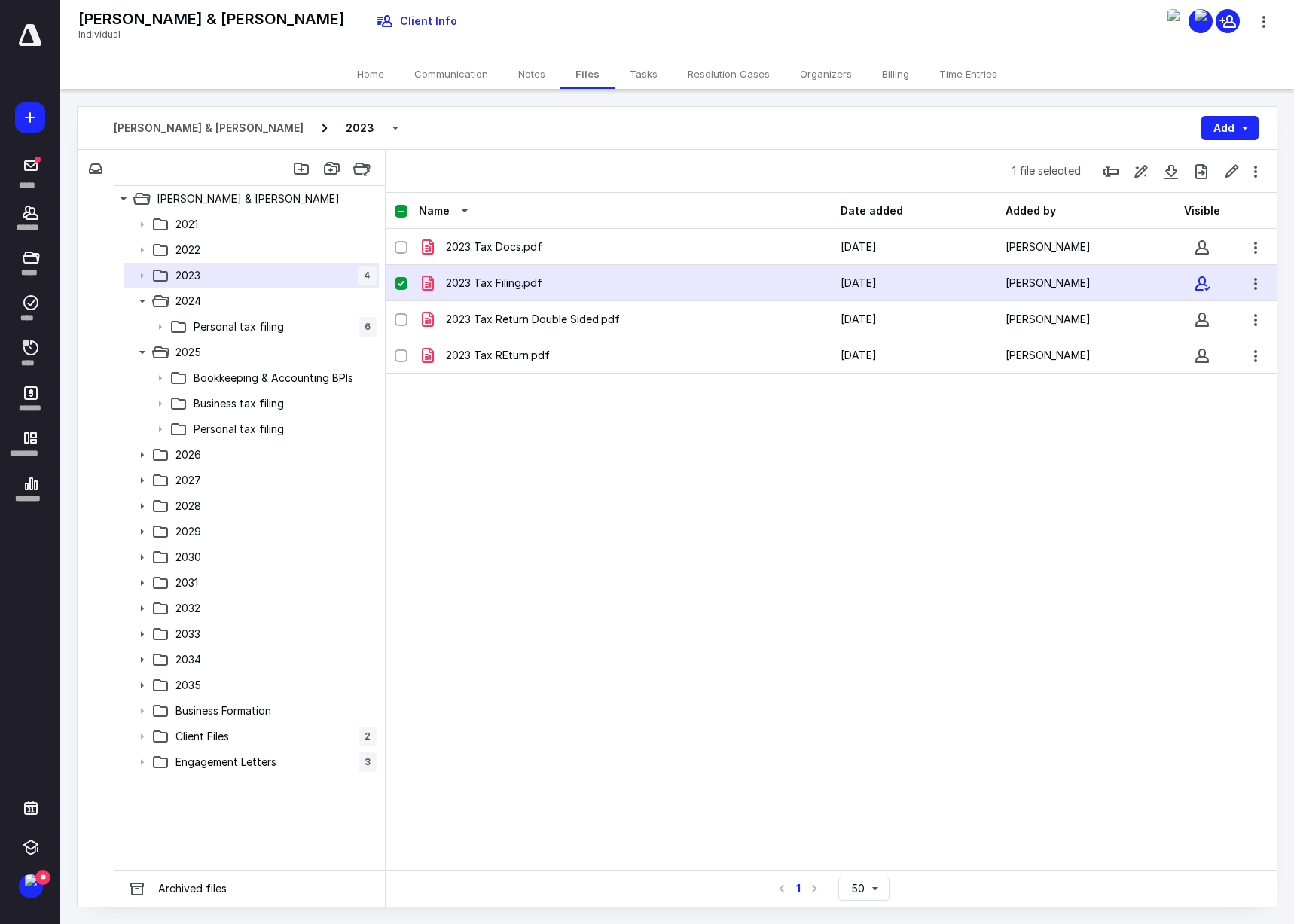 click on "2023 Tax Filing.pdf" at bounding box center [494, 283] 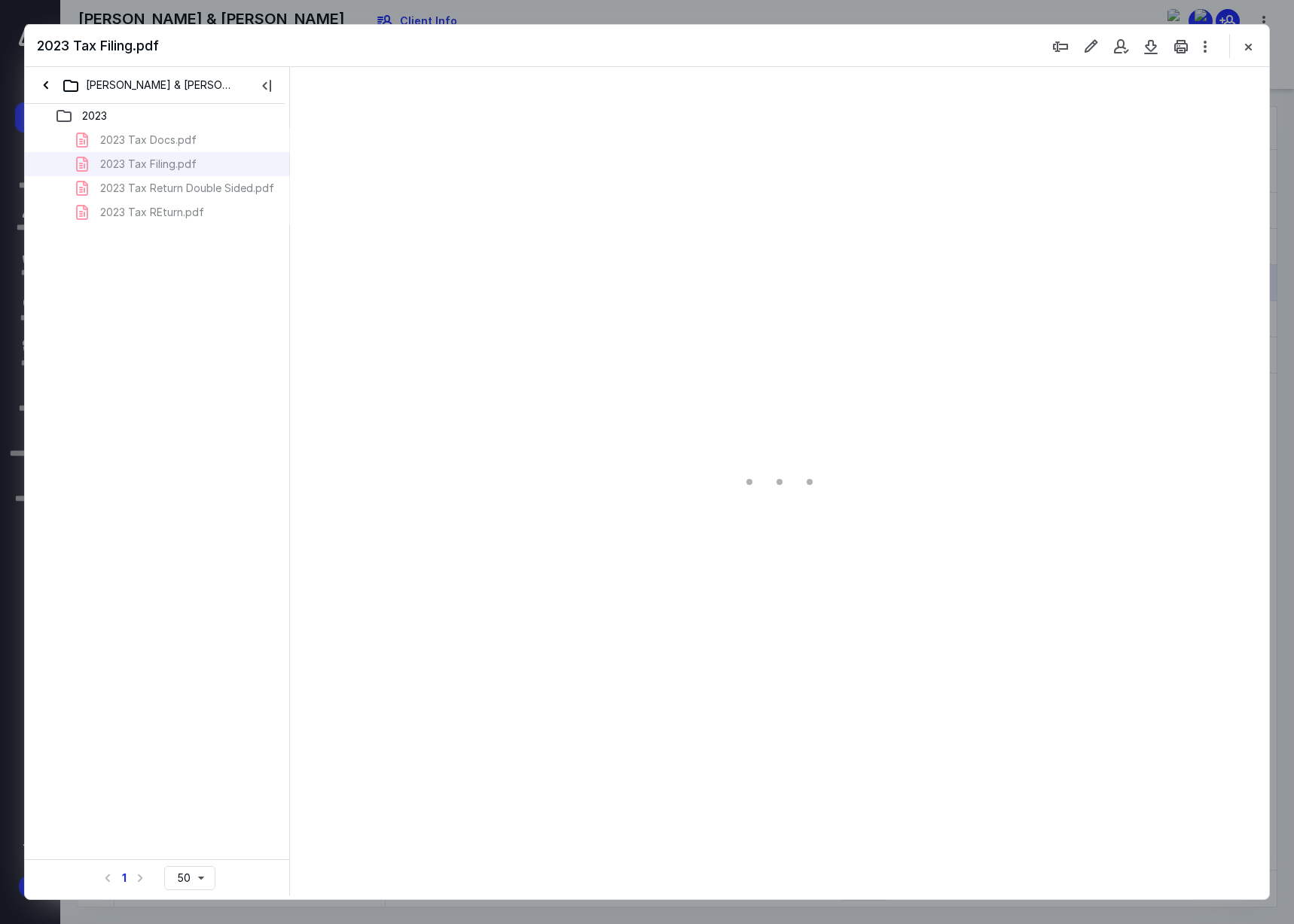 scroll, scrollTop: 0, scrollLeft: 0, axis: both 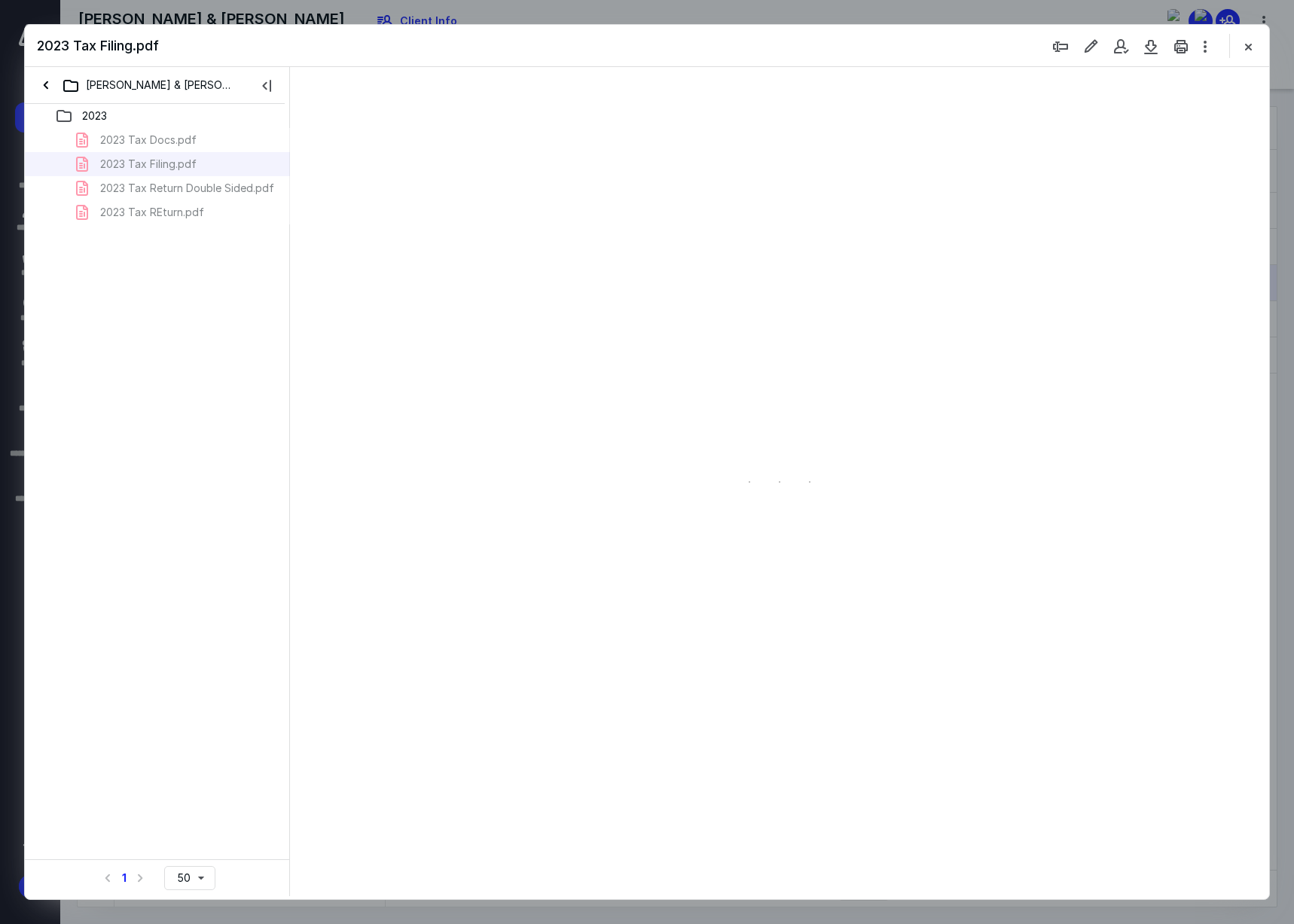 type on "129" 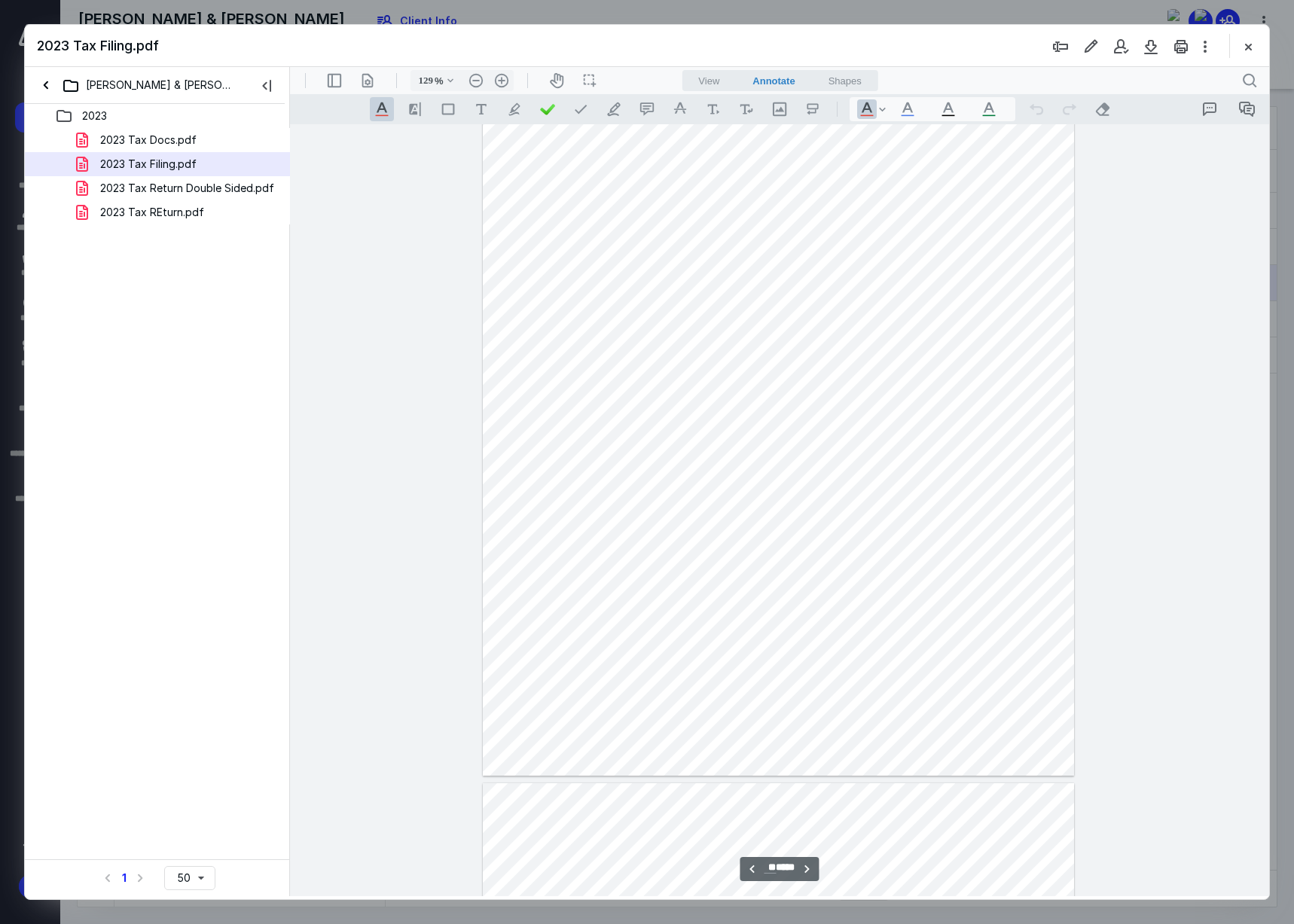scroll, scrollTop: 11959, scrollLeft: 0, axis: vertical 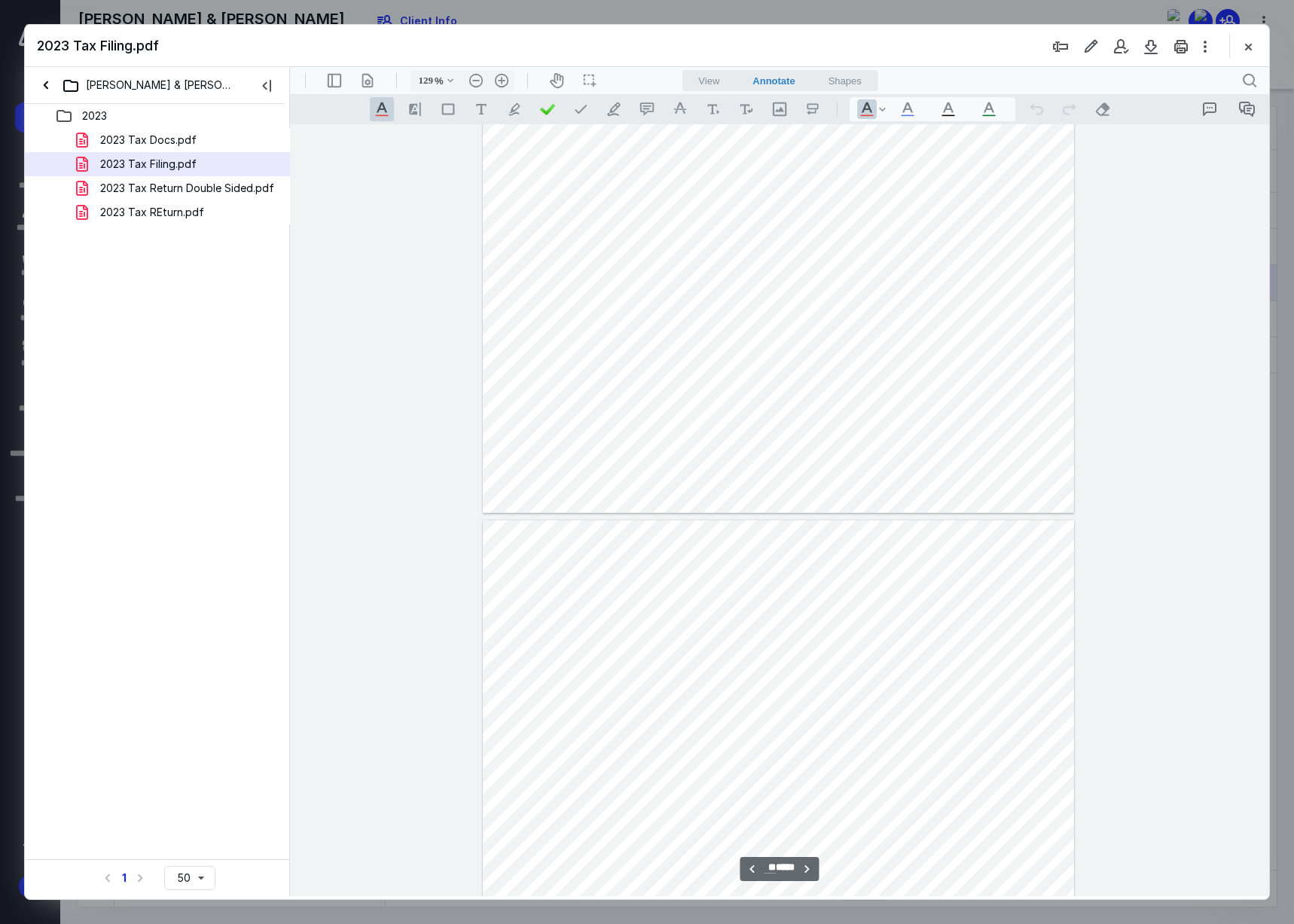 type on "**" 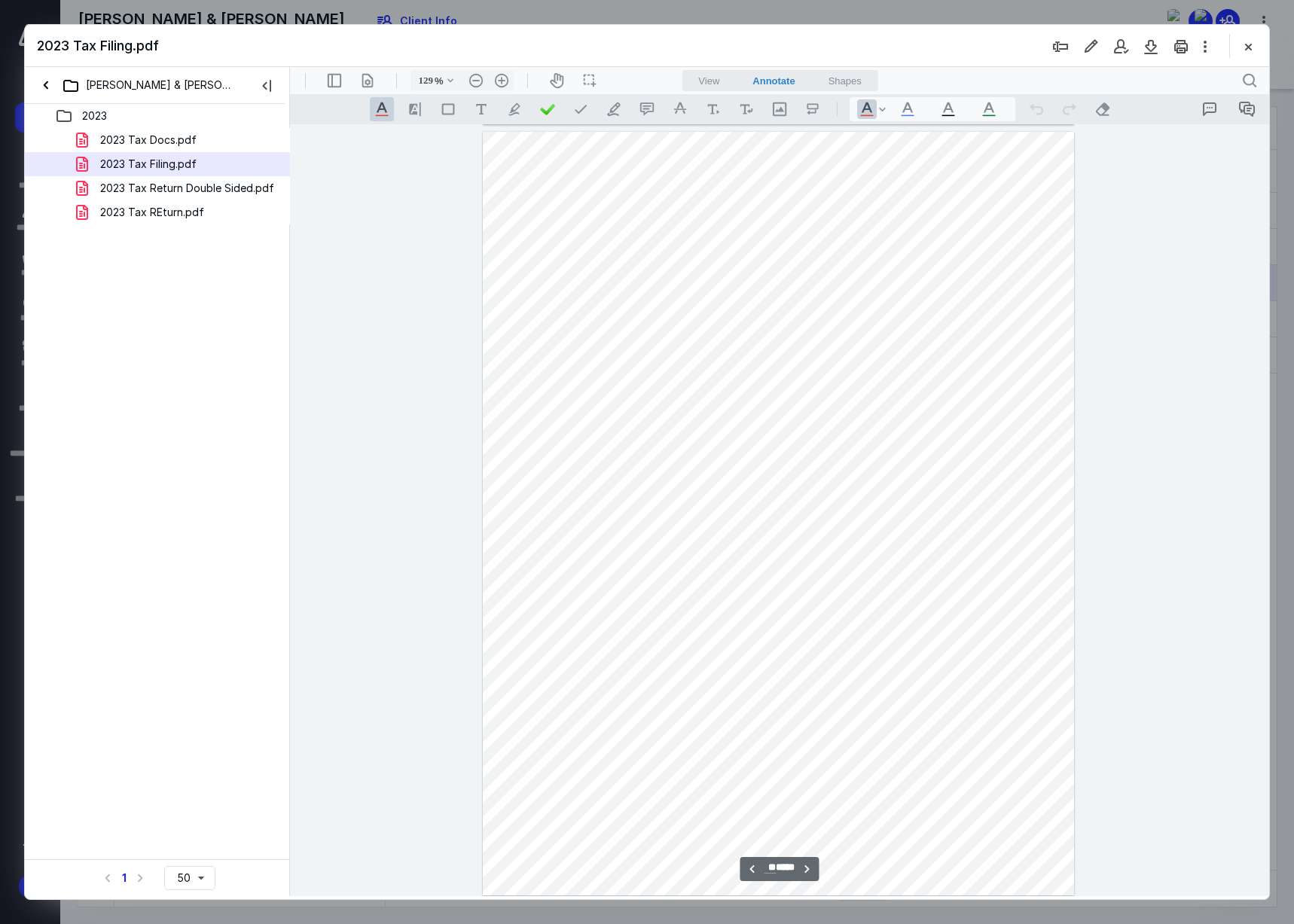 scroll, scrollTop: 12185, scrollLeft: 0, axis: vertical 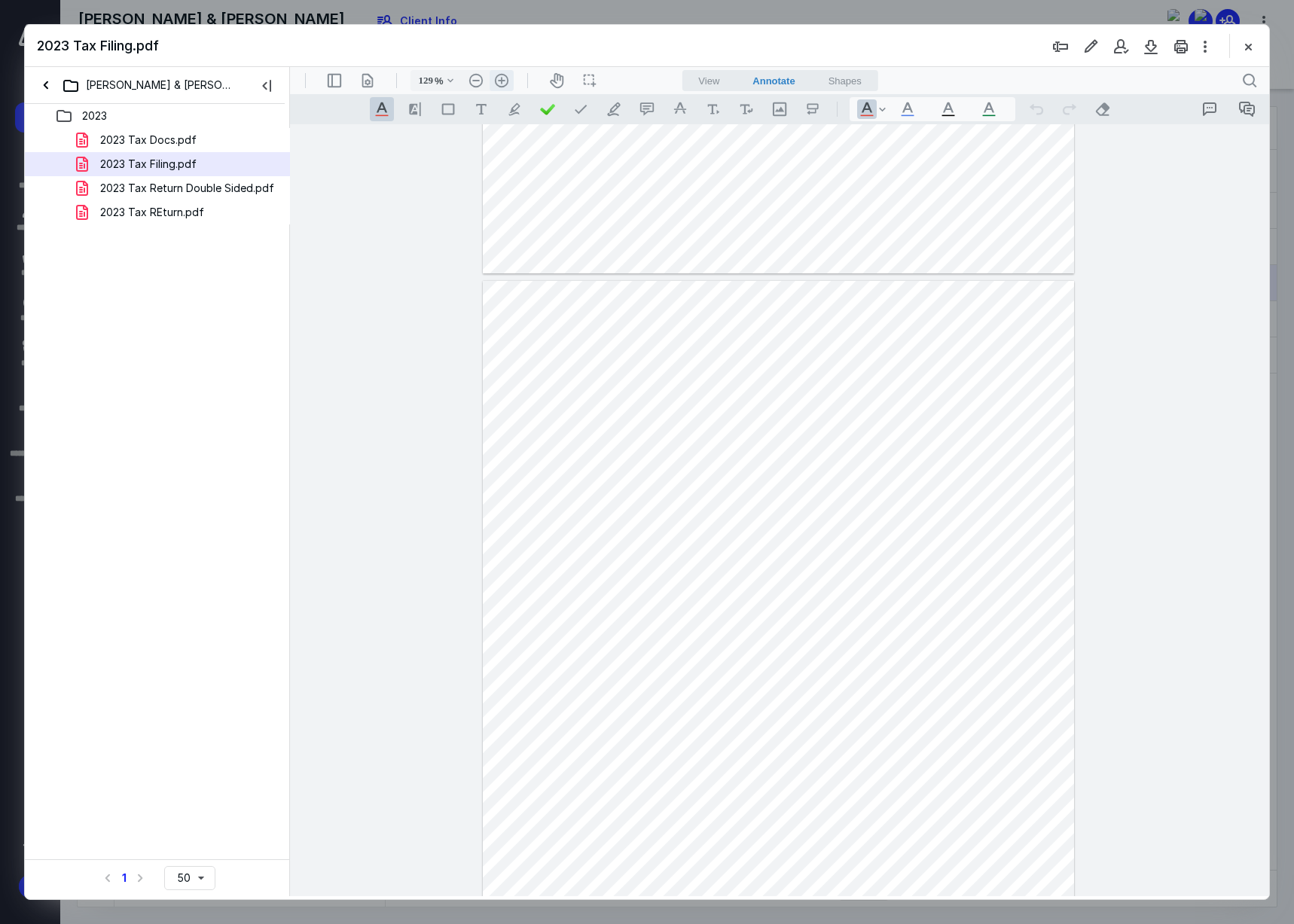 click on ".cls-1{fill:#abb0c4;} icon - header - zoom - in - line" at bounding box center (502, 81) 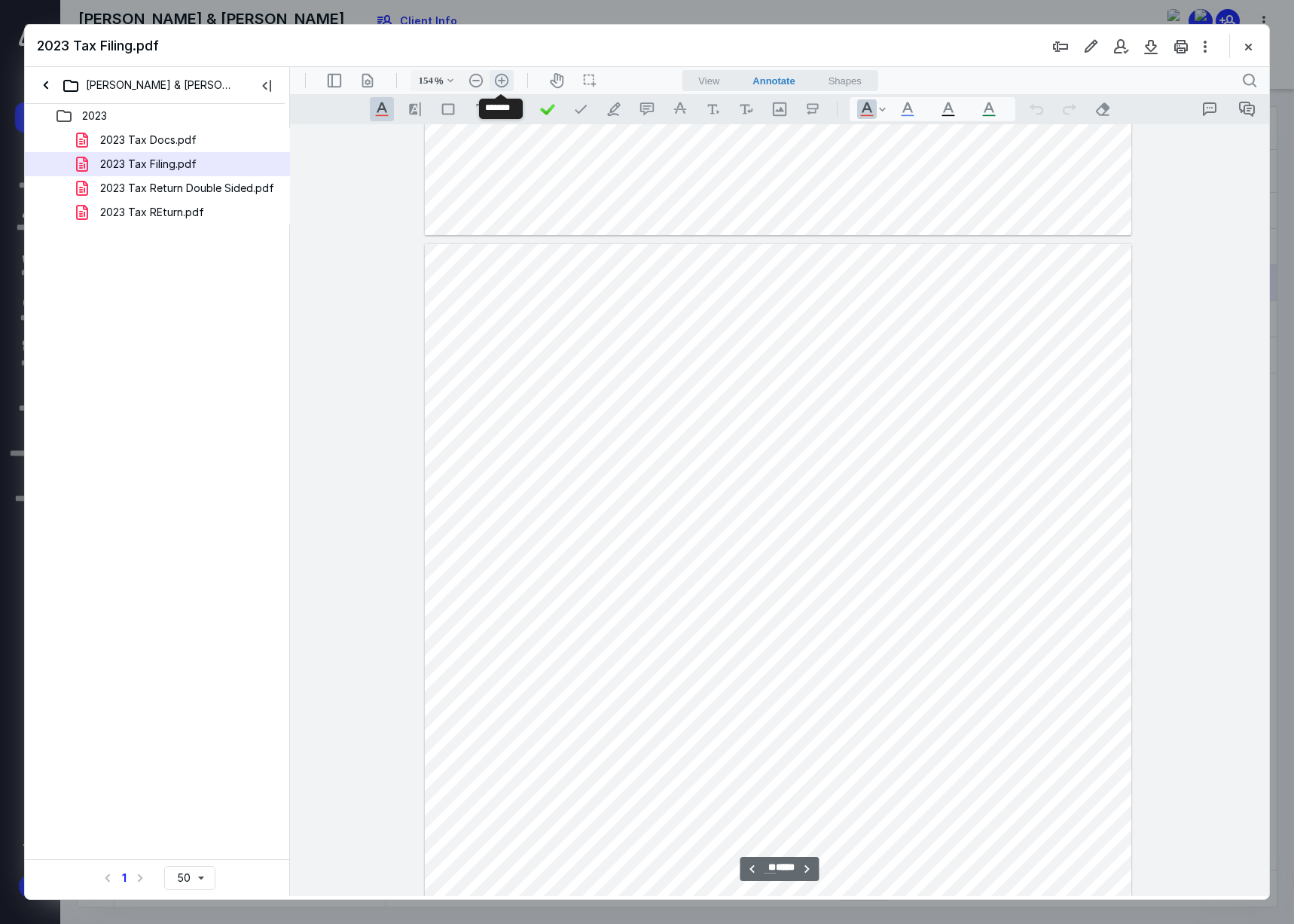 click on ".cls-1{fill:#abb0c4;} icon - header - zoom - in - line" at bounding box center (502, 81) 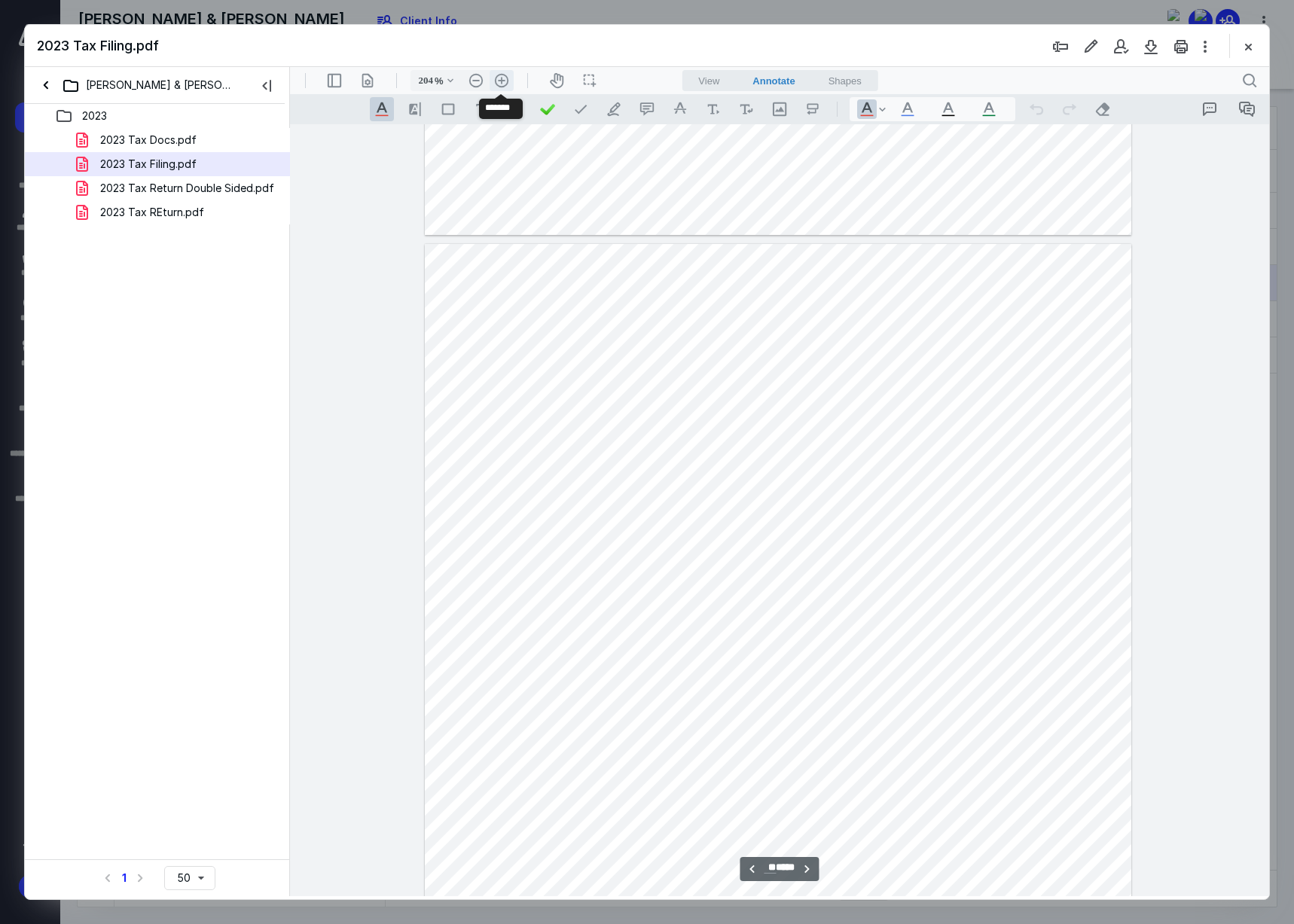 scroll, scrollTop: 19528, scrollLeft: 0, axis: vertical 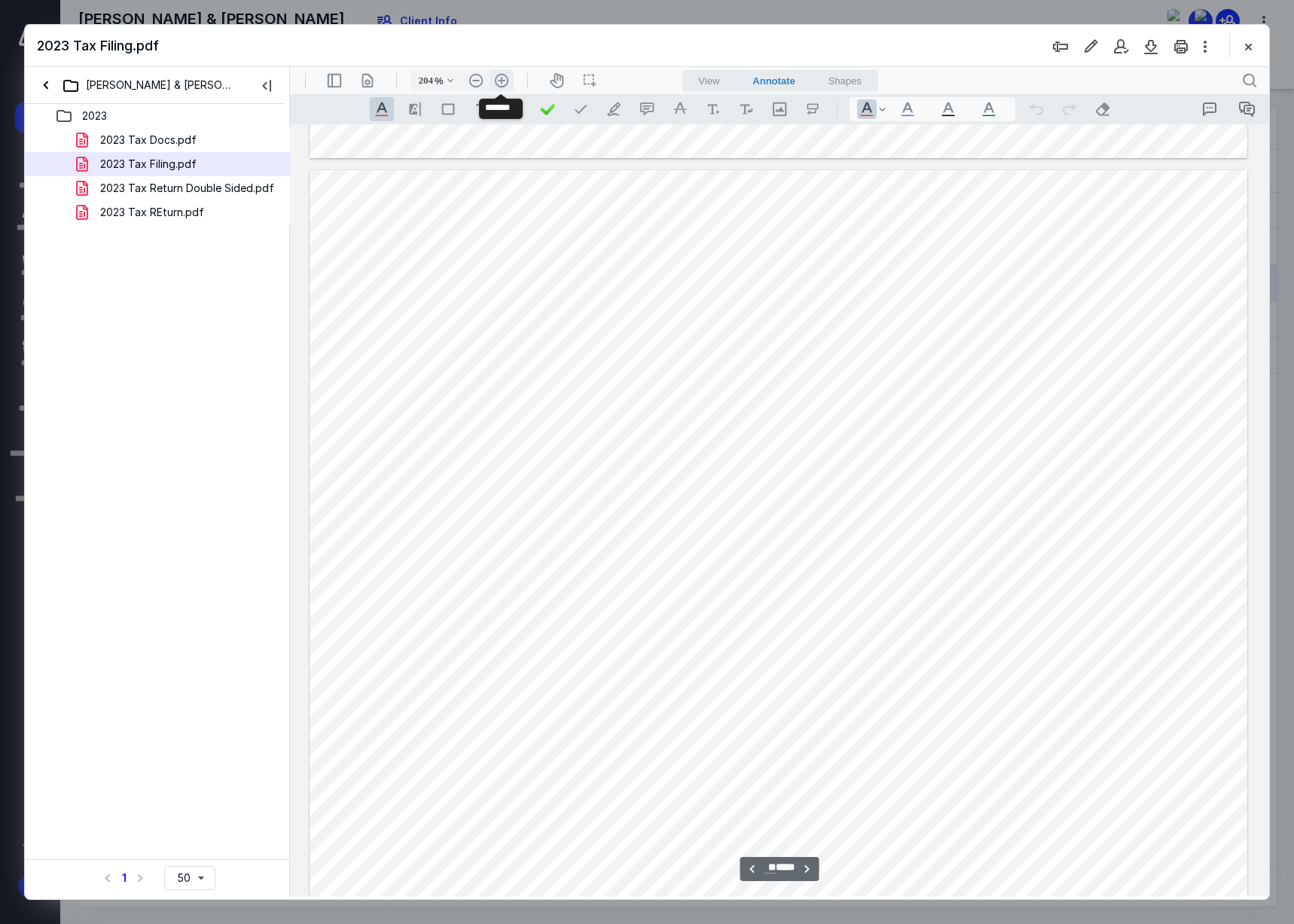 click on ".cls-1{fill:#abb0c4;} icon - header - zoom - in - line" at bounding box center (502, 81) 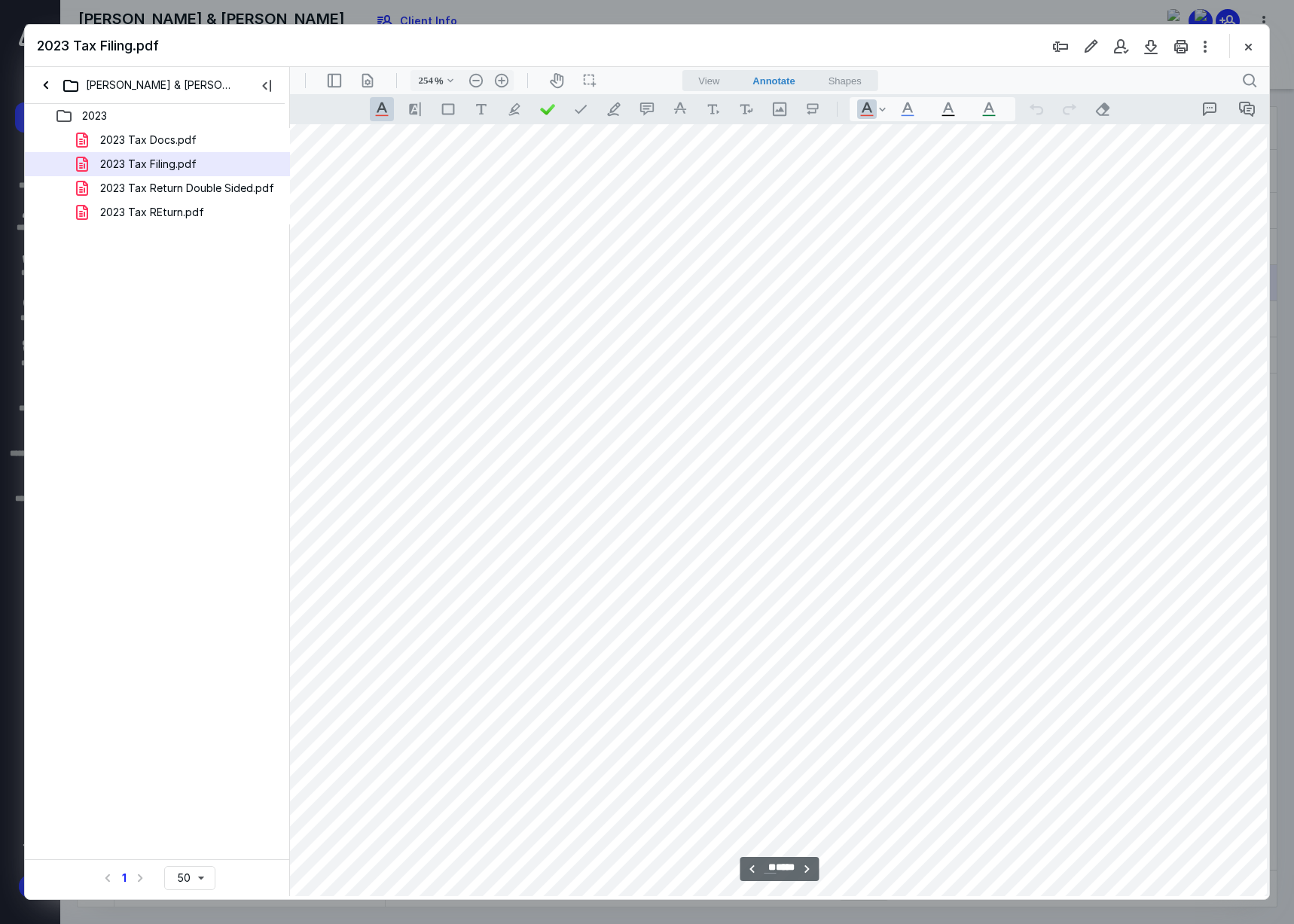 scroll, scrollTop: 24498, scrollLeft: 108, axis: both 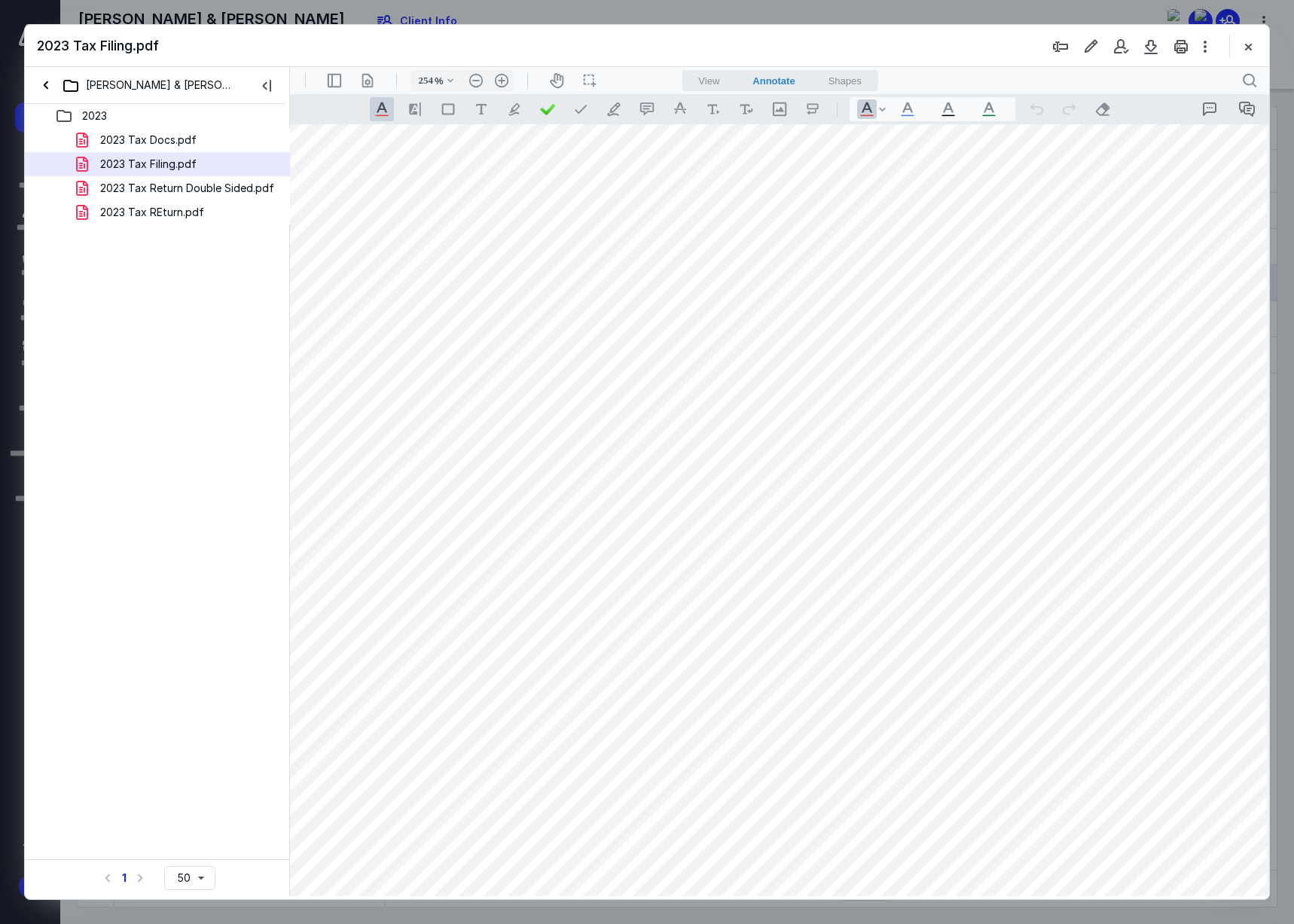 drag, startPoint x: 754, startPoint y: 889, endPoint x: 807, endPoint y: 887, distance: 53.037722 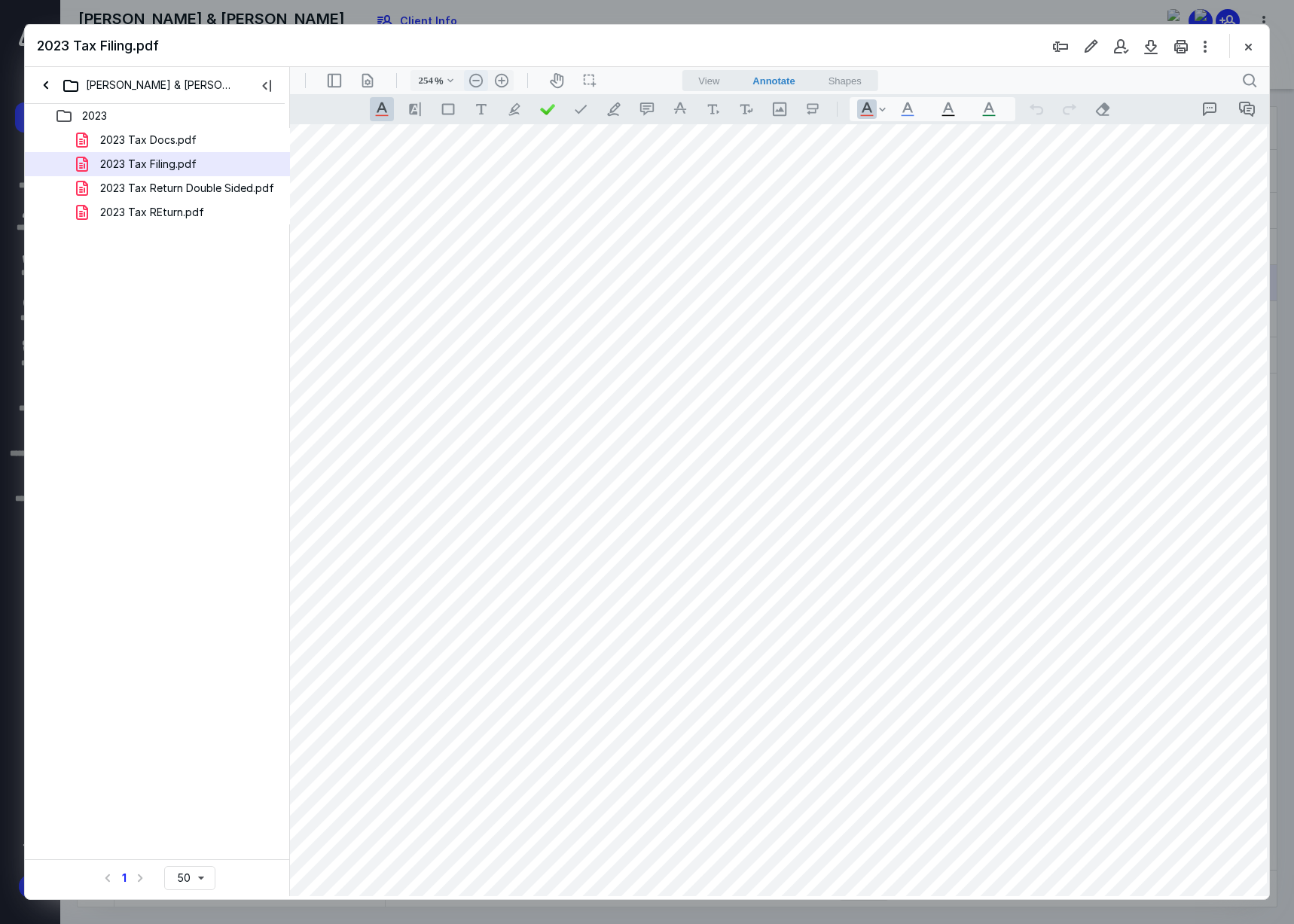 click on ".cls-1{fill:#abb0c4;} icon - header - zoom - out - line" at bounding box center (476, 81) 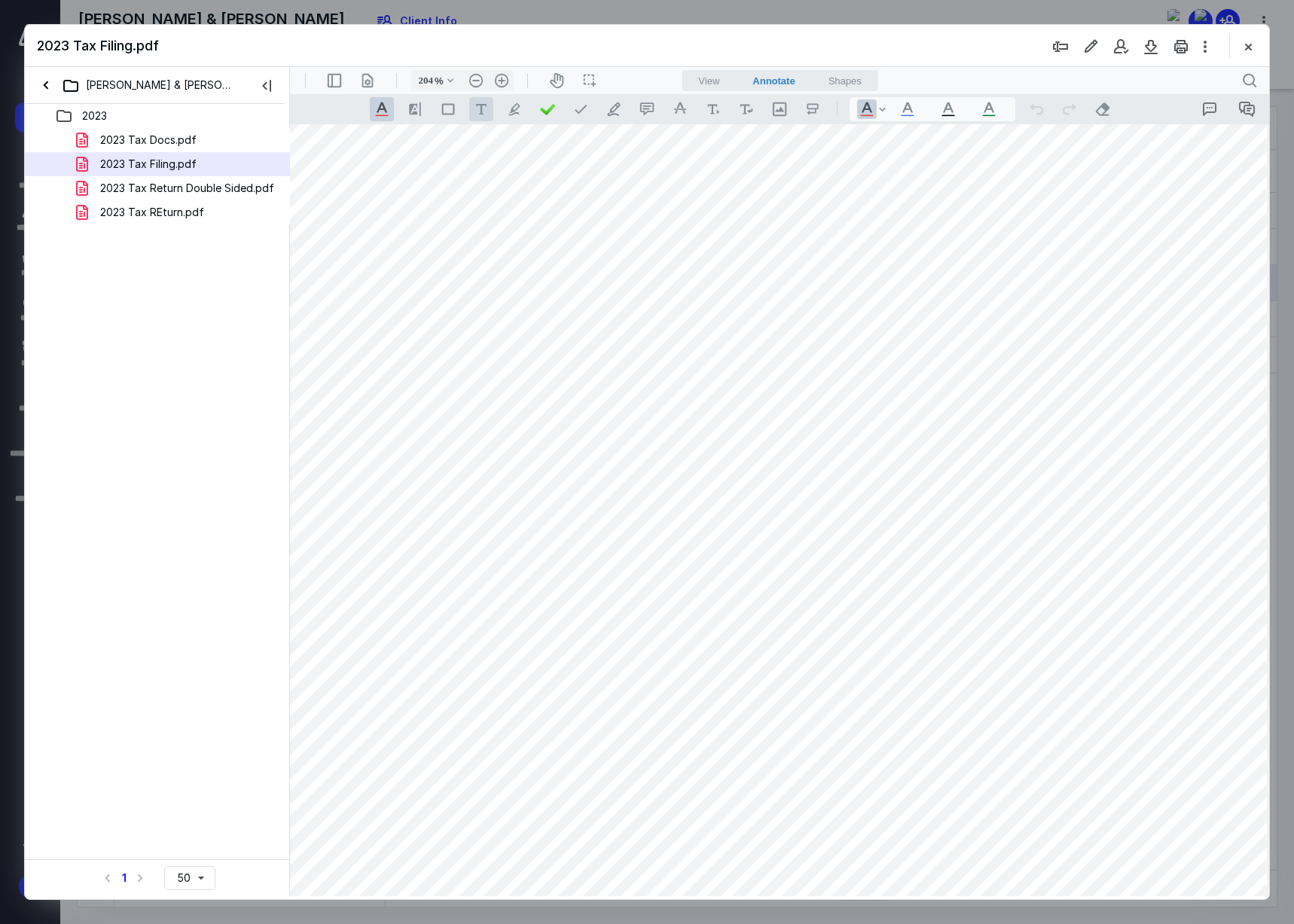 scroll, scrollTop: 19588, scrollLeft: 0, axis: vertical 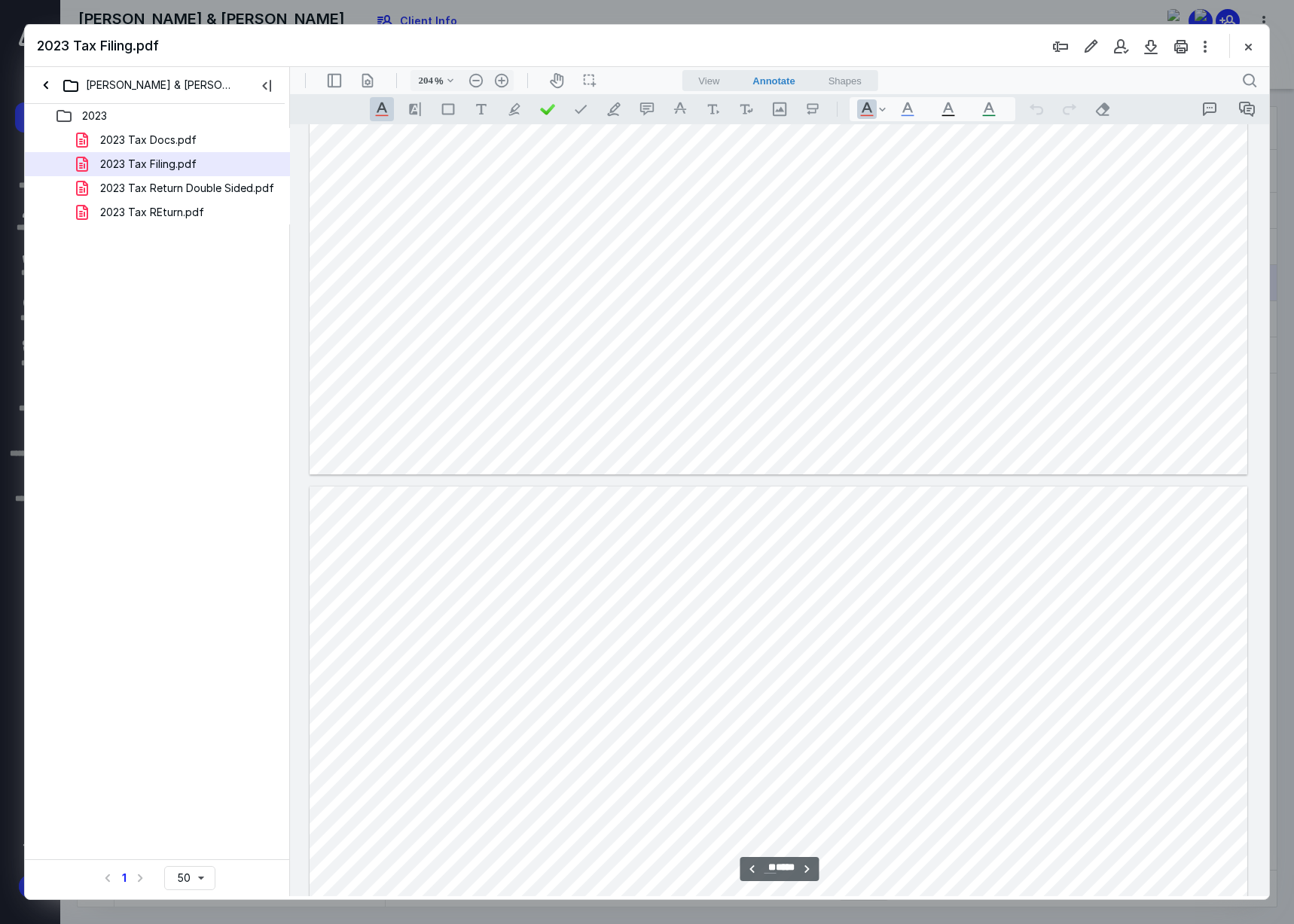 type on "**" 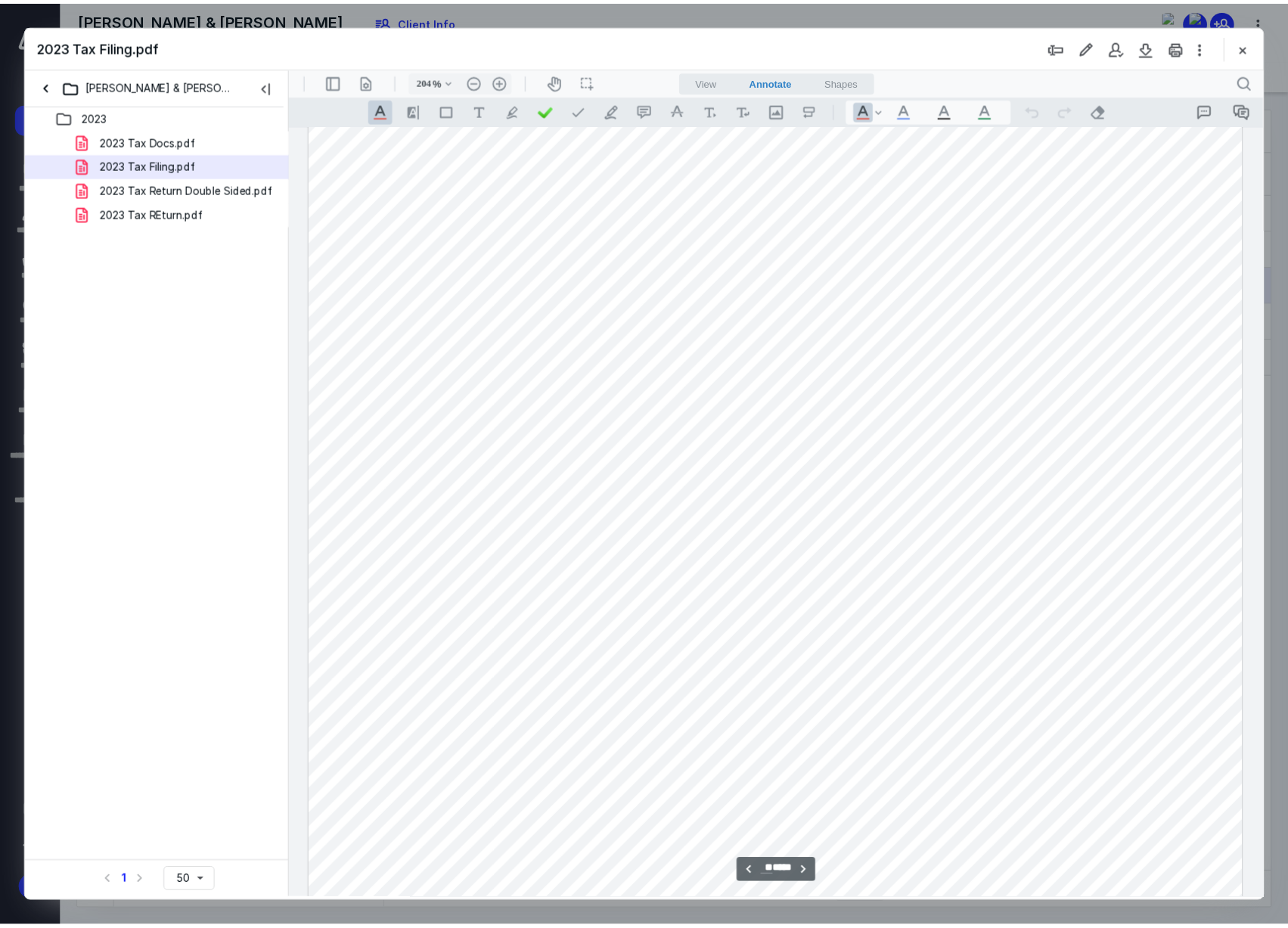 scroll, scrollTop: 18462, scrollLeft: 0, axis: vertical 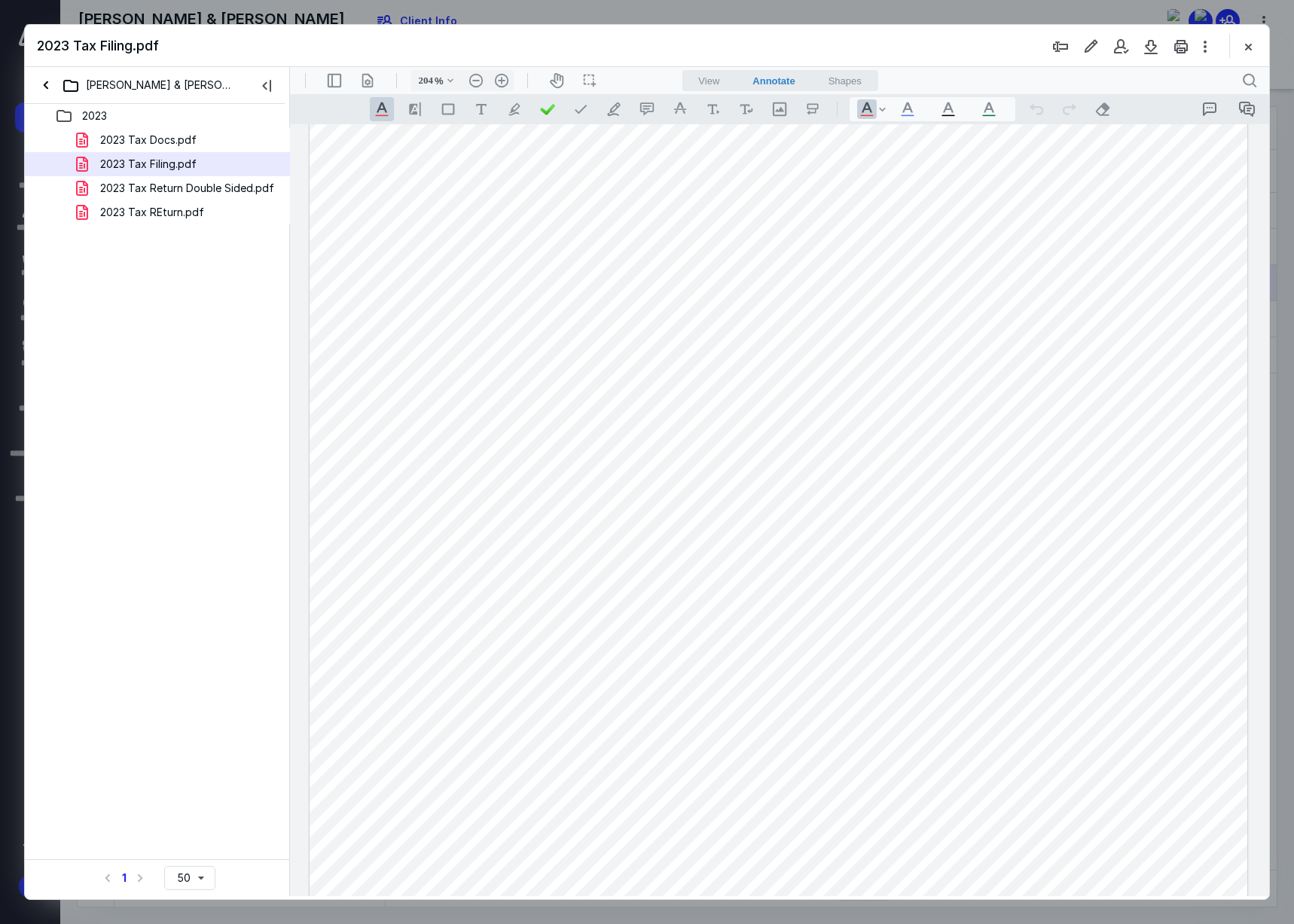 click on "2023 Tax Filing.pdf" at bounding box center [647, 46] 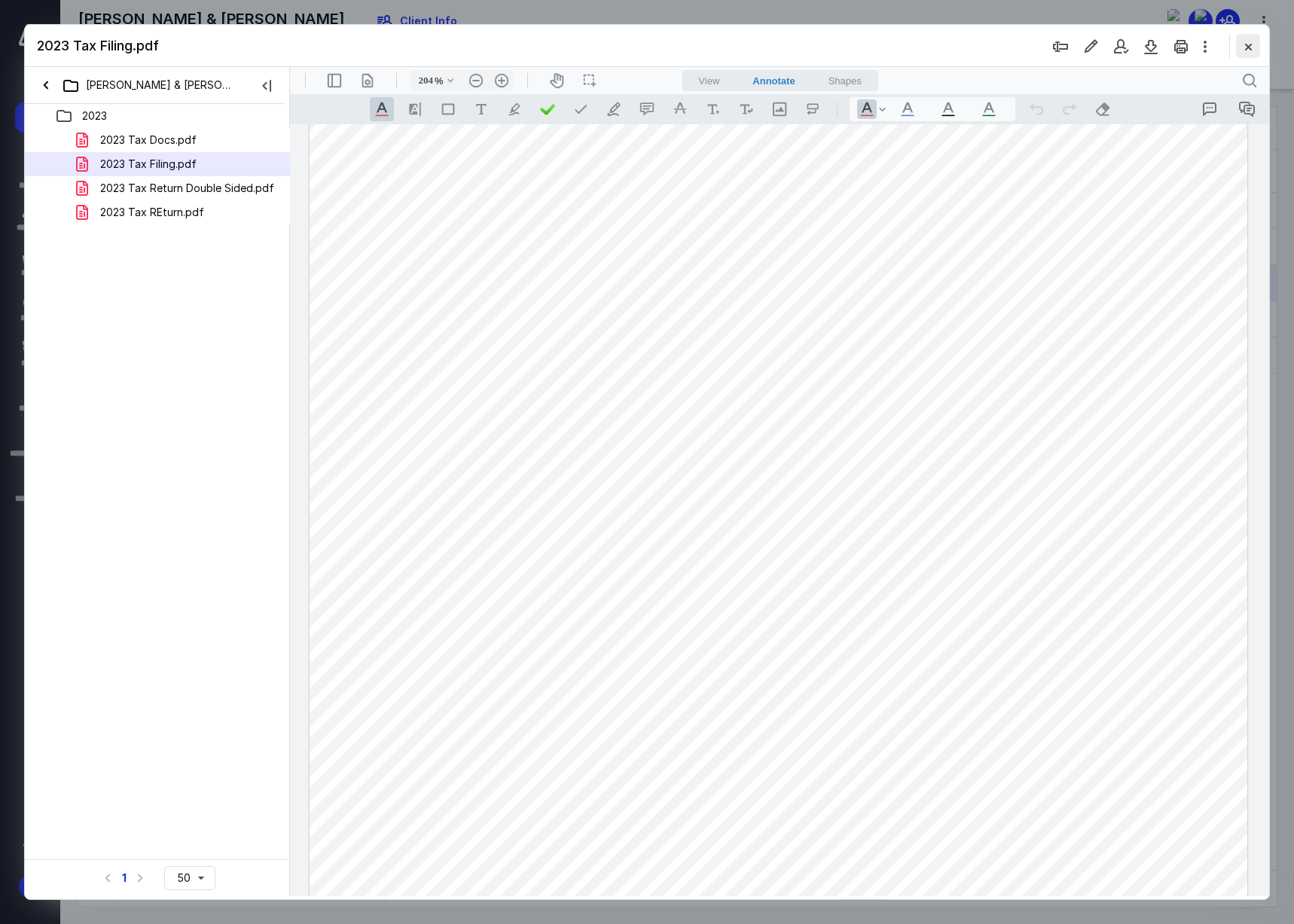 click at bounding box center [1248, 46] 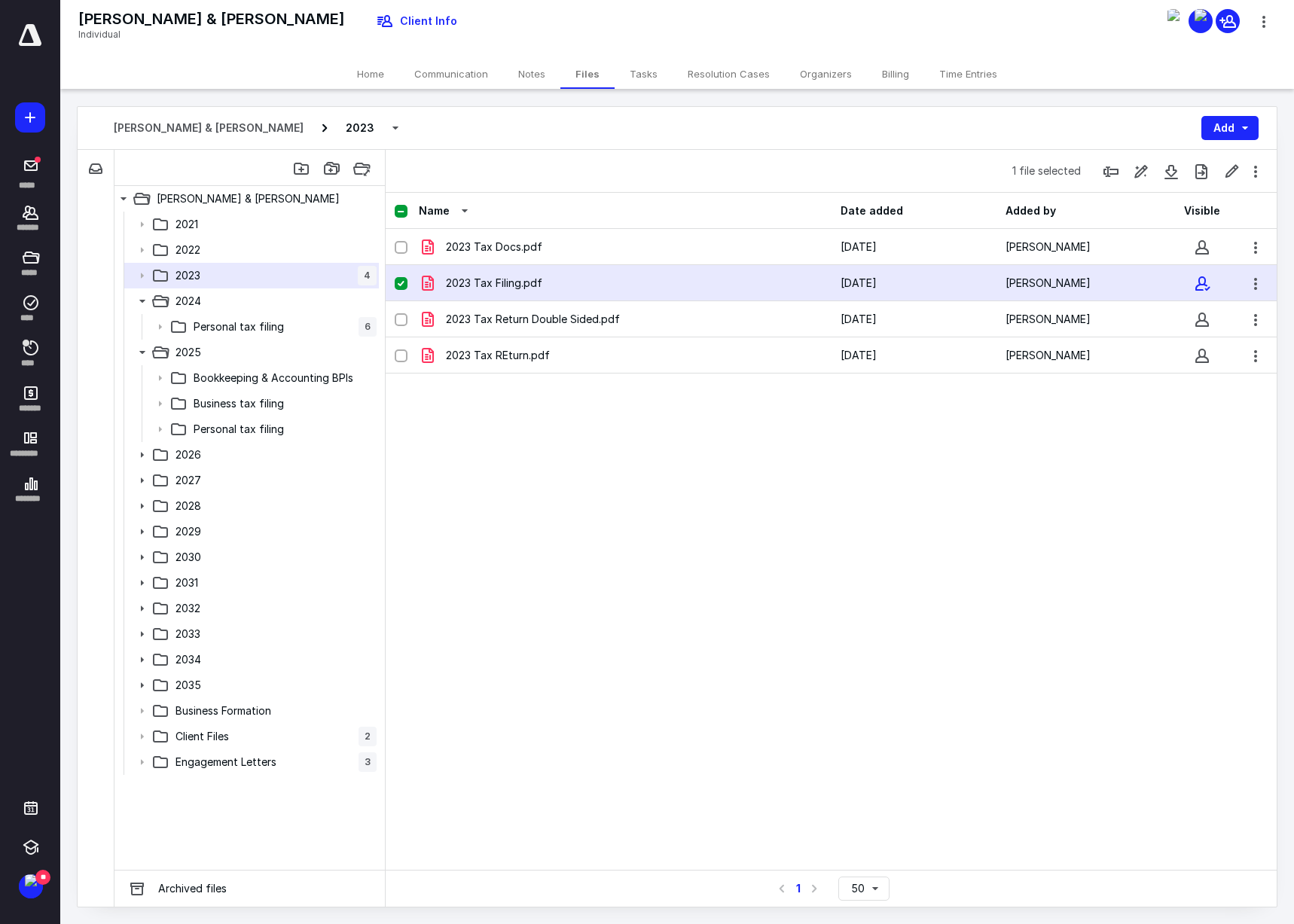 click on "Home" at bounding box center (371, 74) 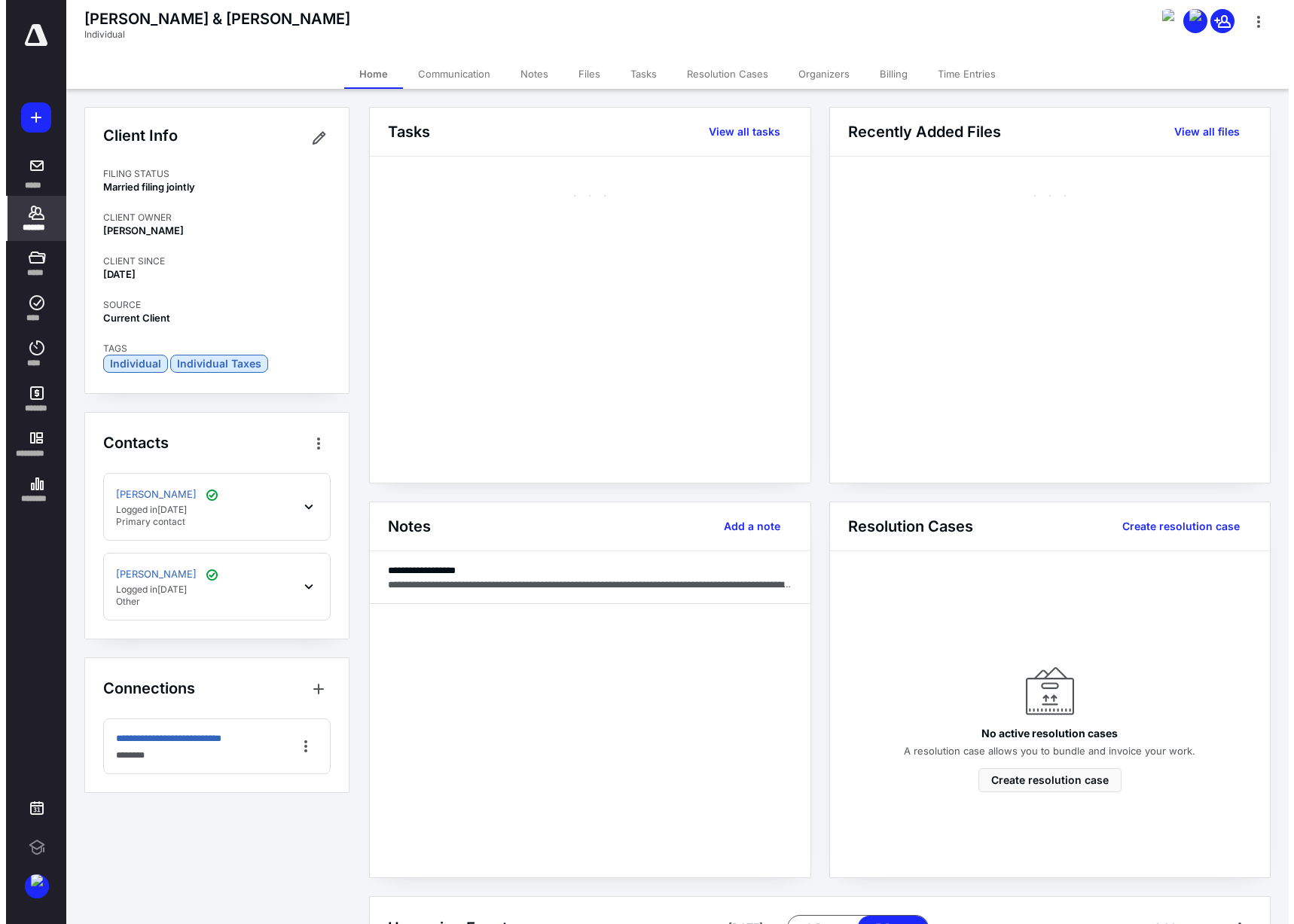 scroll, scrollTop: 0, scrollLeft: 0, axis: both 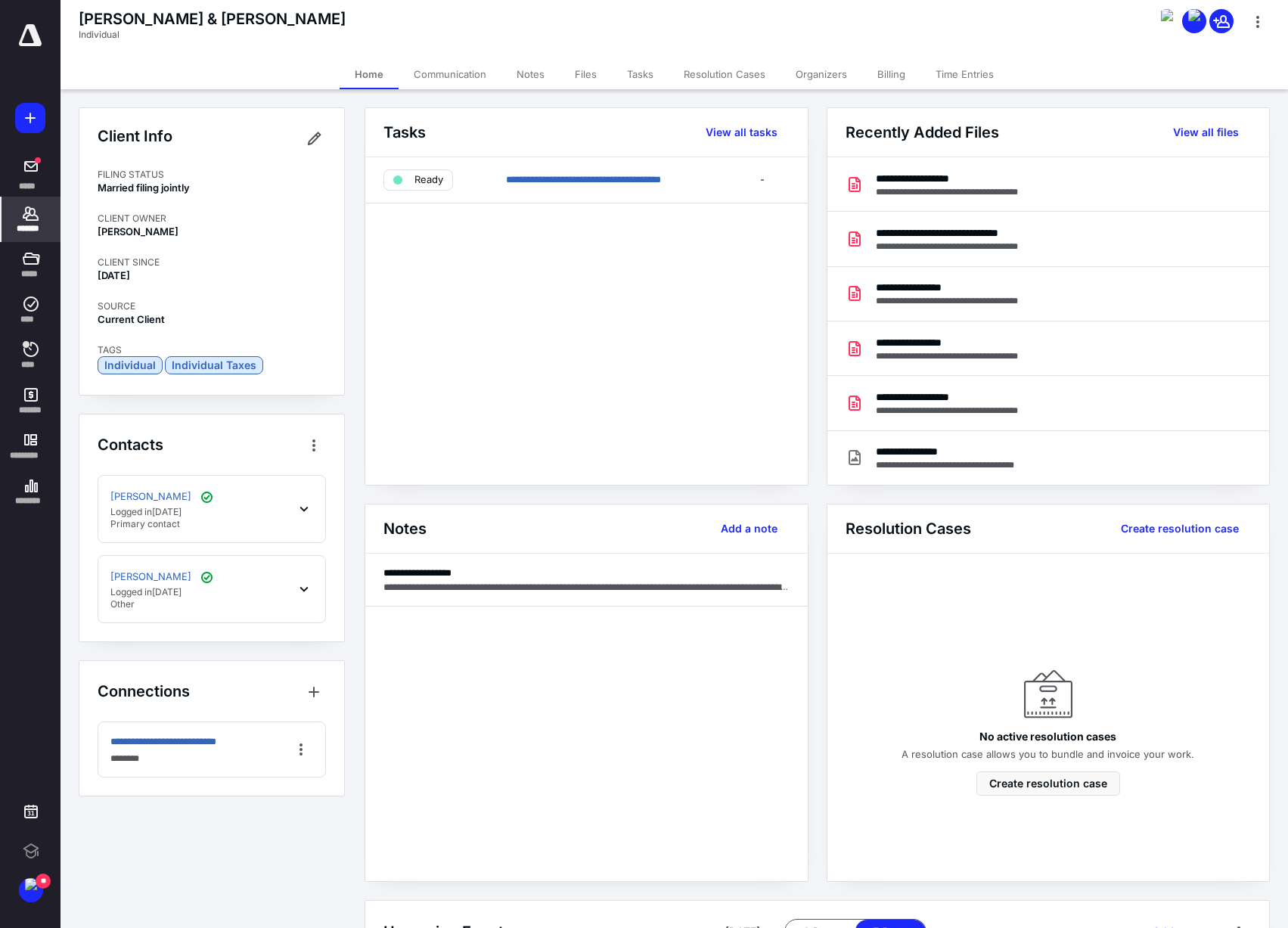 click on "Billing" at bounding box center [891, 74] 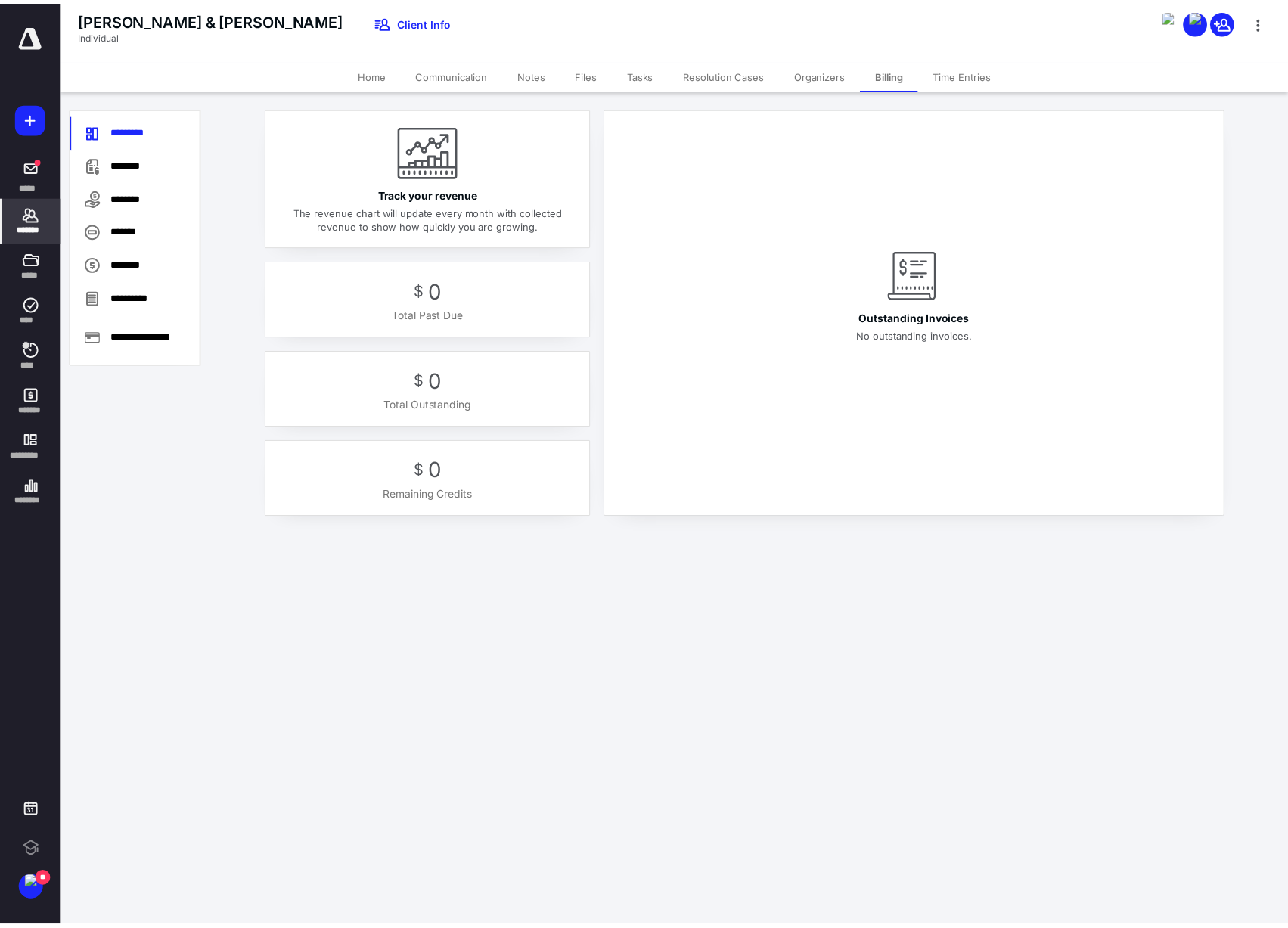 scroll, scrollTop: 0, scrollLeft: 0, axis: both 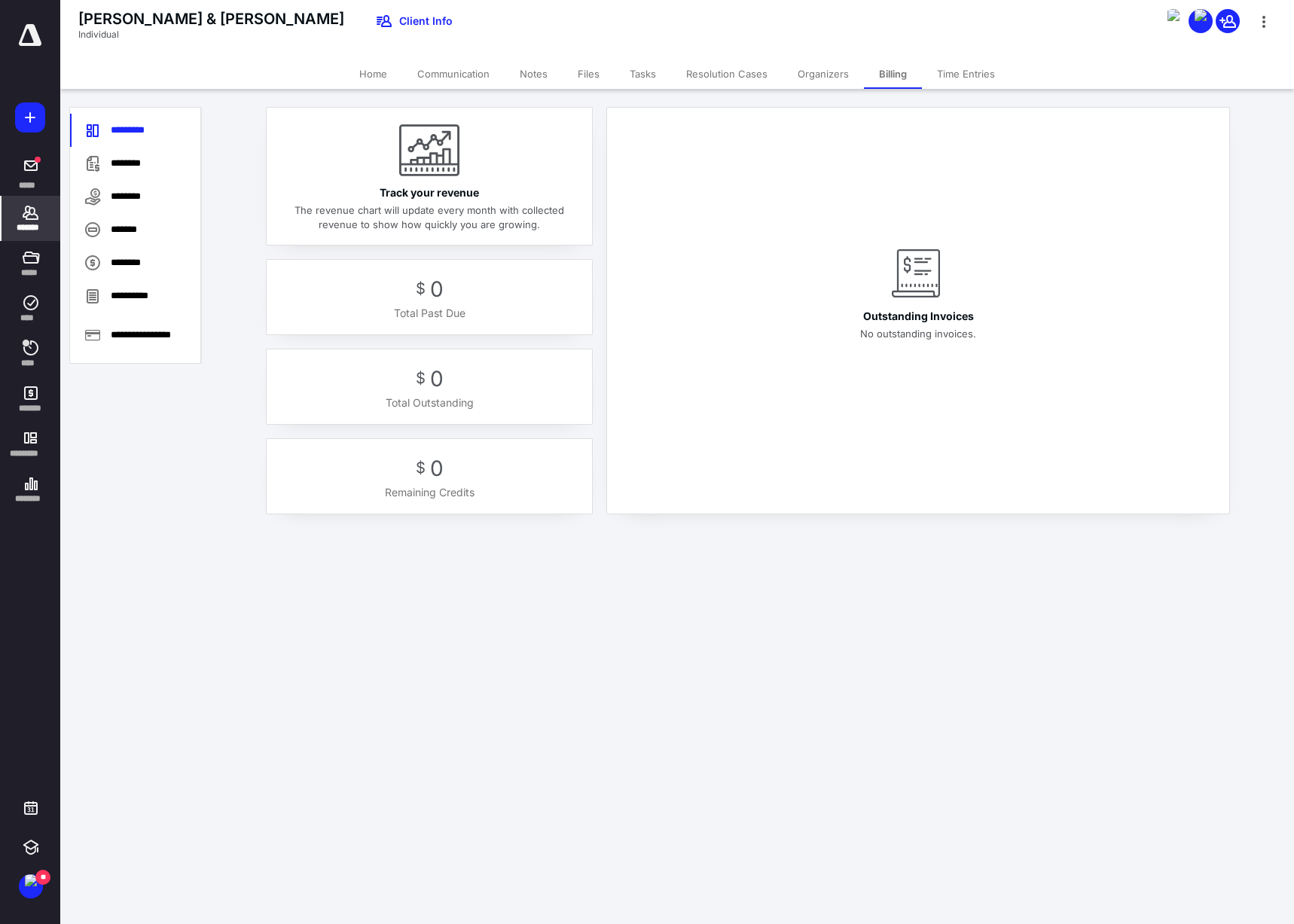 click on "Organizers" at bounding box center (823, 74) 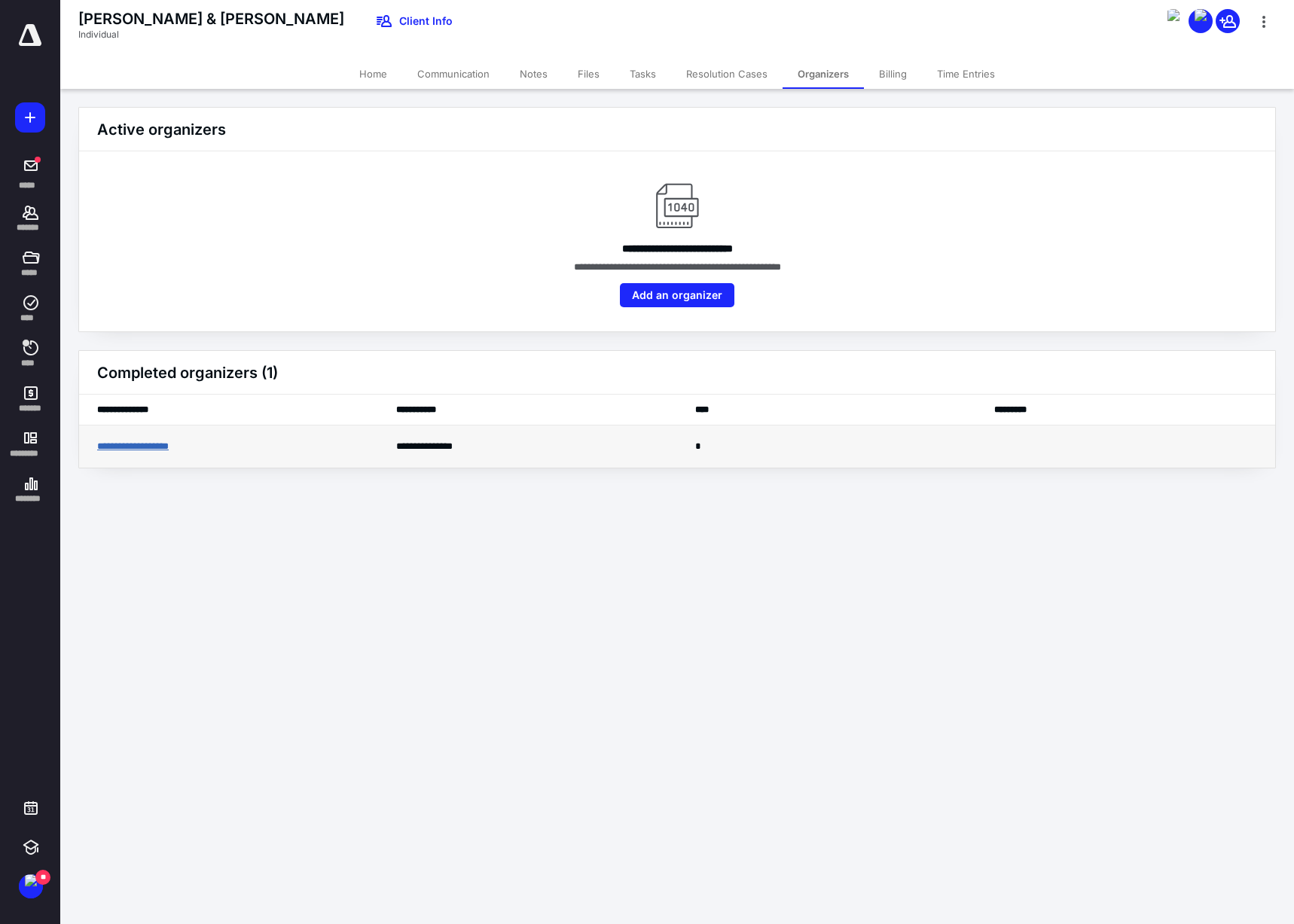 click on "**********" at bounding box center [146, 447] 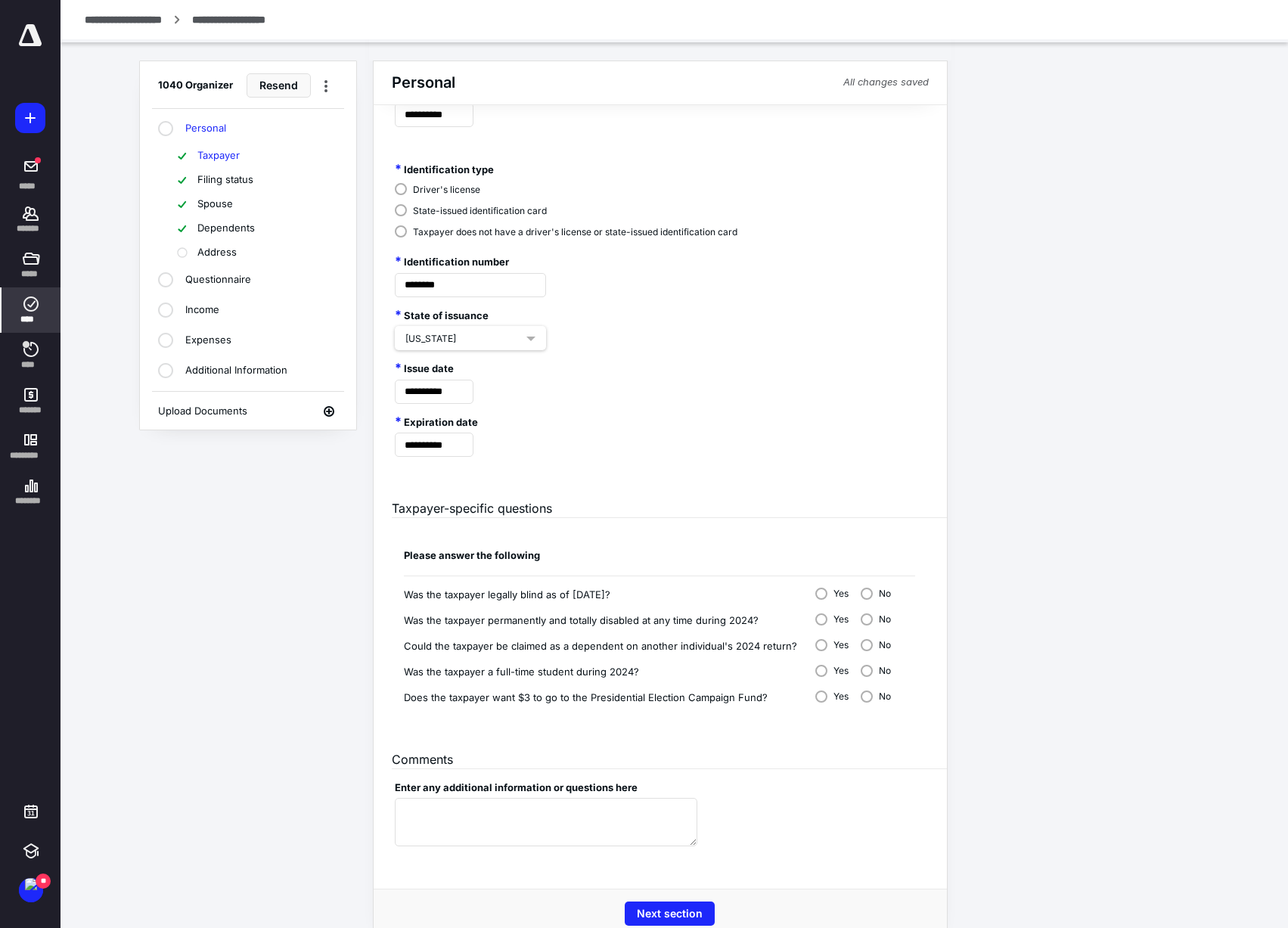 scroll, scrollTop: 678, scrollLeft: 0, axis: vertical 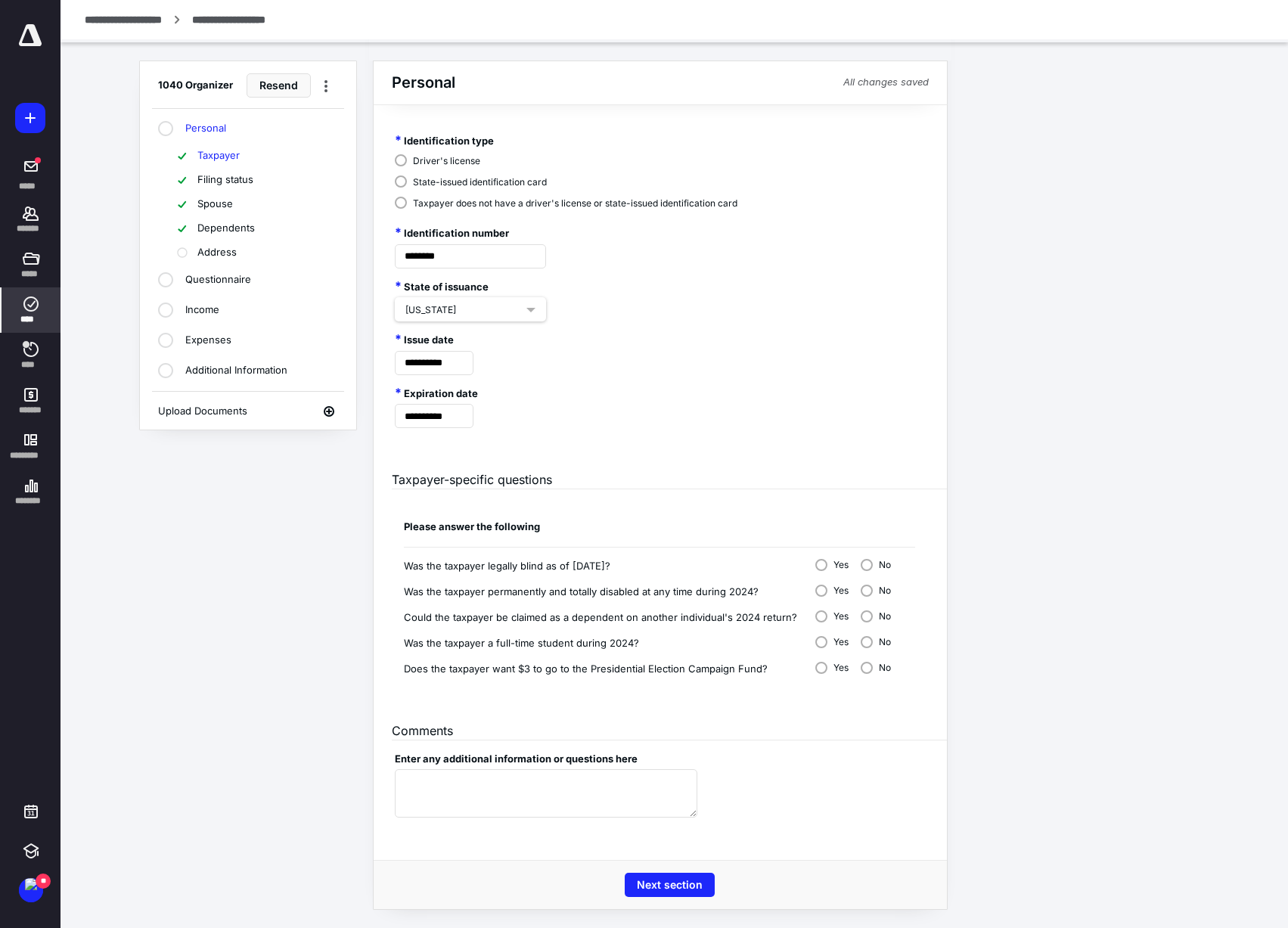 click on "Questionnaire" at bounding box center [218, 280] 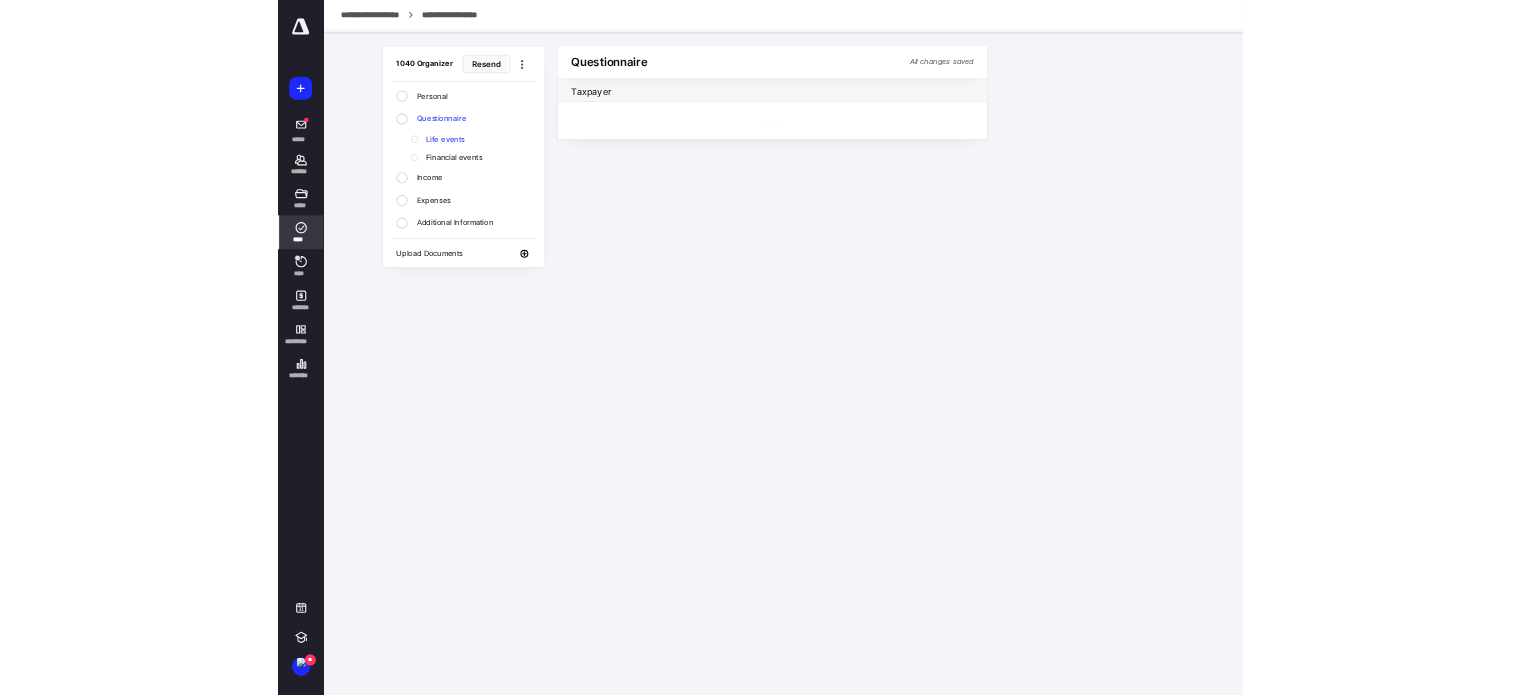 scroll, scrollTop: 0, scrollLeft: 0, axis: both 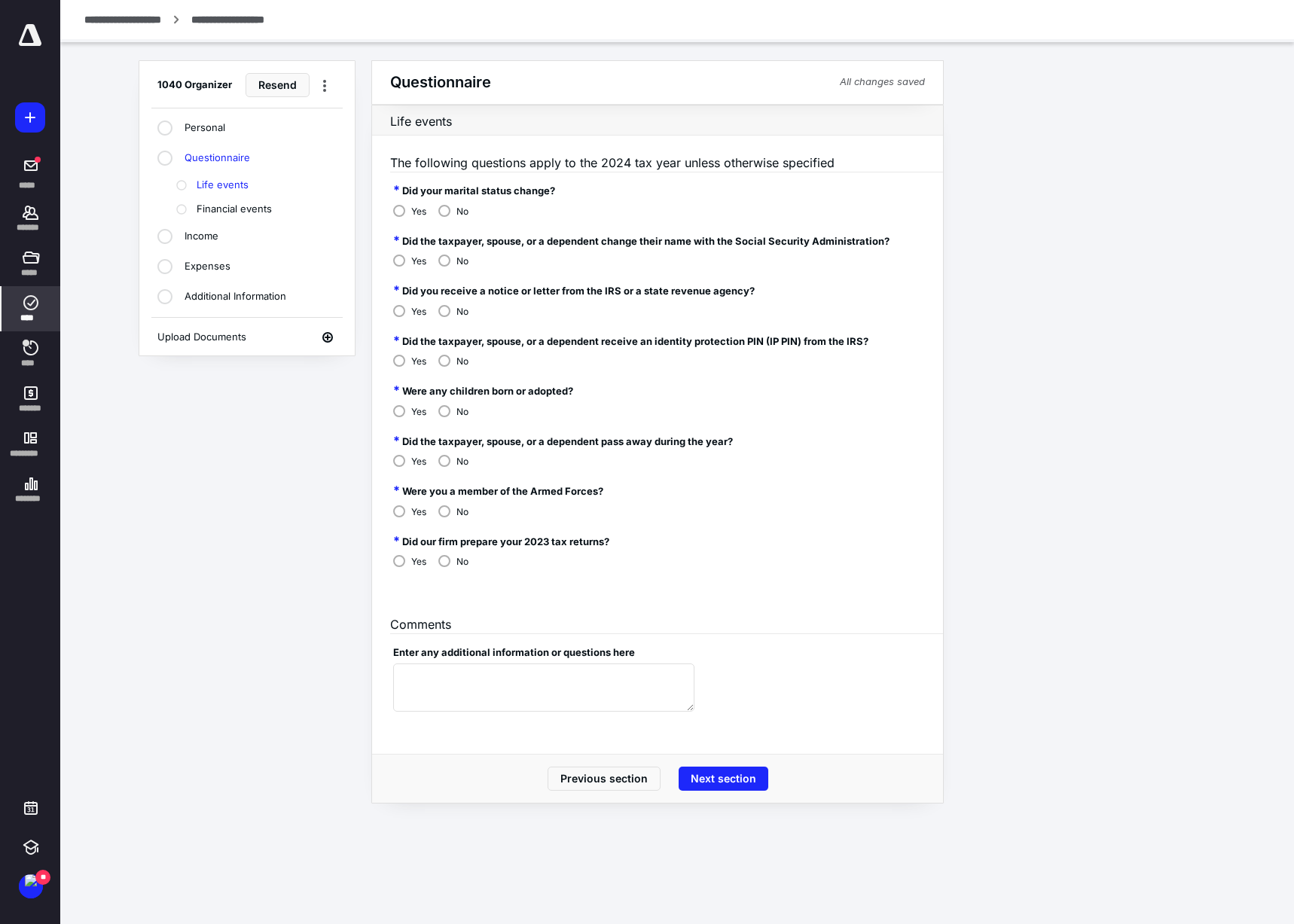 click on "Income" at bounding box center [201, 236] 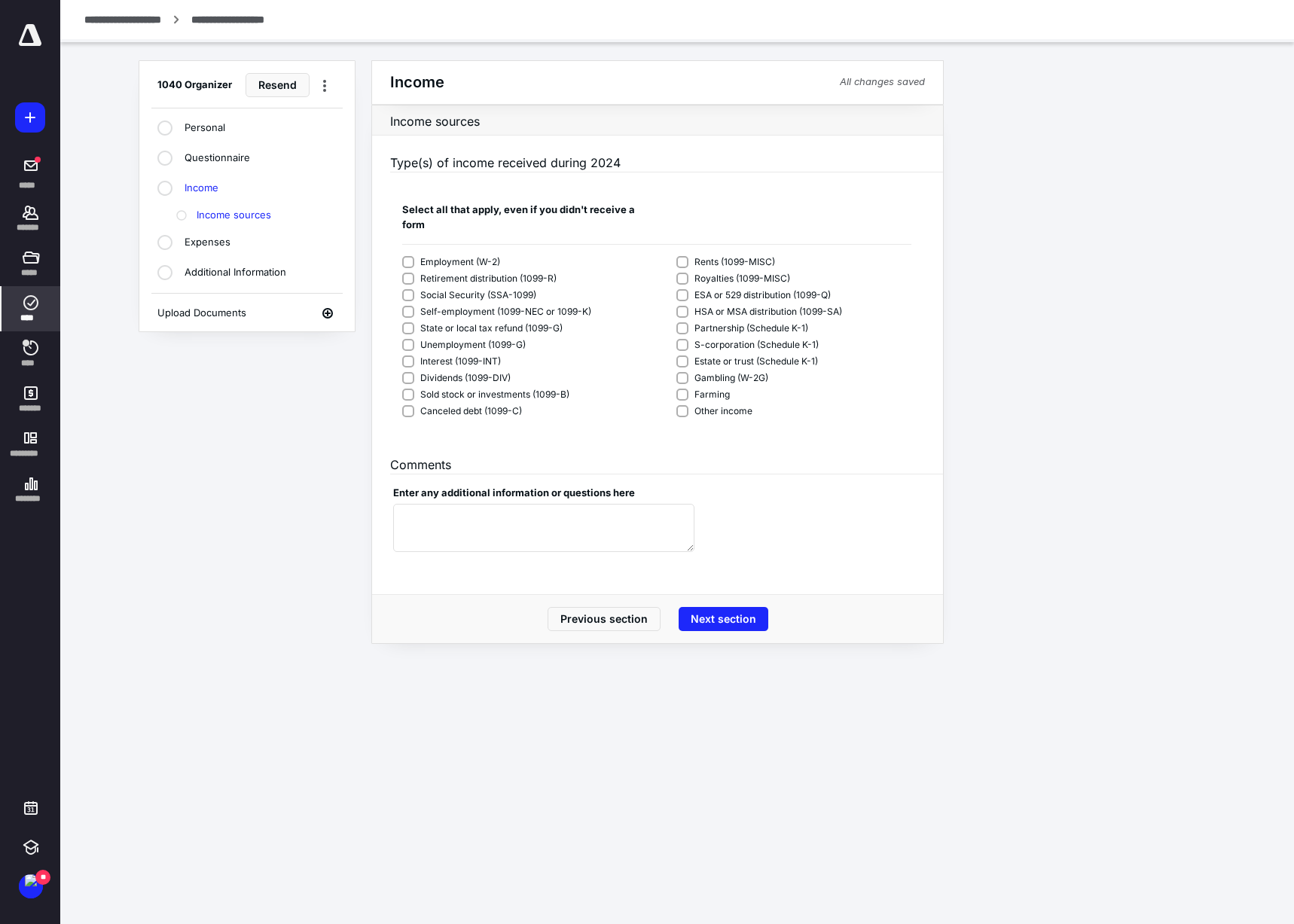 click on "Expenses" at bounding box center (207, 242) 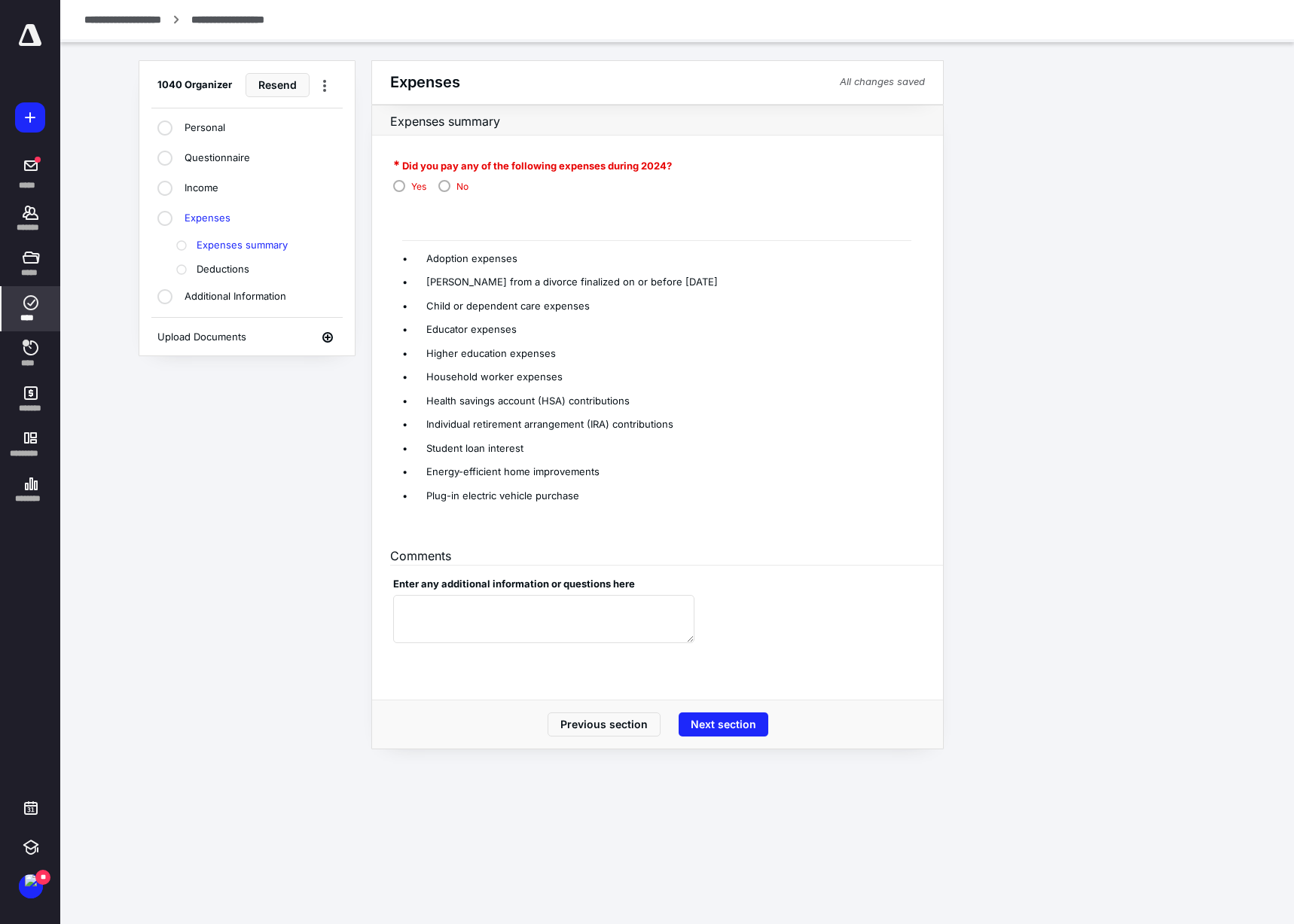 click on "Deductions" at bounding box center [223, 270] 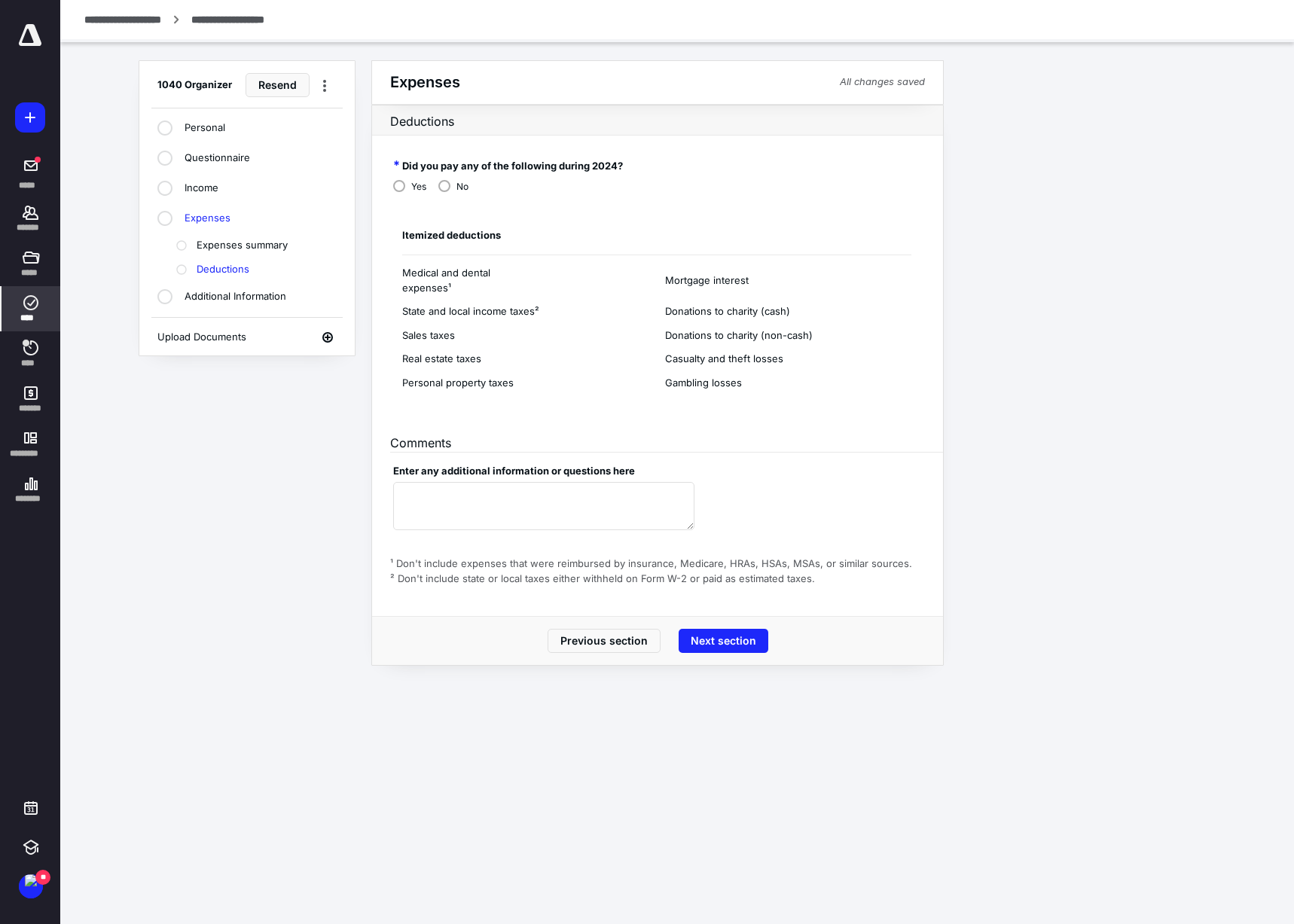 click on "Additional Information" at bounding box center (235, 297) 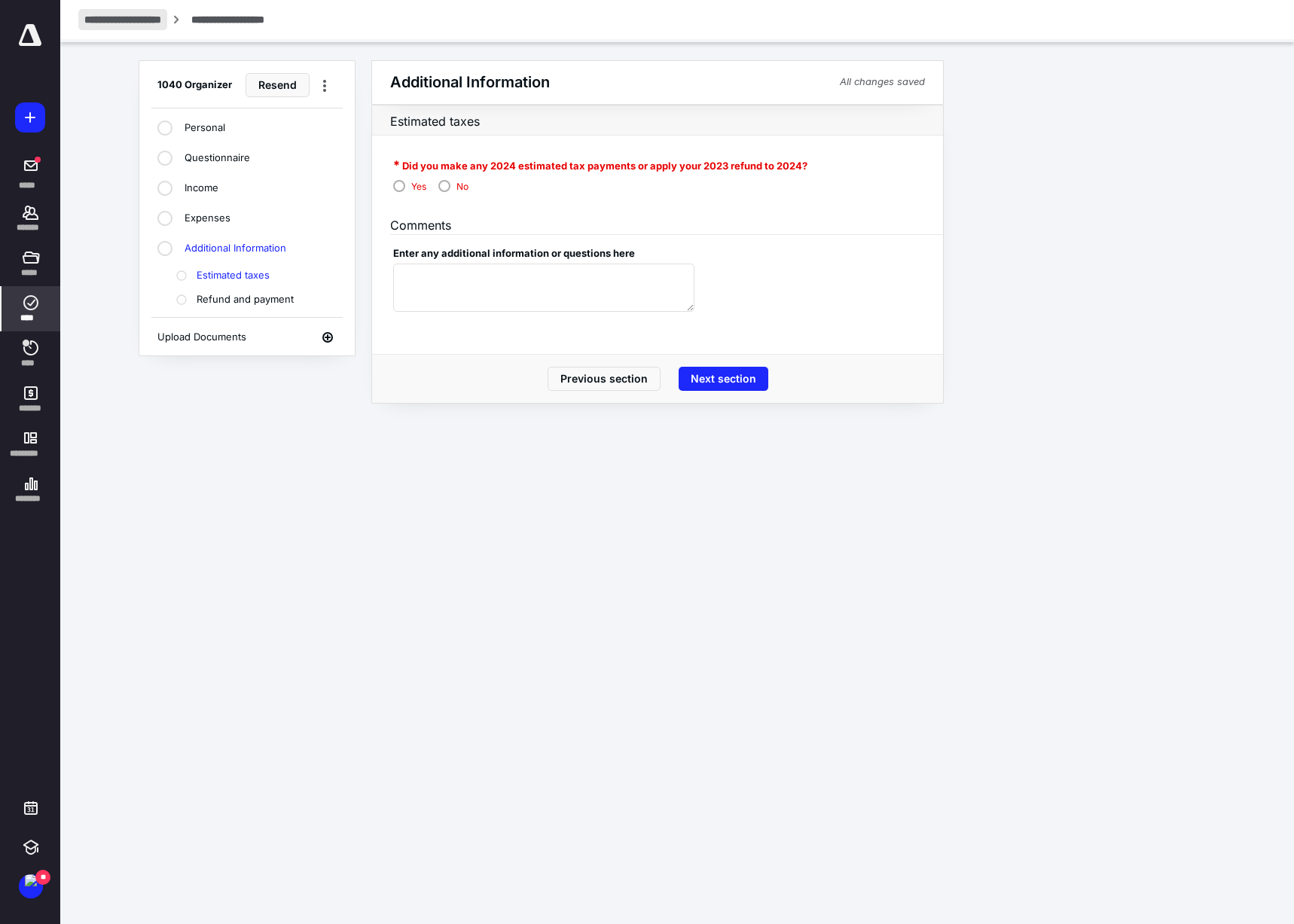 click on "**********" at bounding box center (123, 20) 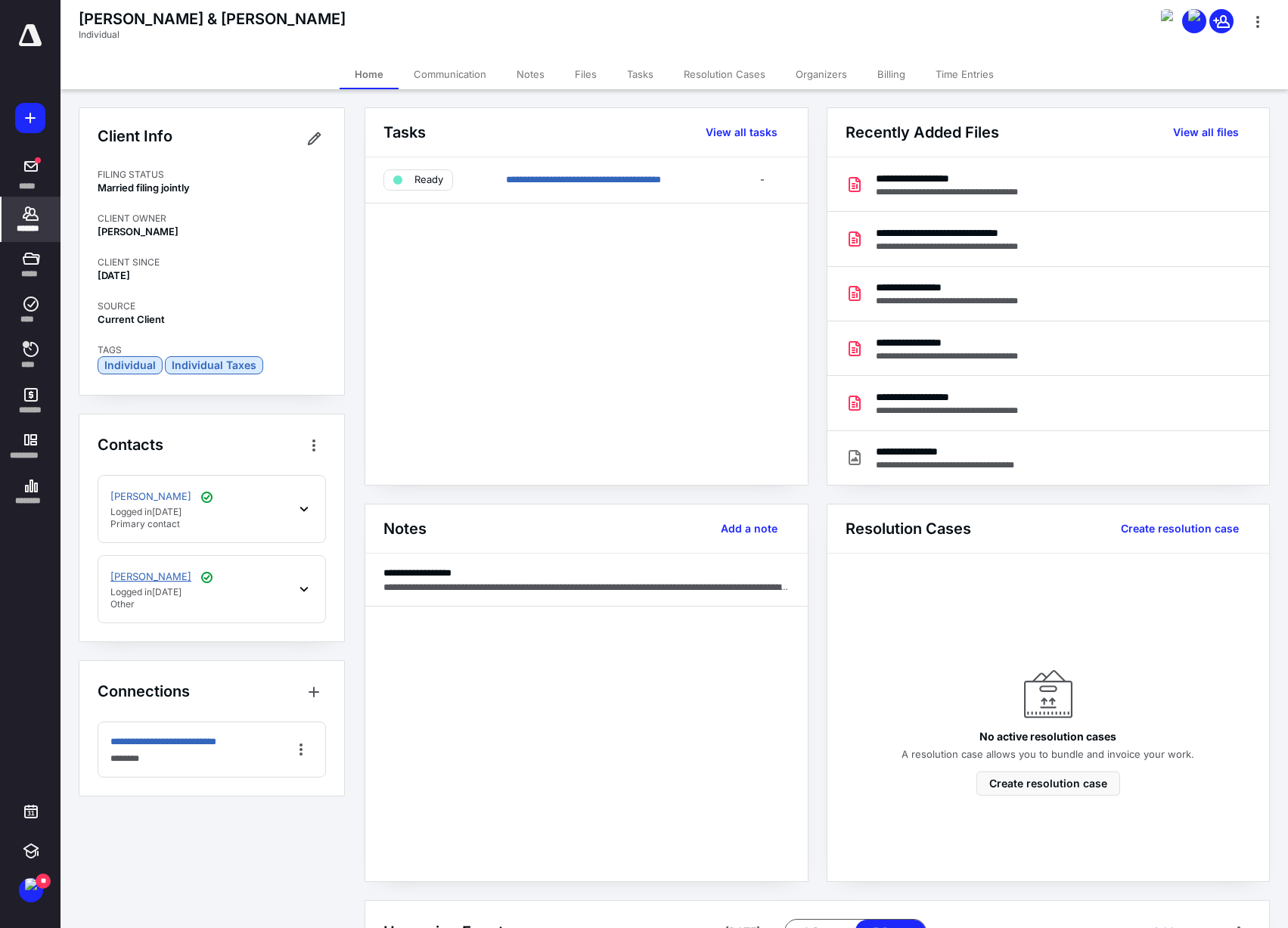 click on "[PERSON_NAME]" at bounding box center (151, 577) 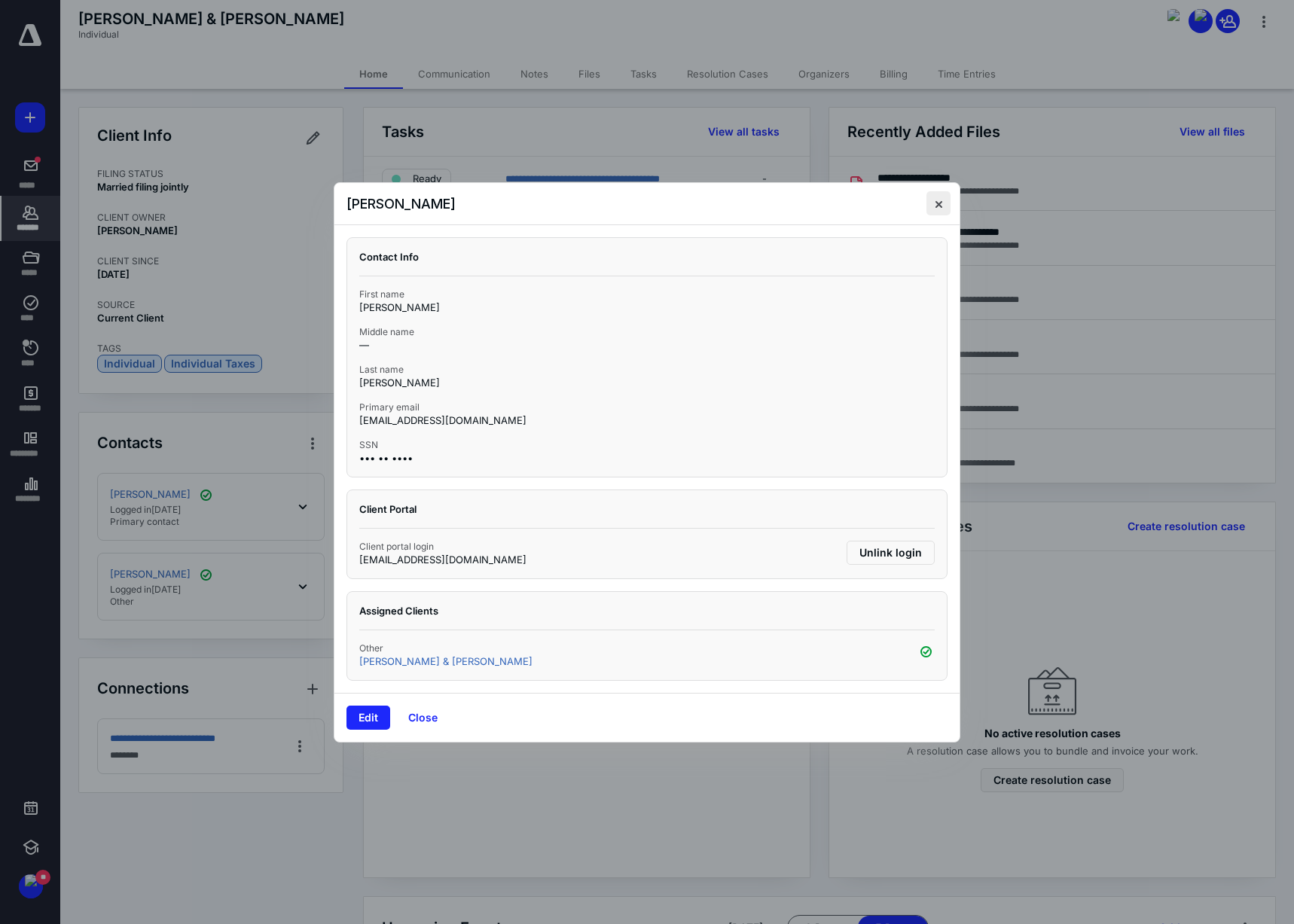 click at bounding box center [938, 203] 